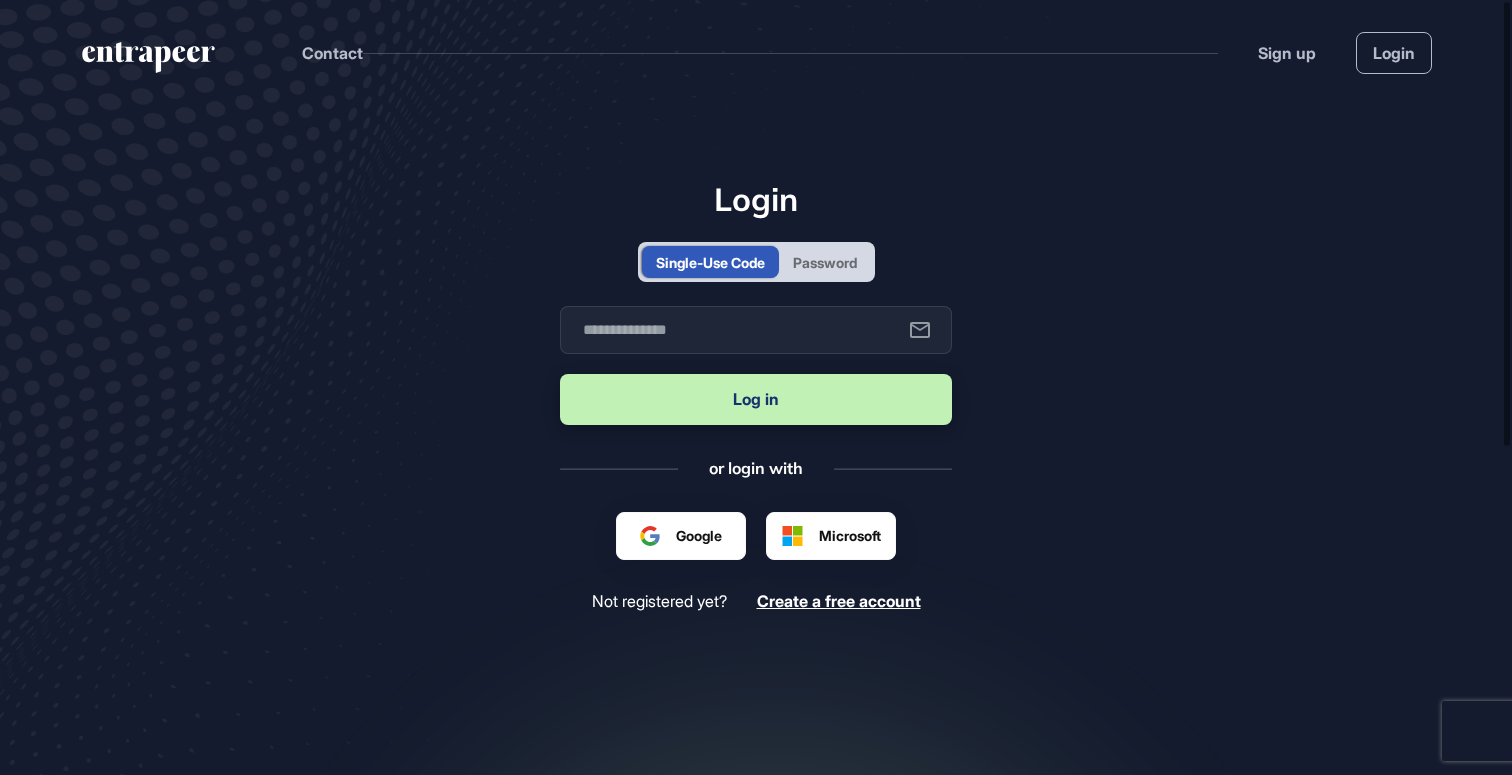 scroll, scrollTop: 0, scrollLeft: 0, axis: both 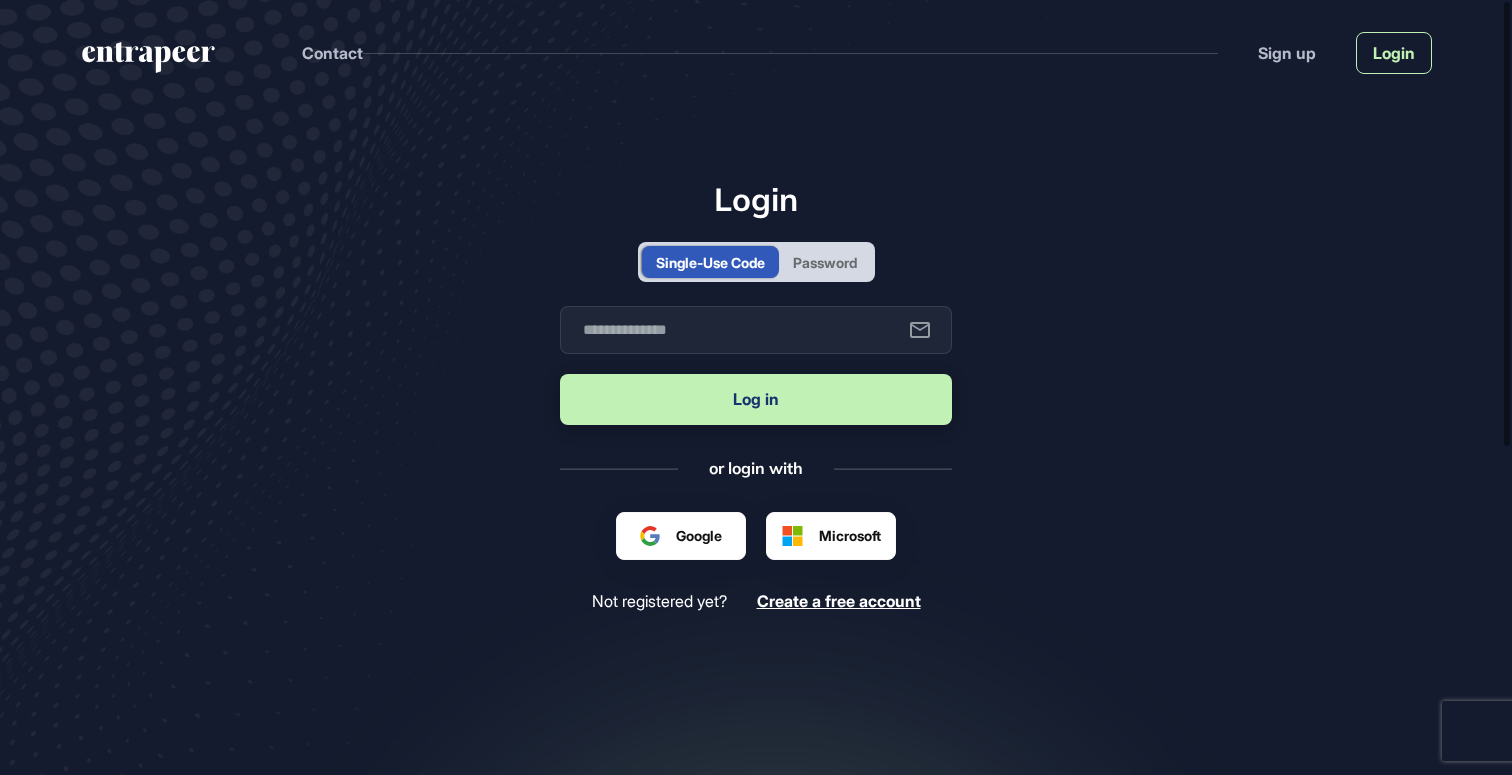 click on "Login" 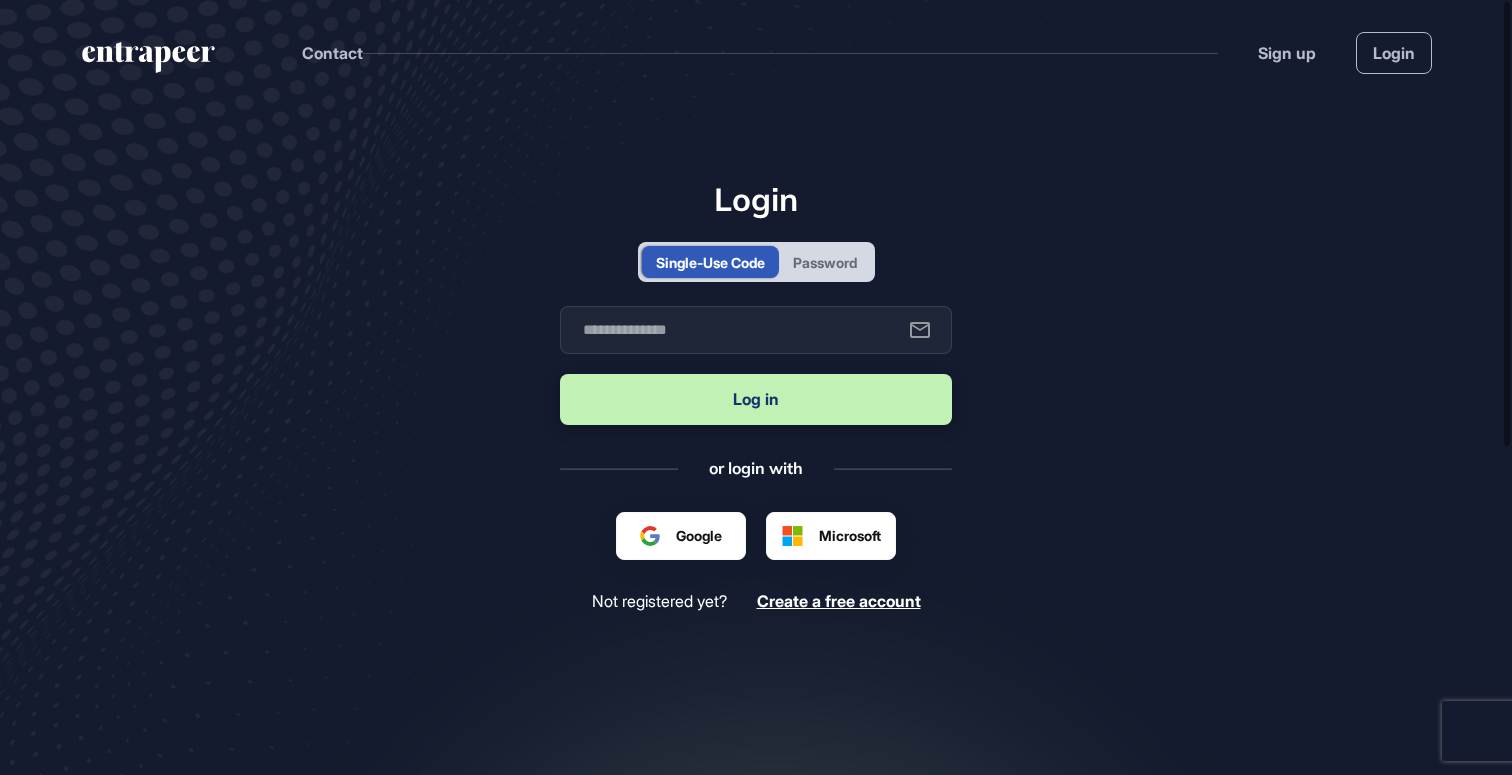 scroll, scrollTop: 0, scrollLeft: 0, axis: both 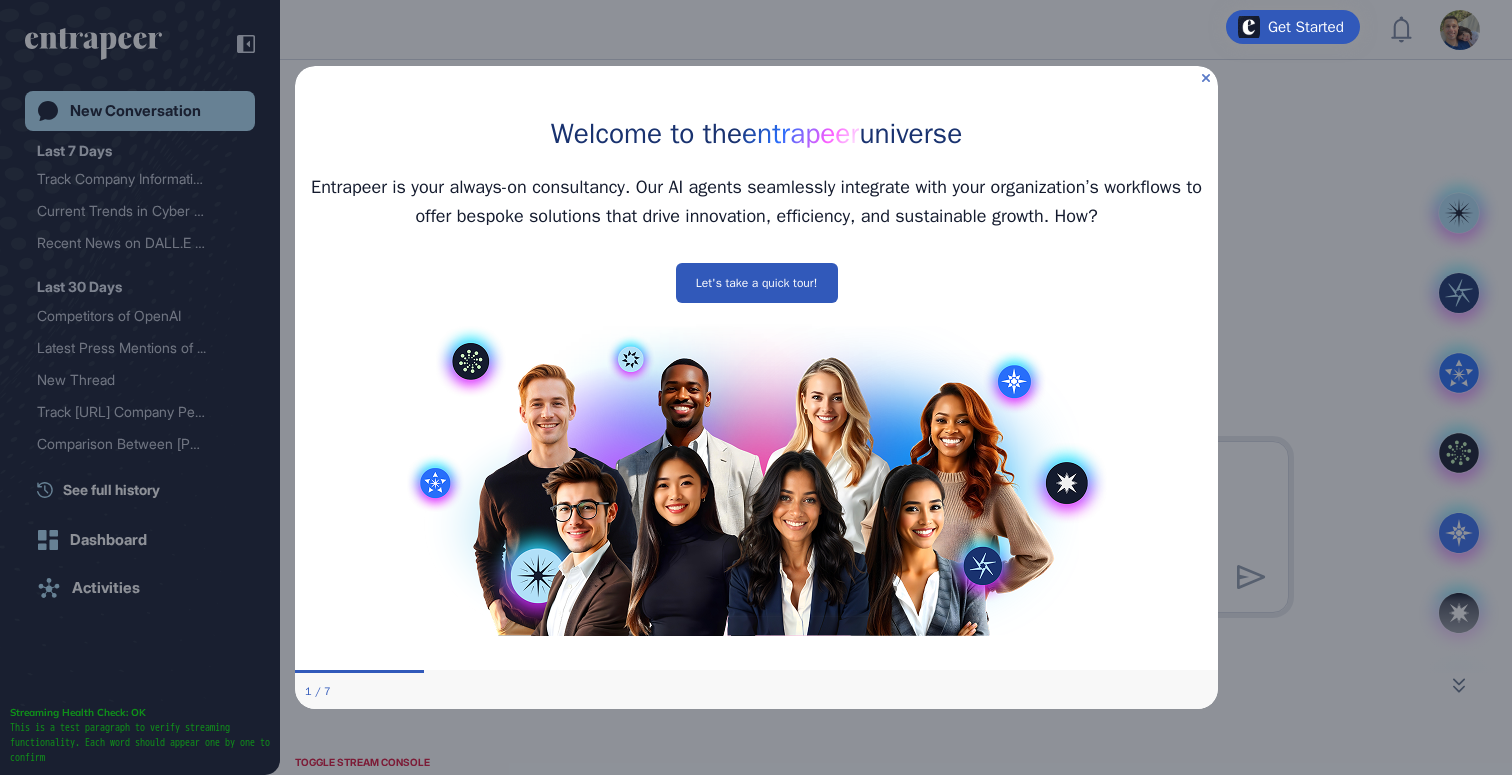 click 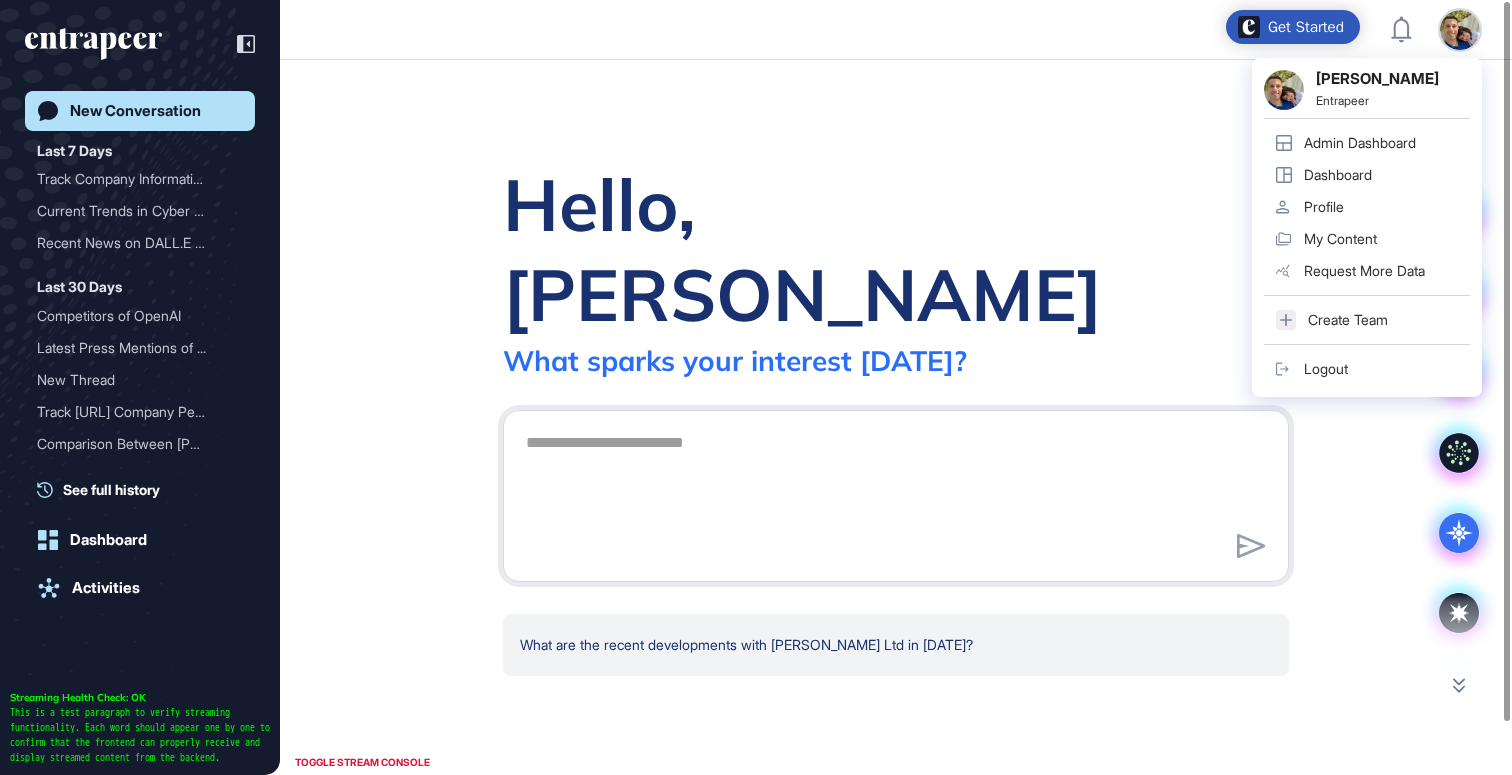 click on "Admin Dashboard" at bounding box center [1360, 143] 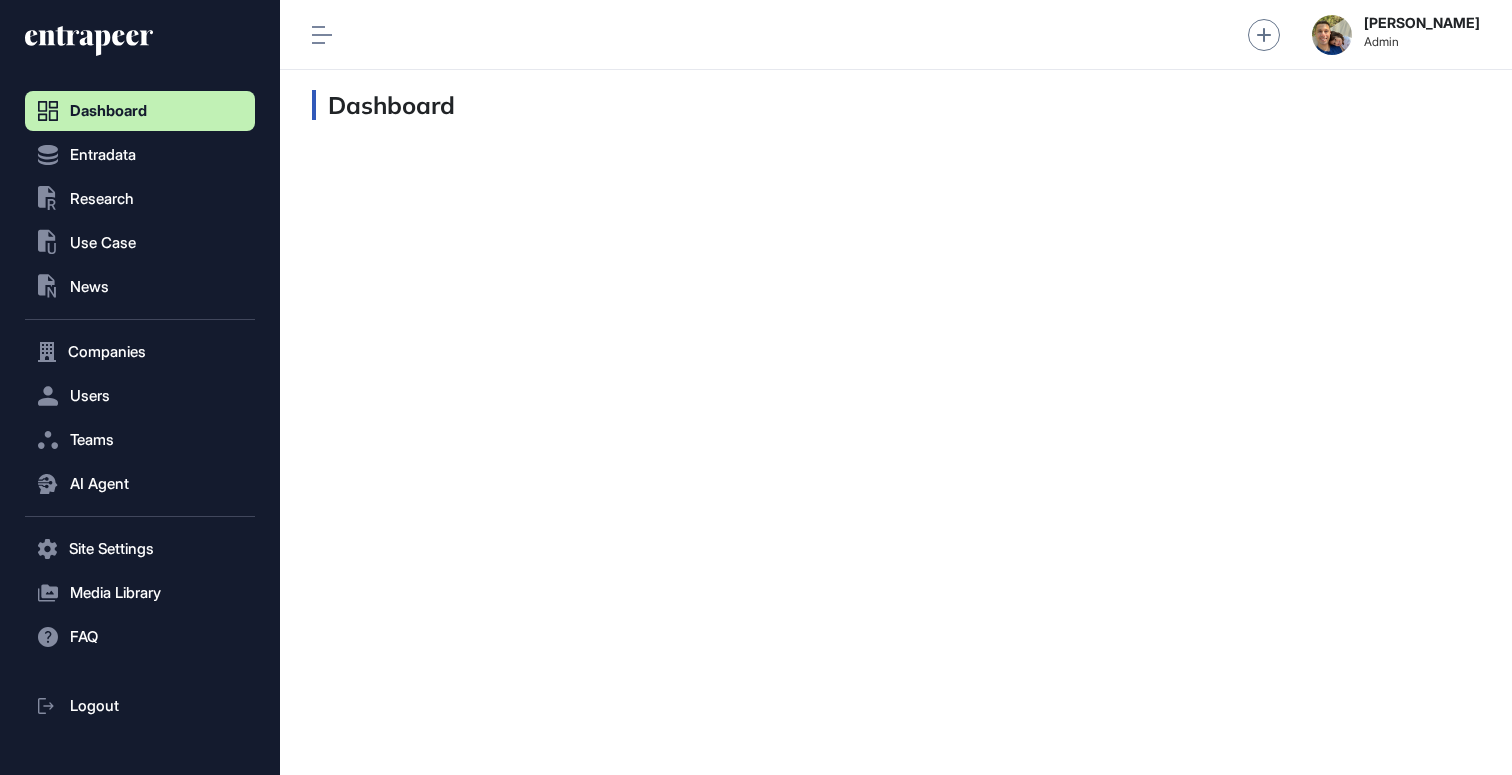 scroll, scrollTop: 735, scrollLeft: 230, axis: both 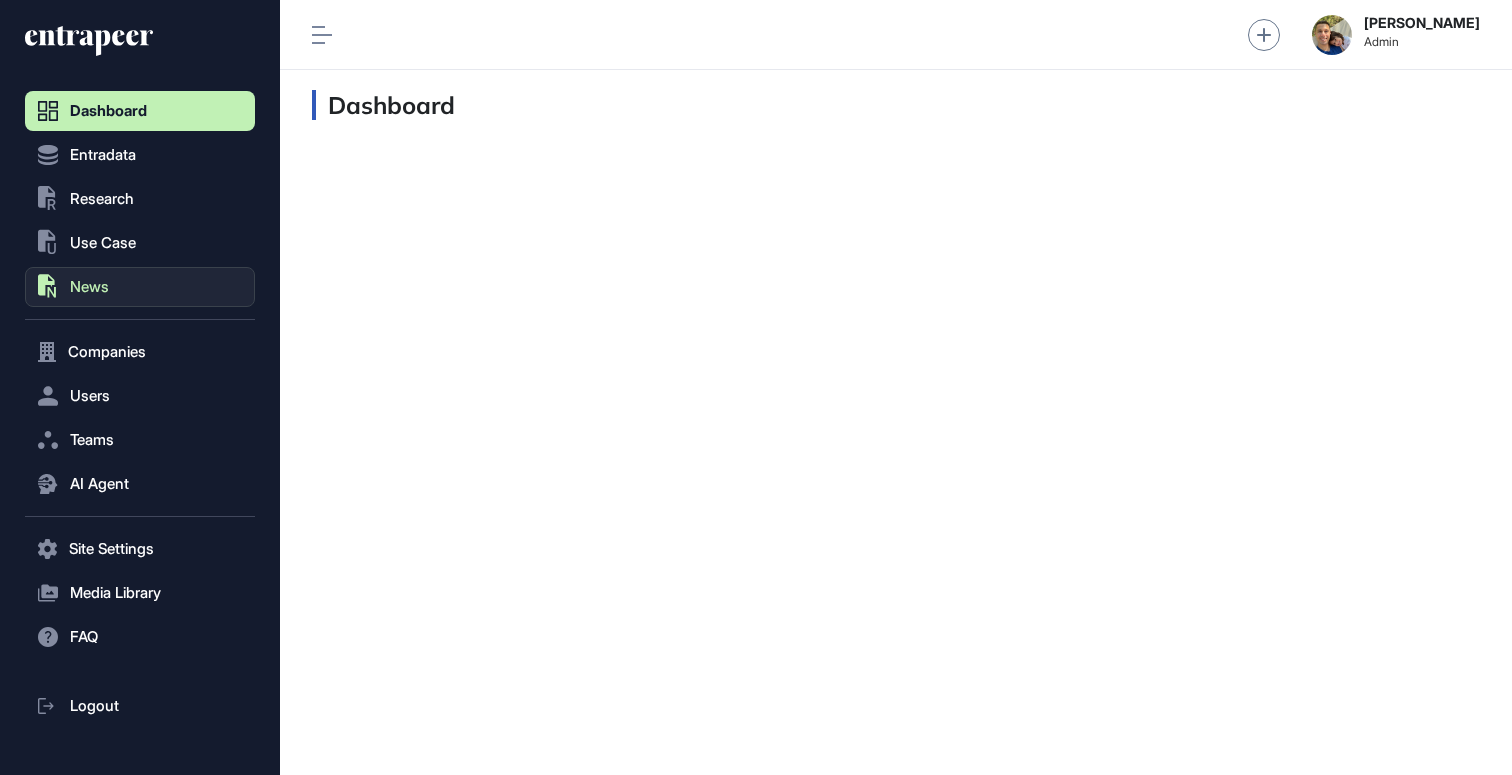 click on ".st0{fill:currentColor} News" 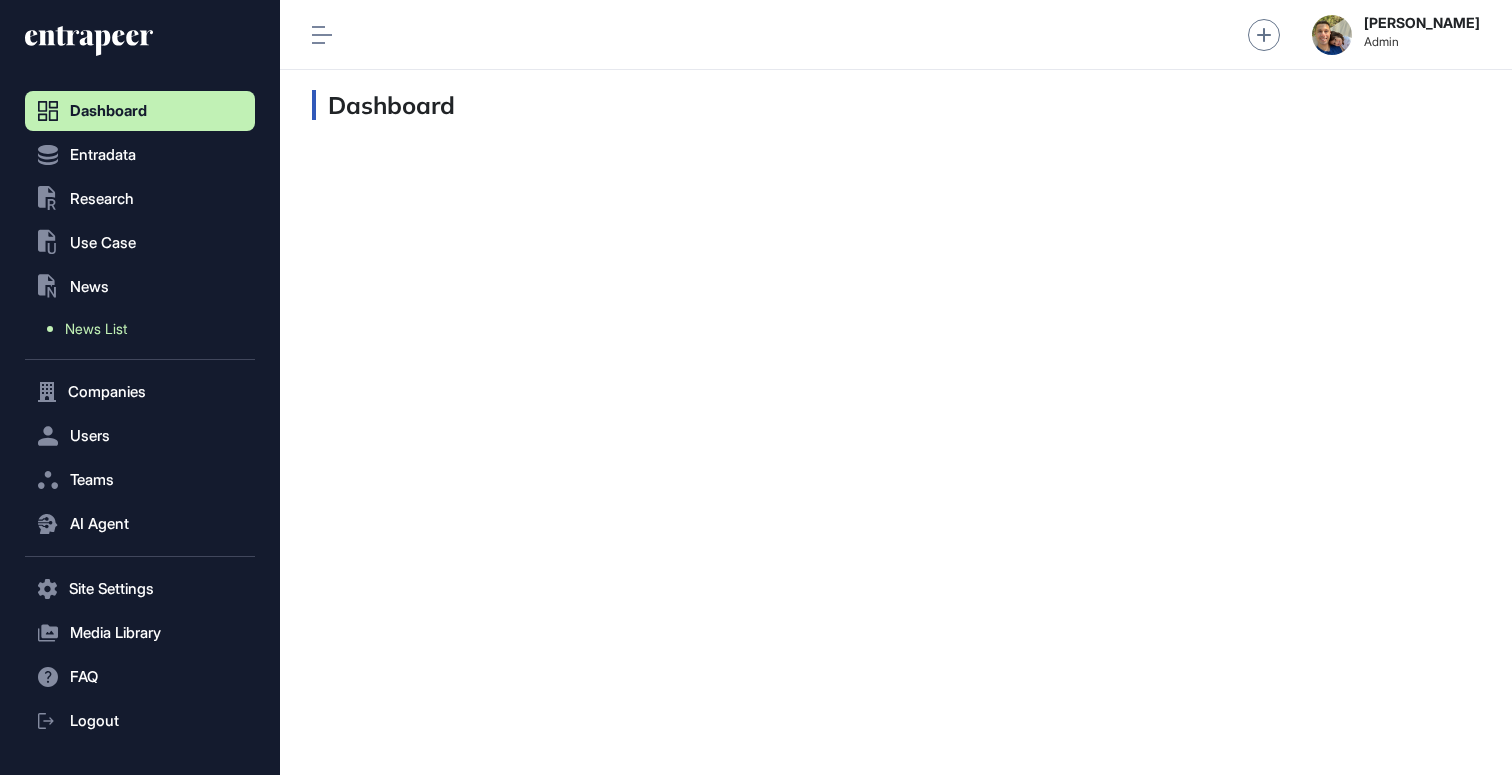 click on "News List" at bounding box center [96, 329] 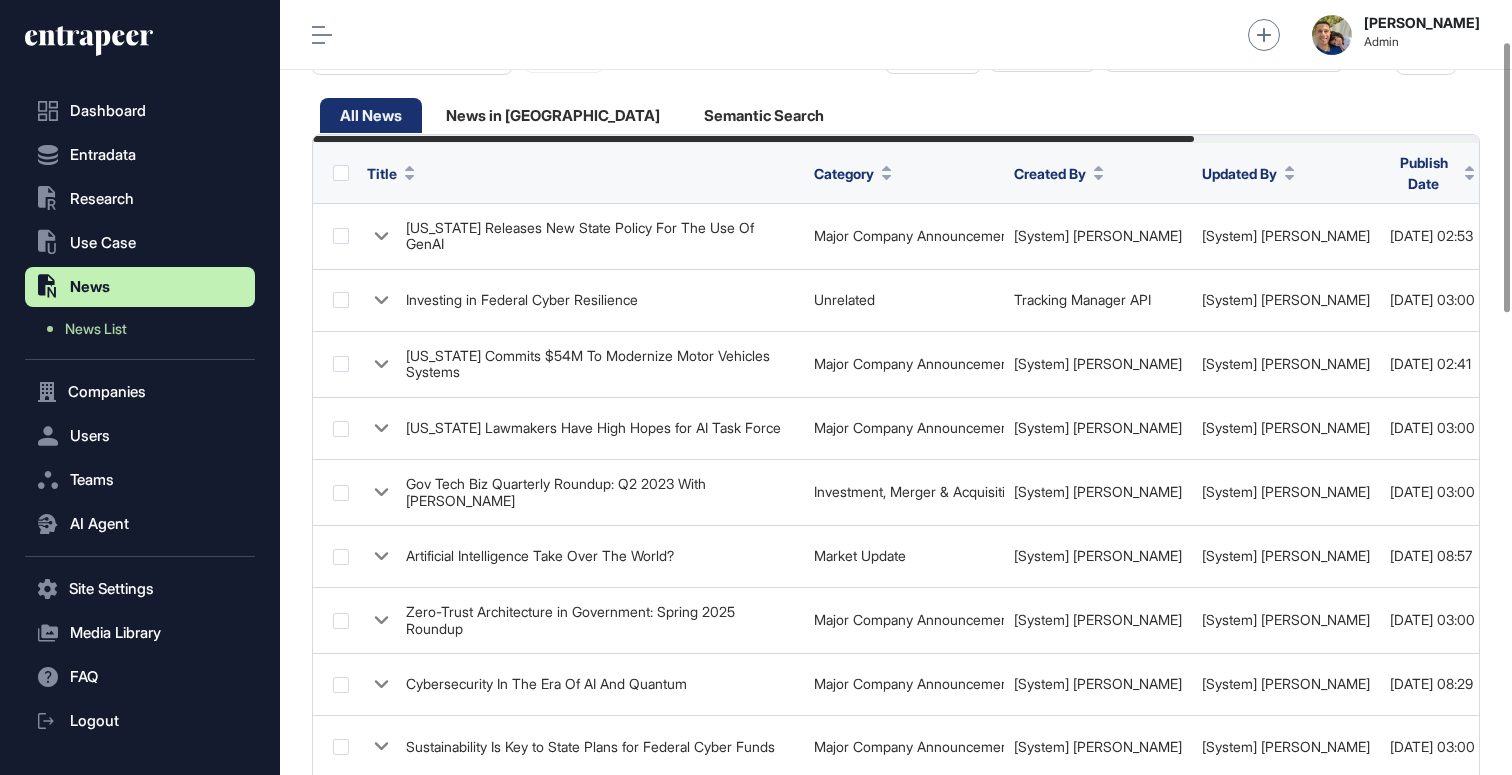 scroll, scrollTop: 128, scrollLeft: 0, axis: vertical 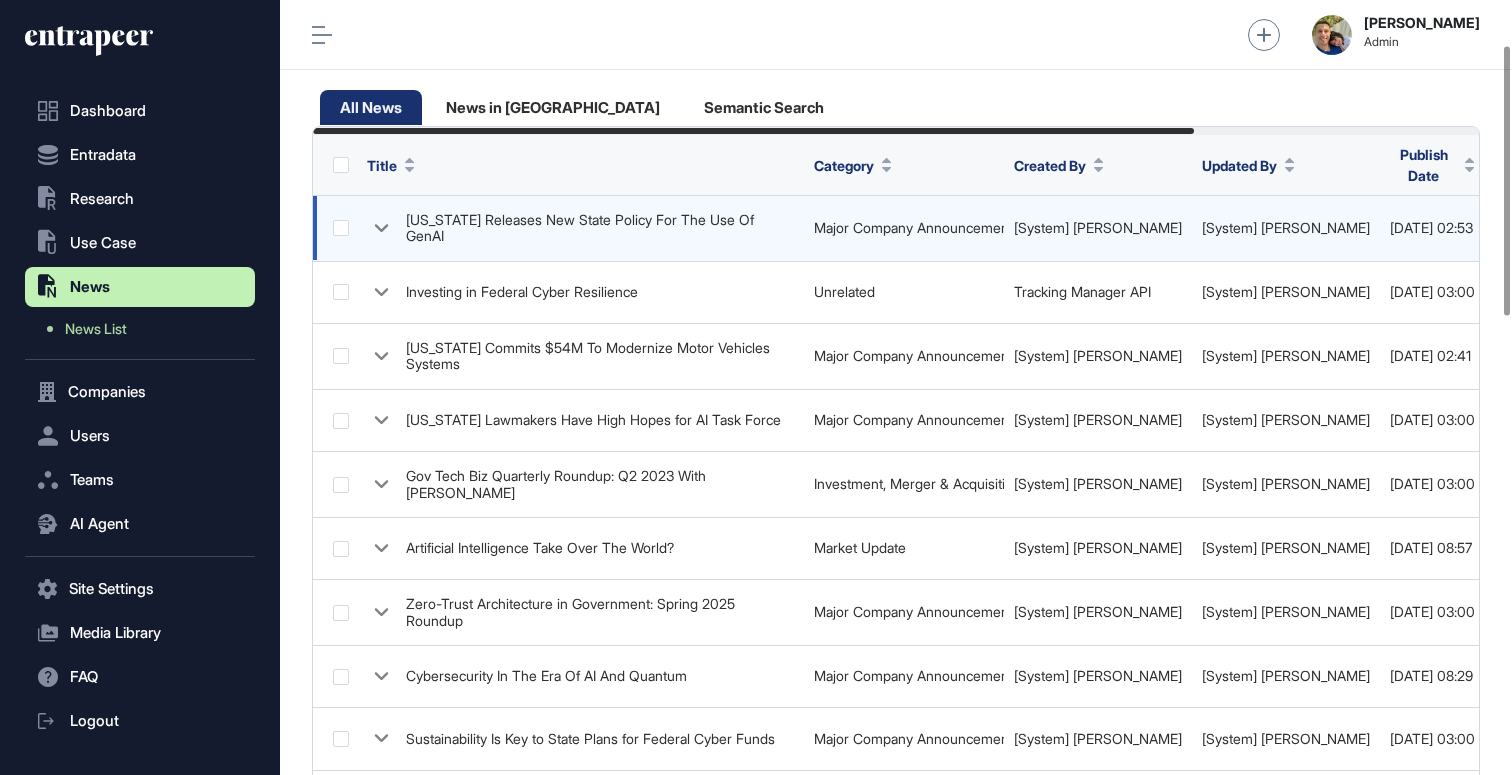 click on "Delaware Releases New State Policy For The Use Of GenAI" at bounding box center (600, 228) 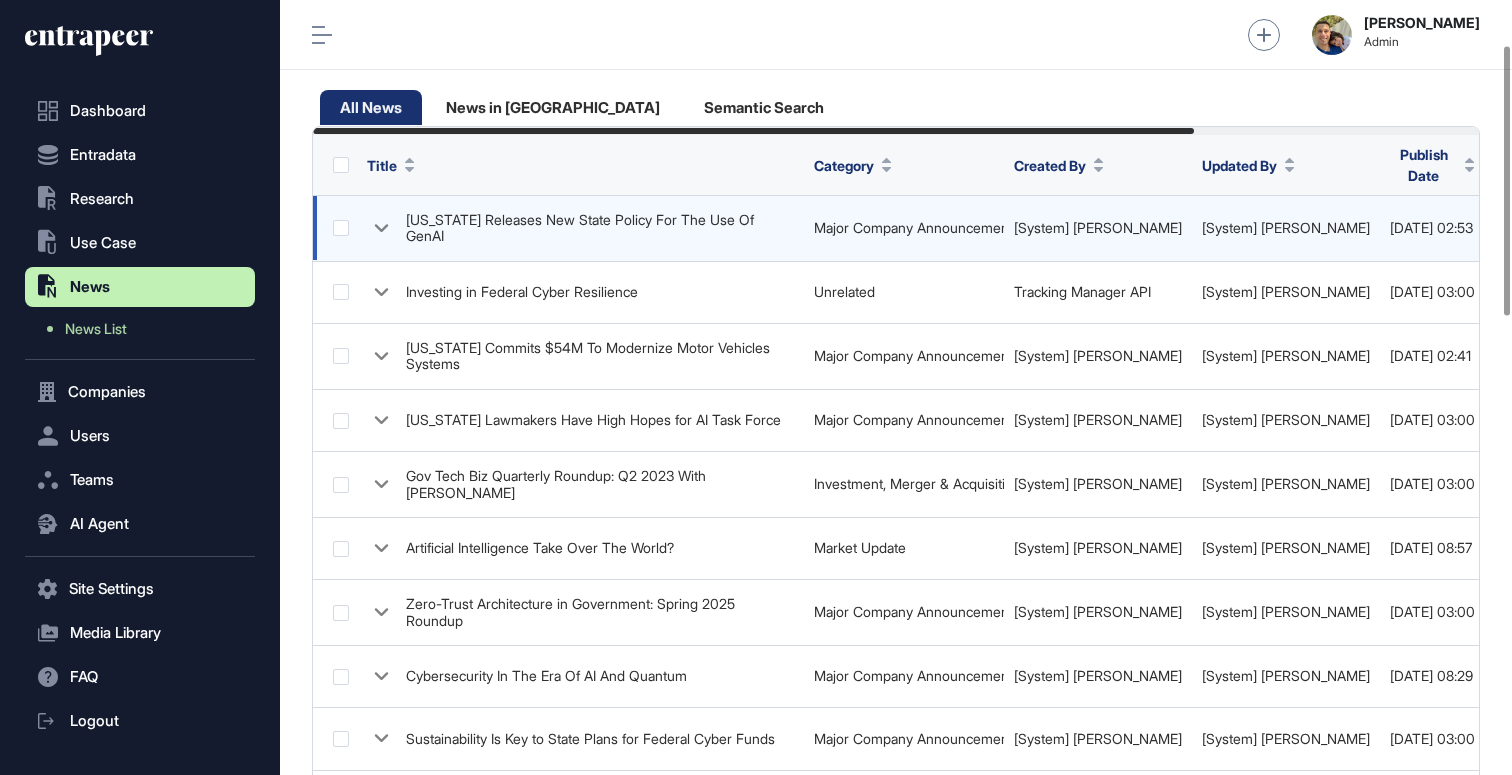 click on "Delaware Releases New State Policy For The Use Of GenAI" at bounding box center (600, 228) 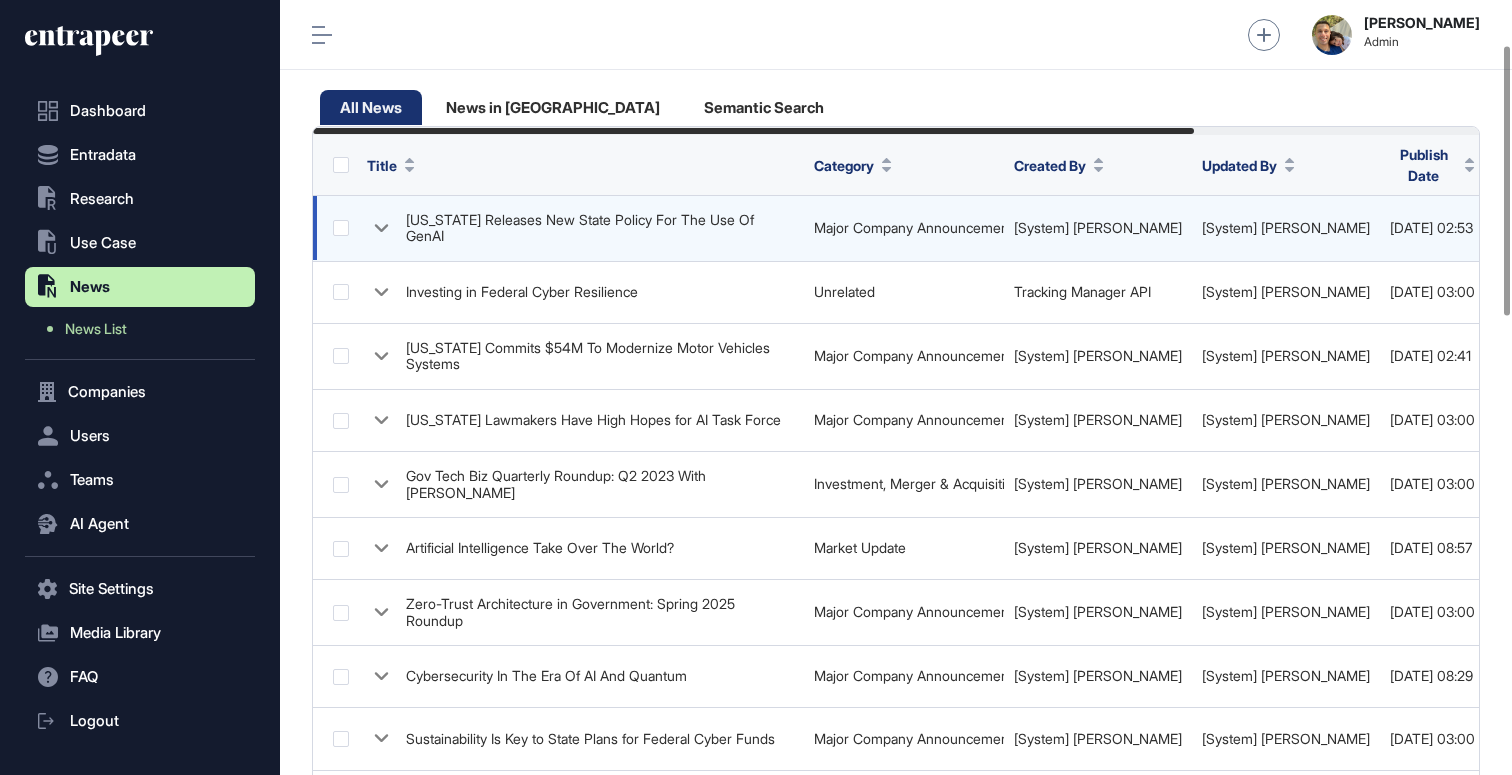 click 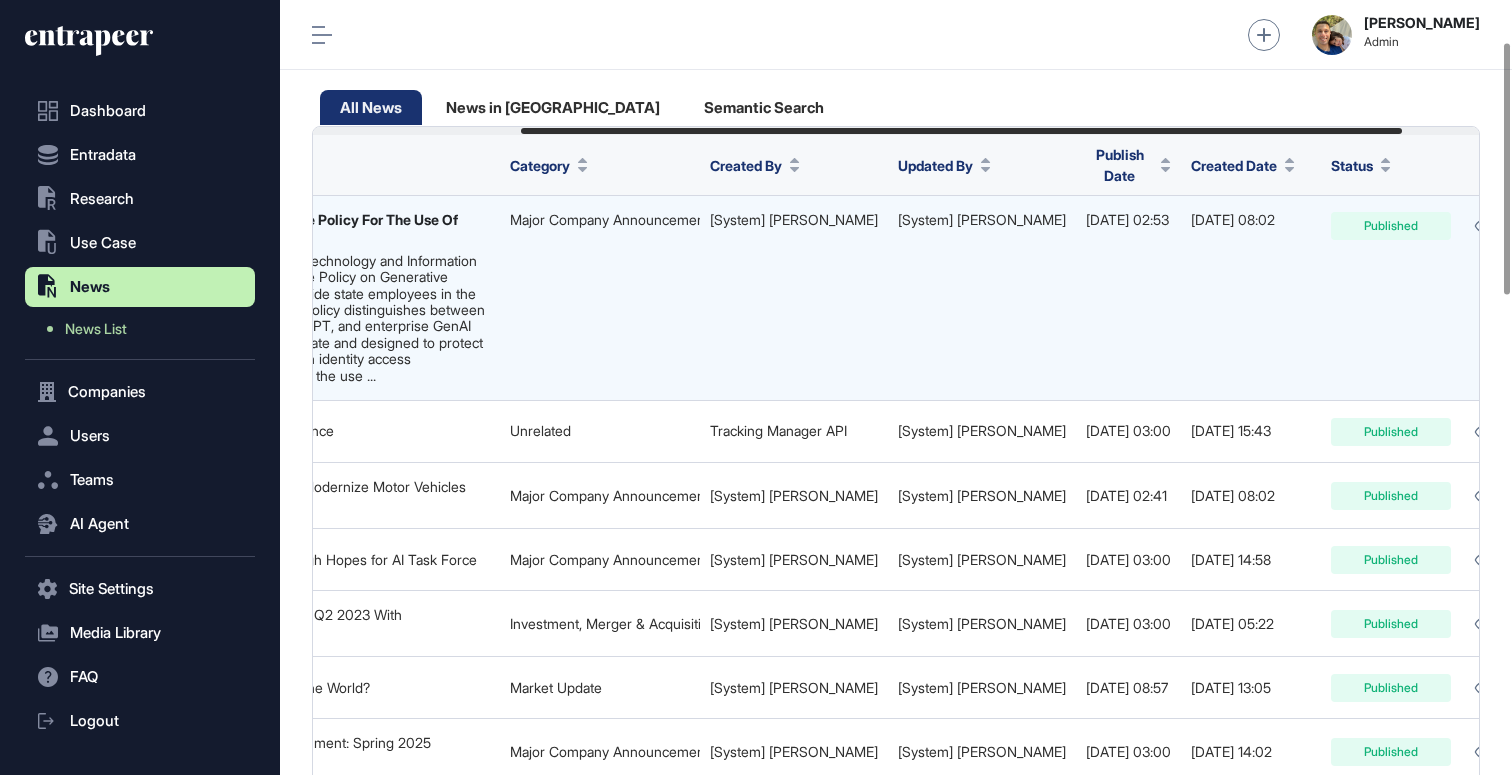 scroll, scrollTop: 0, scrollLeft: 377, axis: horizontal 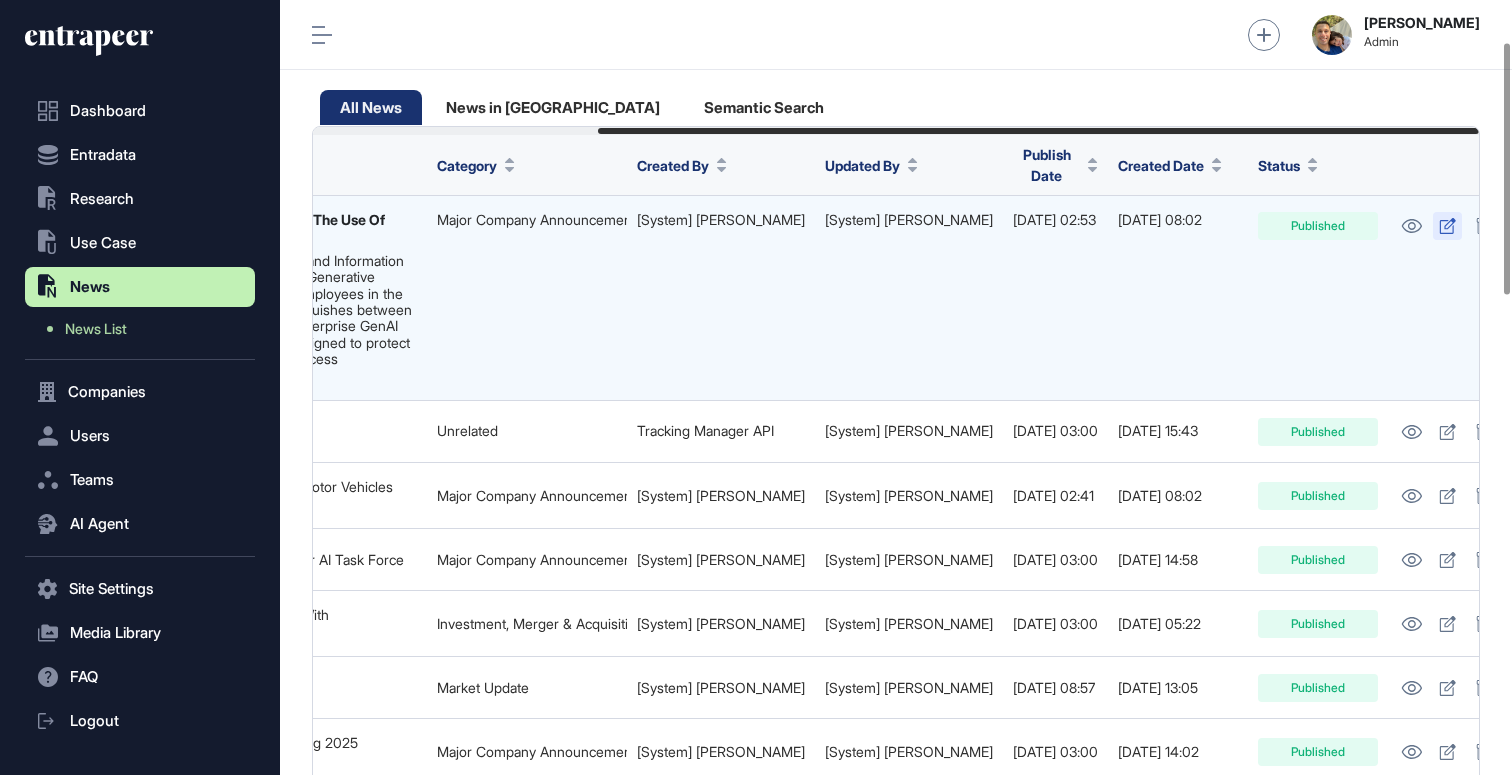 click 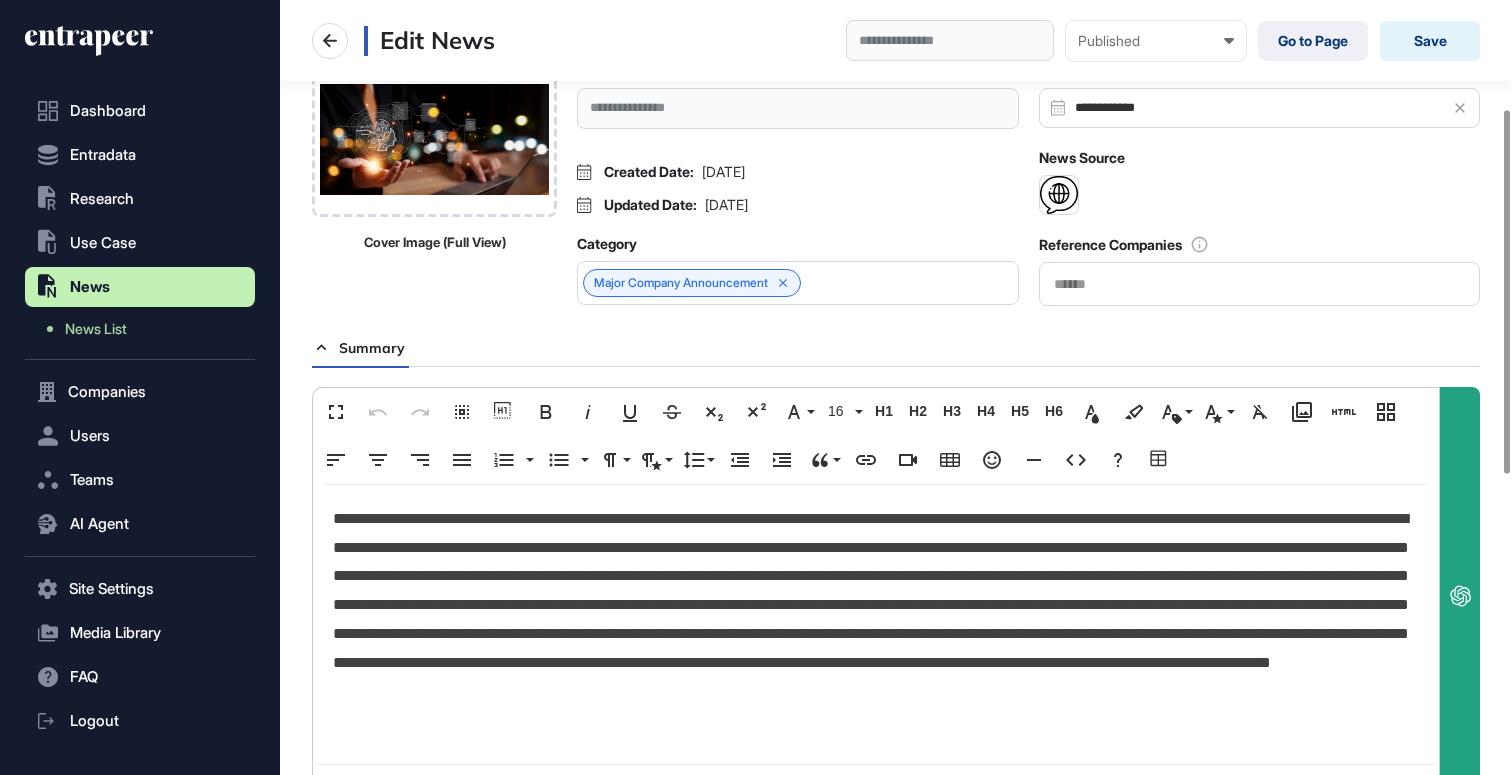 scroll, scrollTop: 0, scrollLeft: 0, axis: both 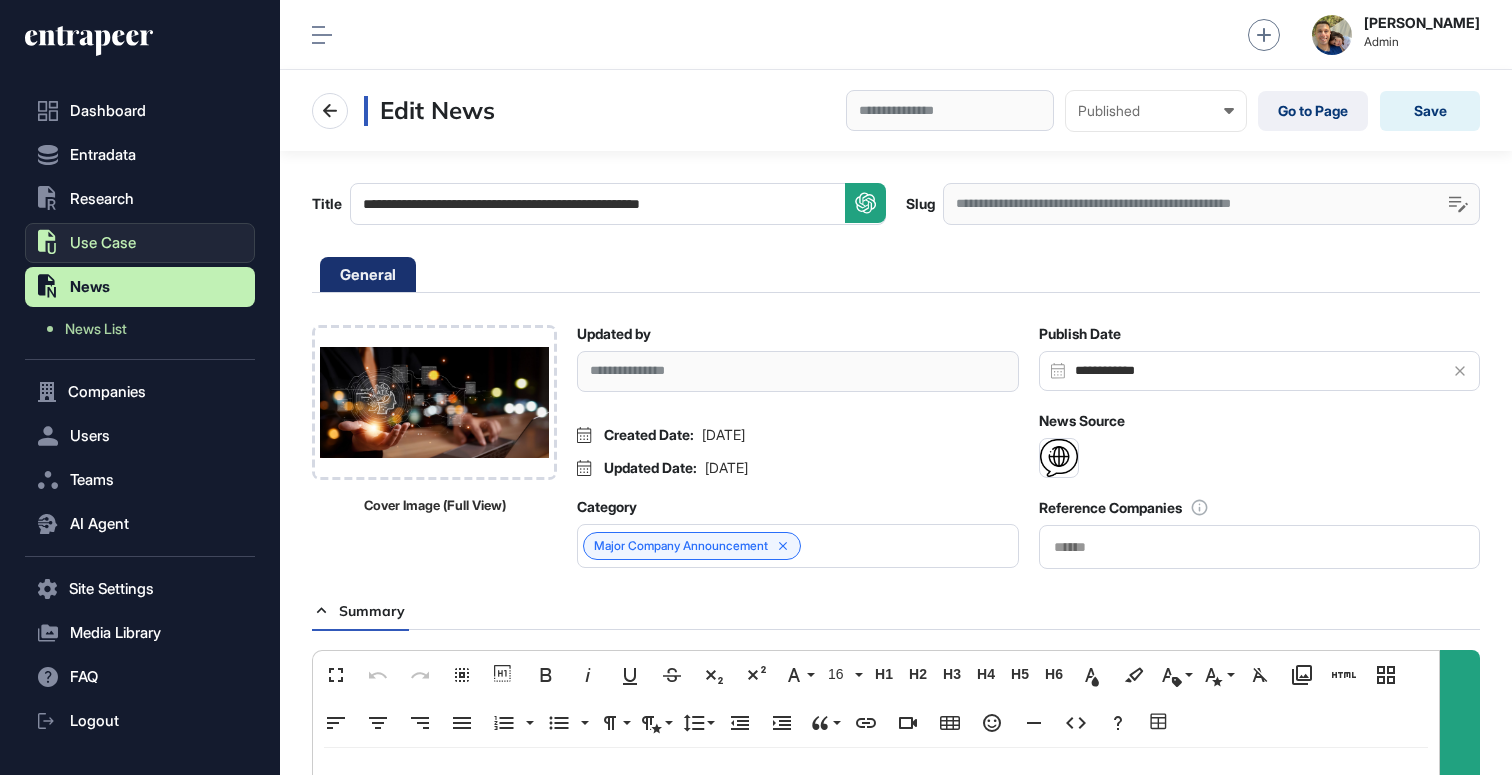 click on "Use Case" at bounding box center (103, 243) 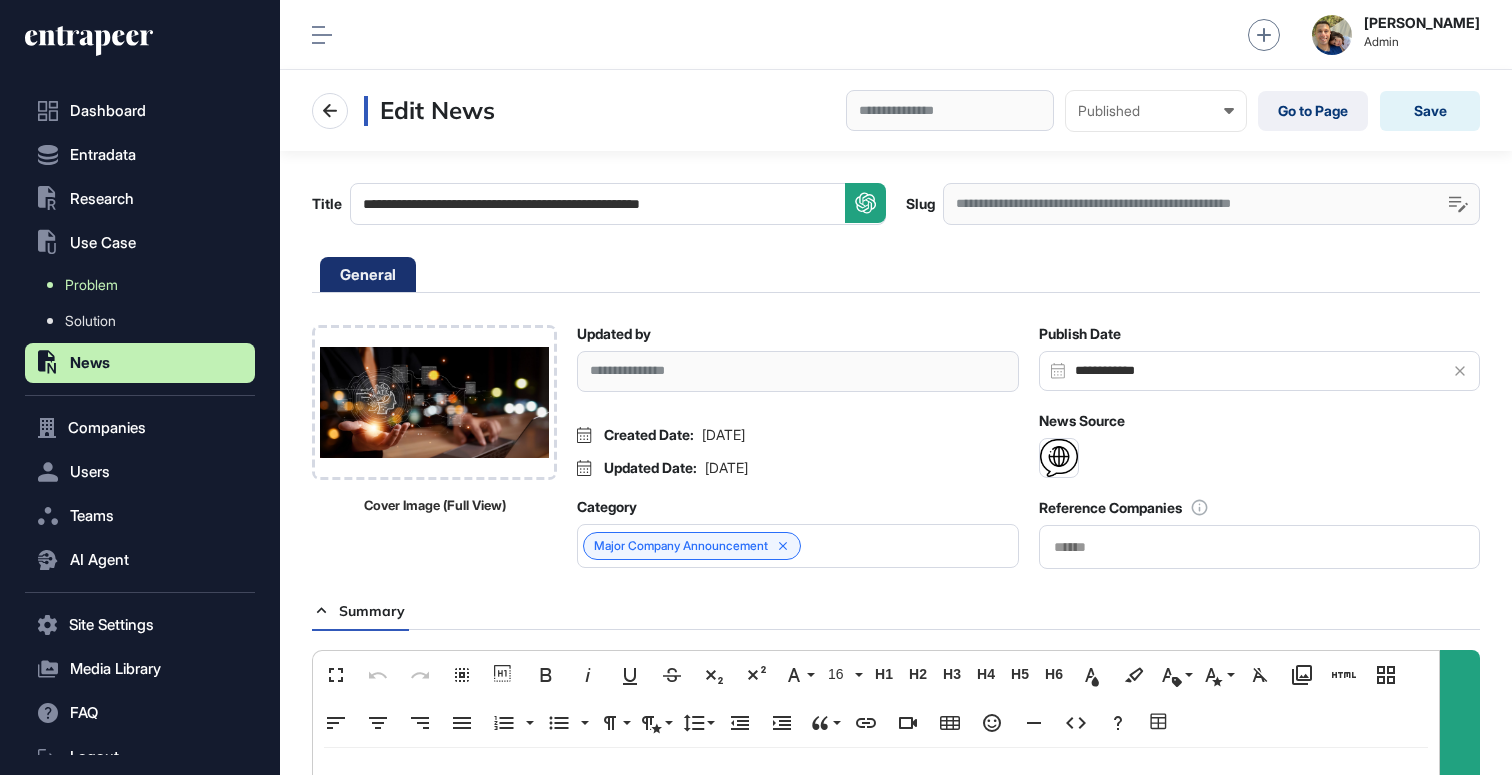click on "Problem" at bounding box center [91, 285] 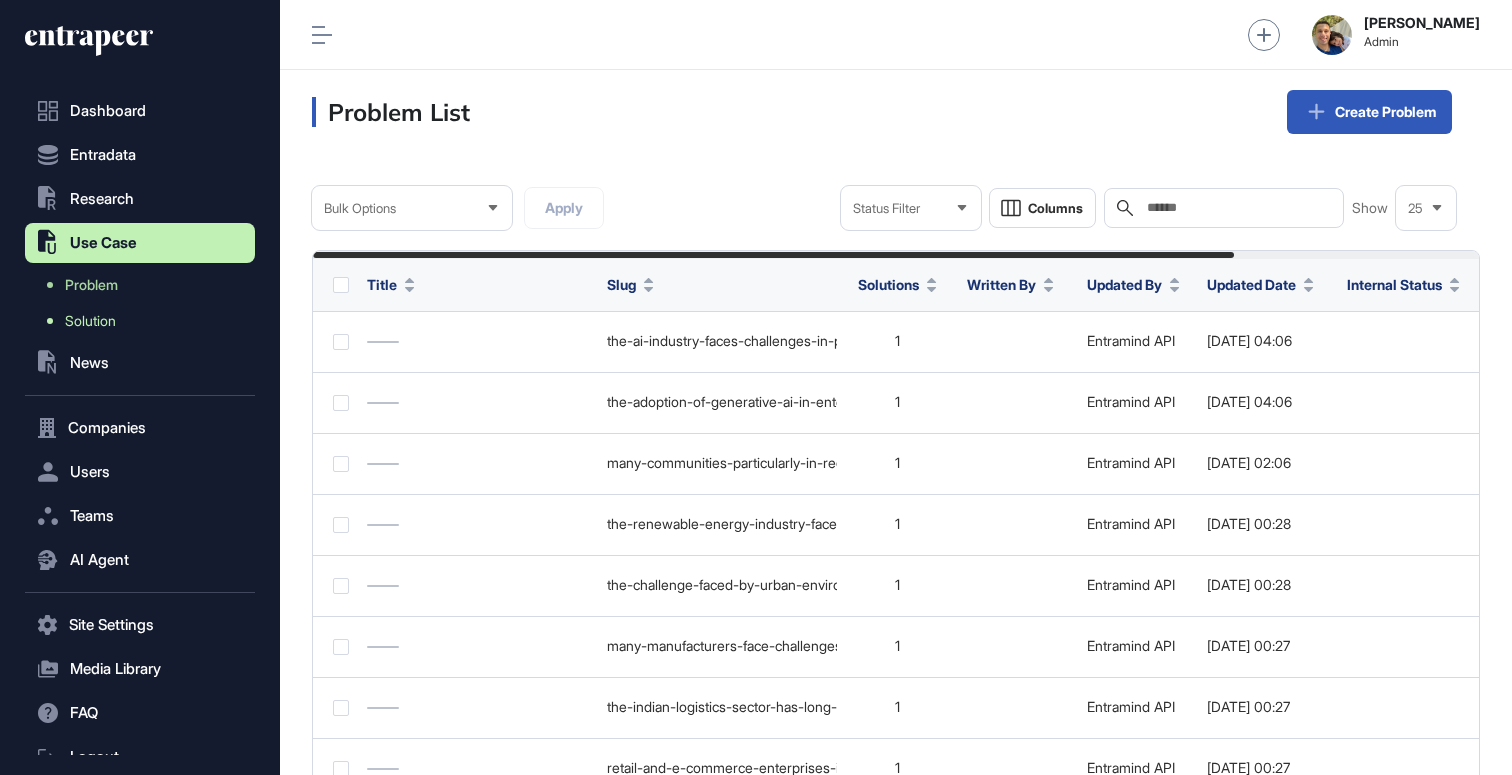 click on "Solution" at bounding box center [90, 321] 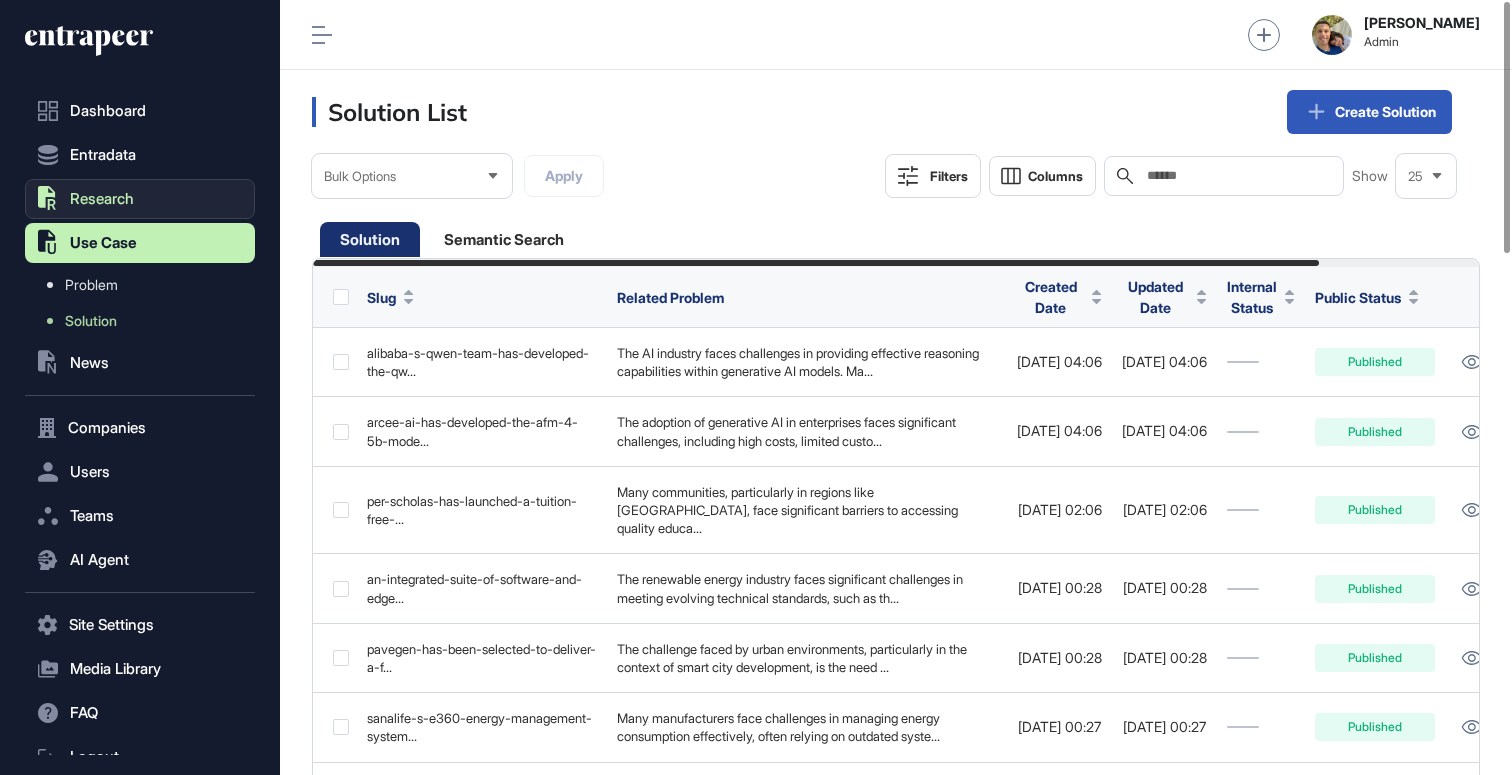 click on "Research" at bounding box center [102, 199] 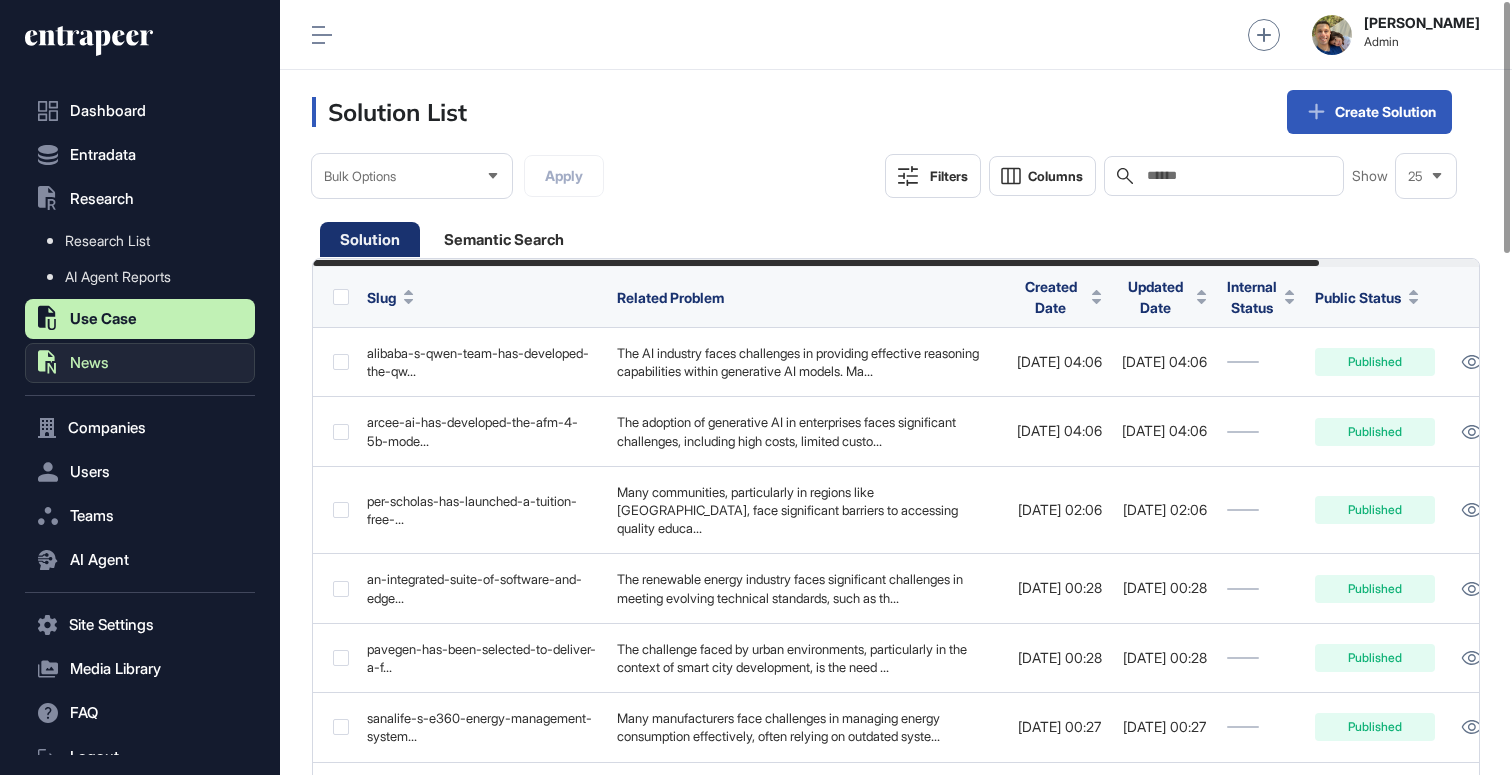scroll, scrollTop: 72, scrollLeft: 0, axis: vertical 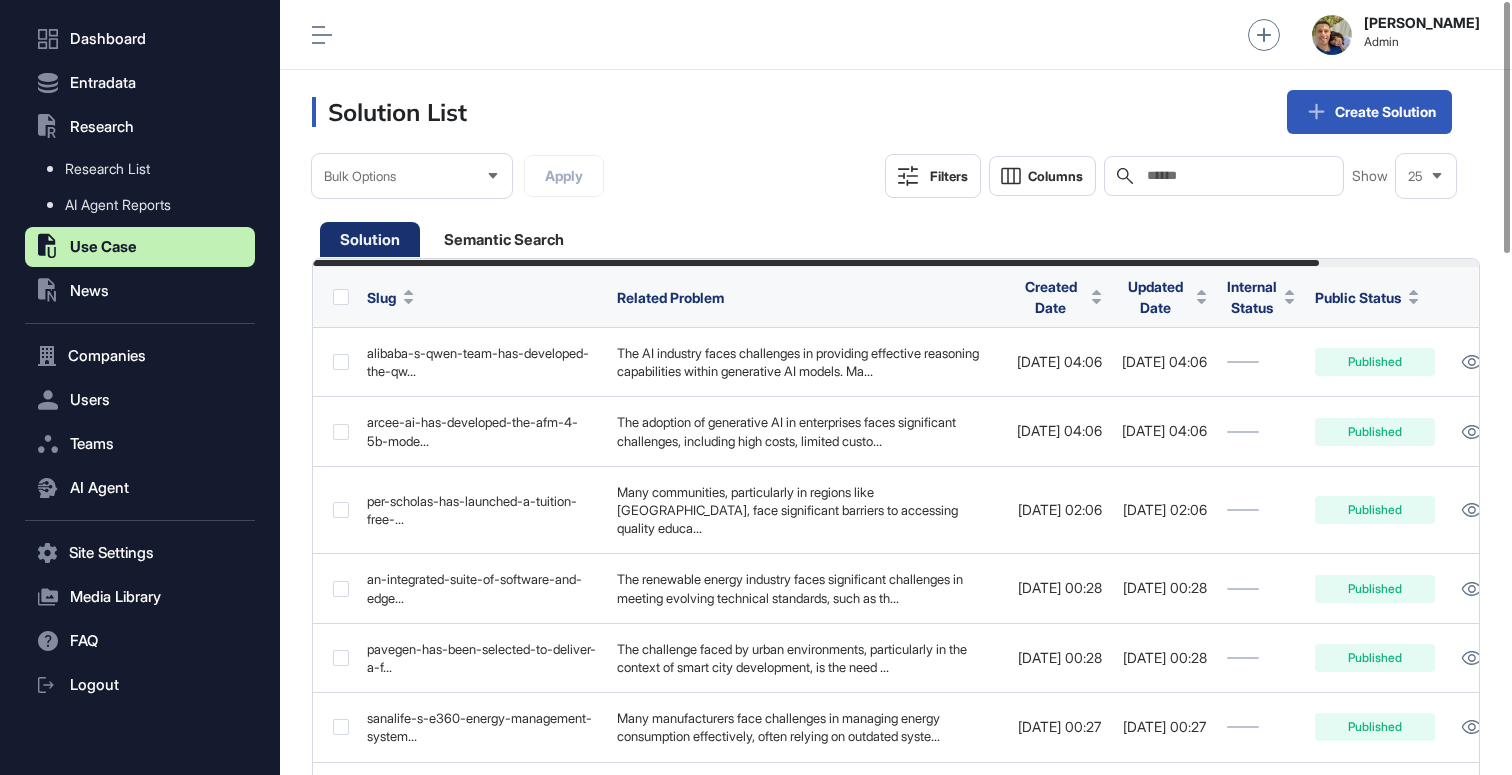 click on "Solution List Create Solution" at bounding box center (896, 112) 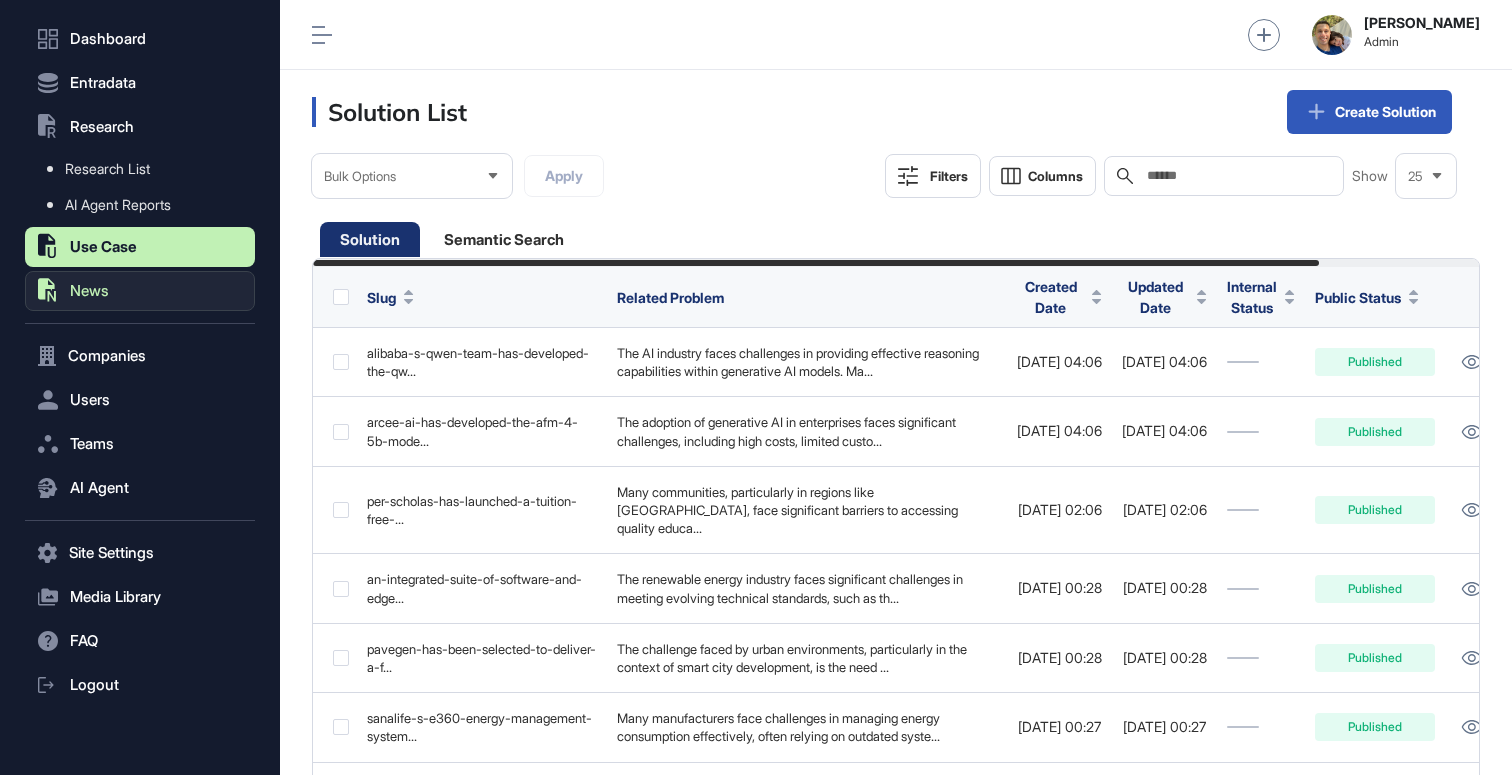 click on "News" at bounding box center [89, 291] 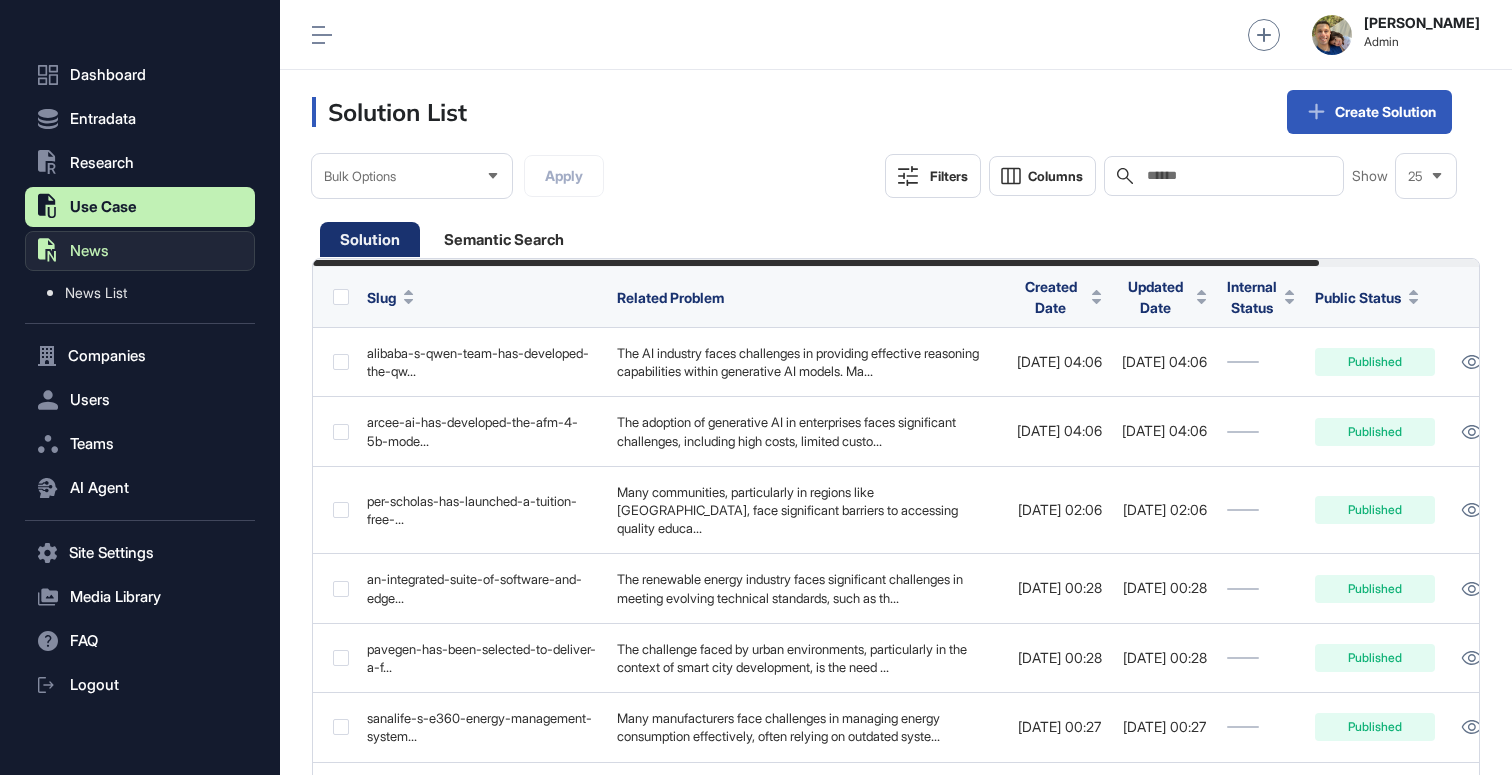 scroll, scrollTop: 36, scrollLeft: 0, axis: vertical 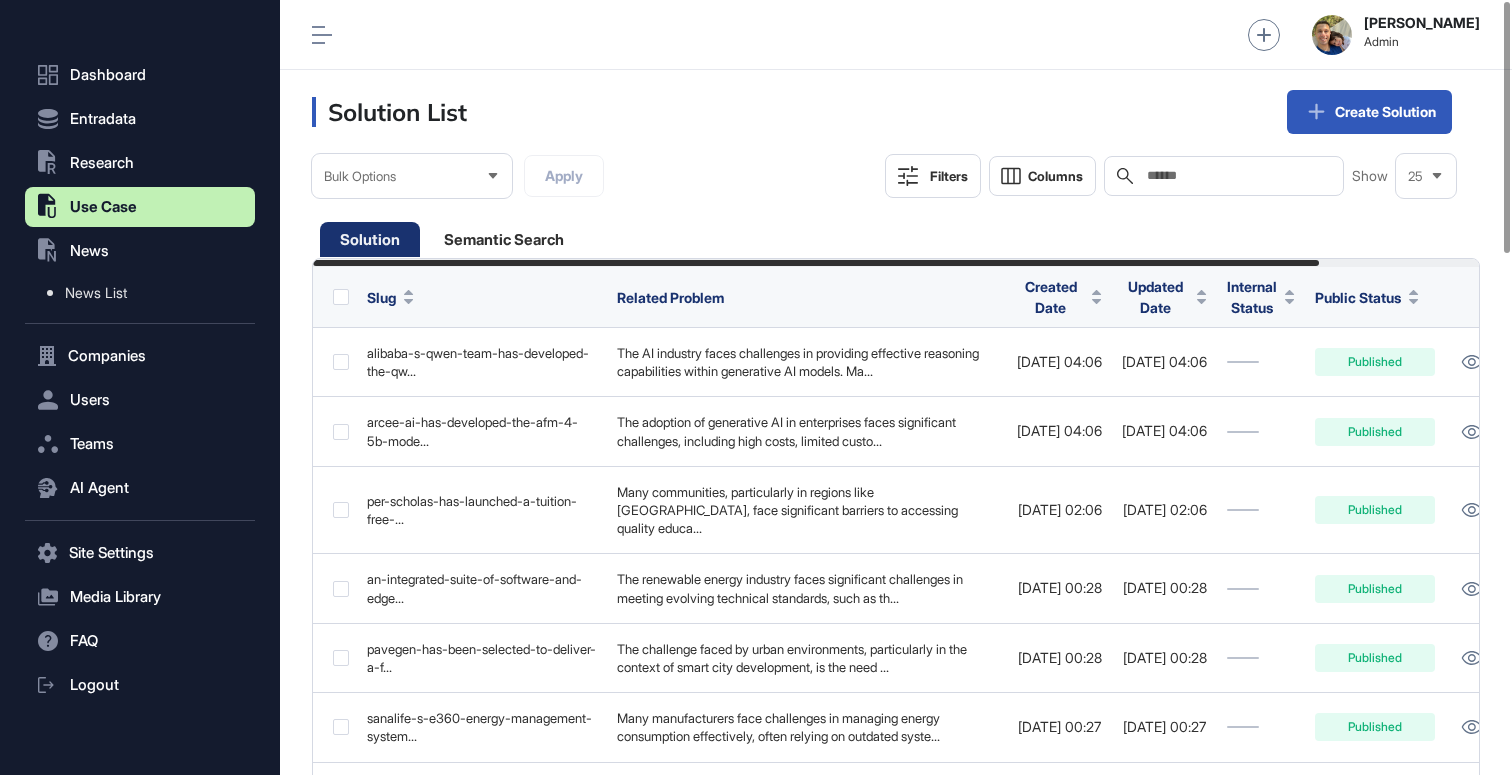 click on "Solution List Create Solution" at bounding box center [896, 112] 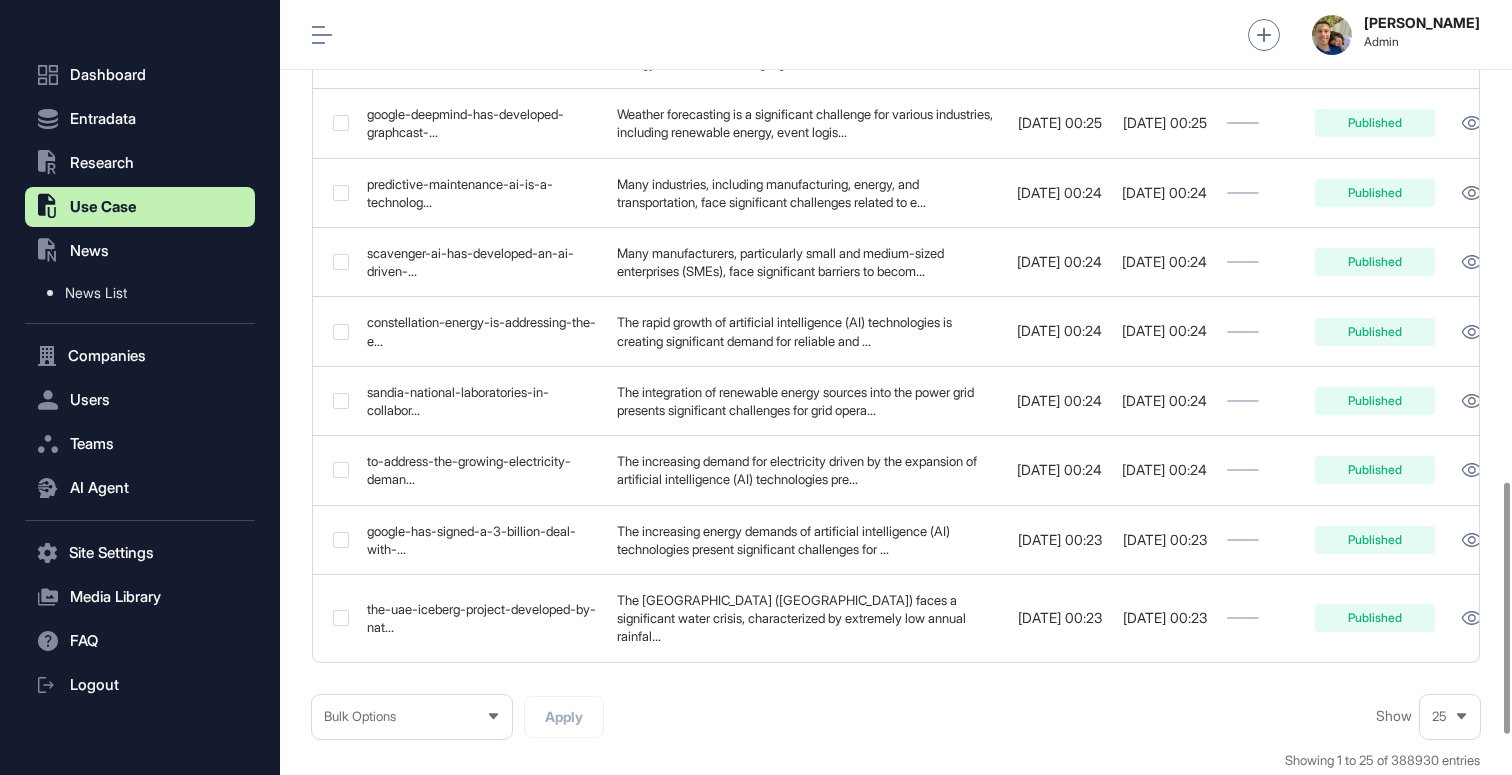 scroll, scrollTop: 1485, scrollLeft: 0, axis: vertical 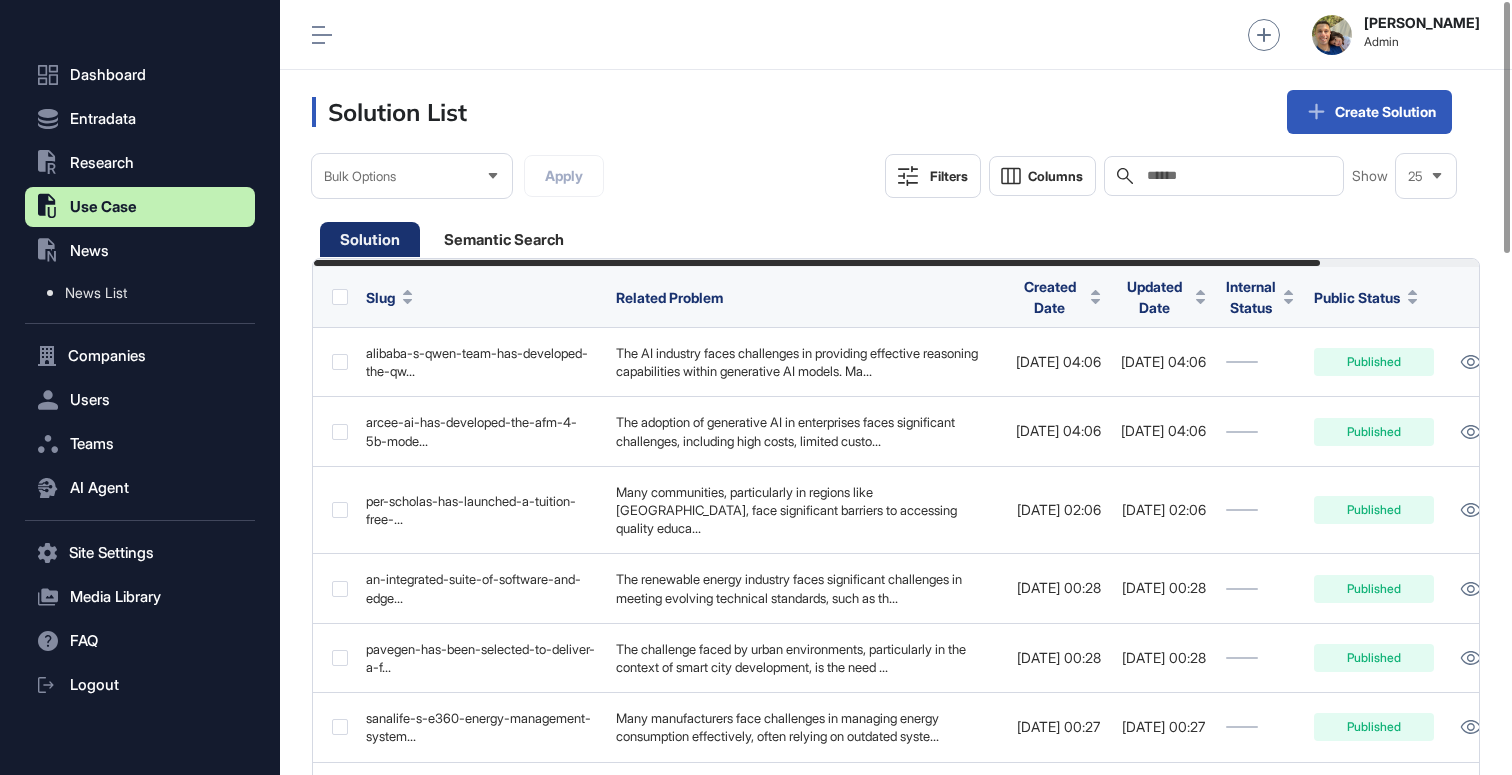 click on "Solution List Create Solution" at bounding box center (896, 112) 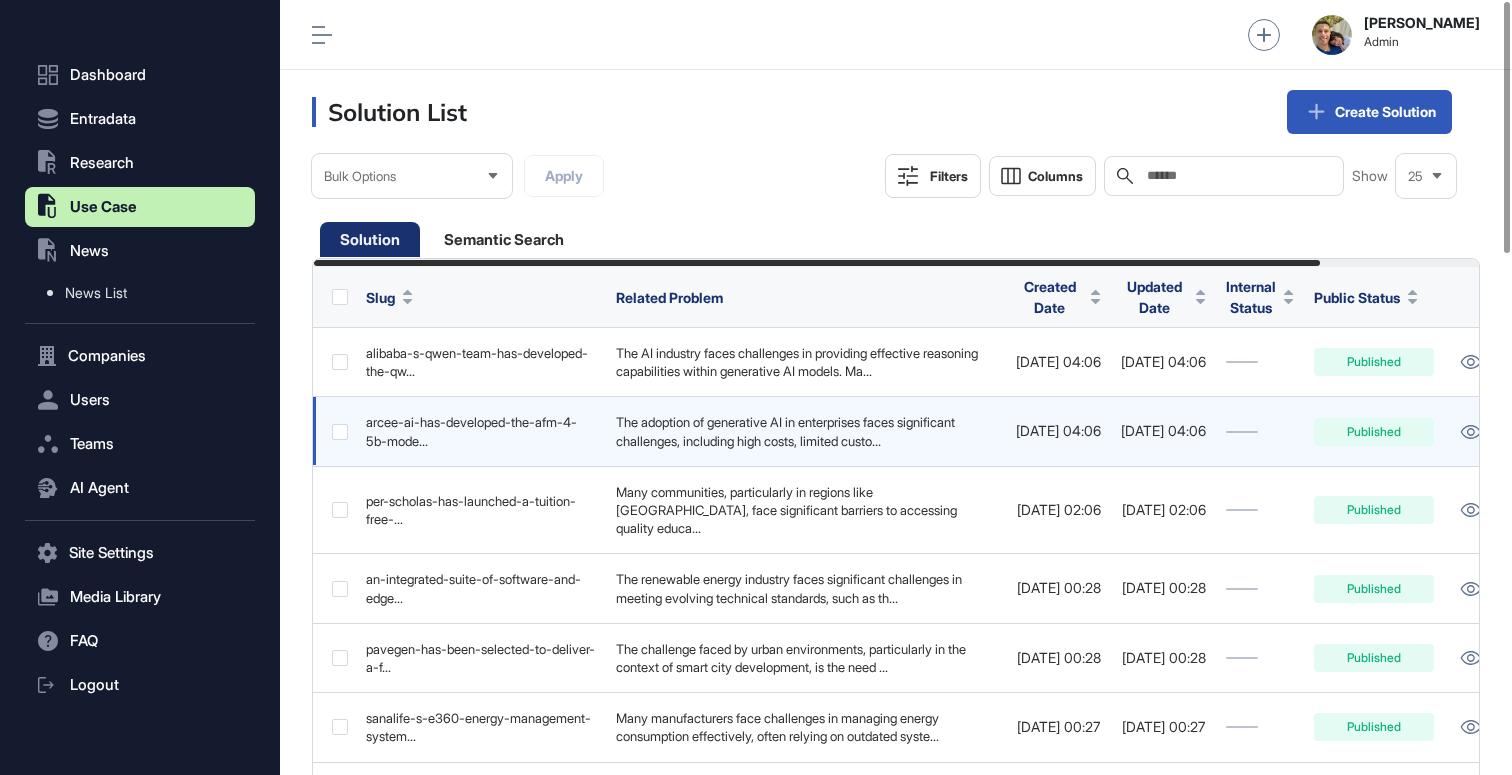 scroll, scrollTop: 0, scrollLeft: 8, axis: horizontal 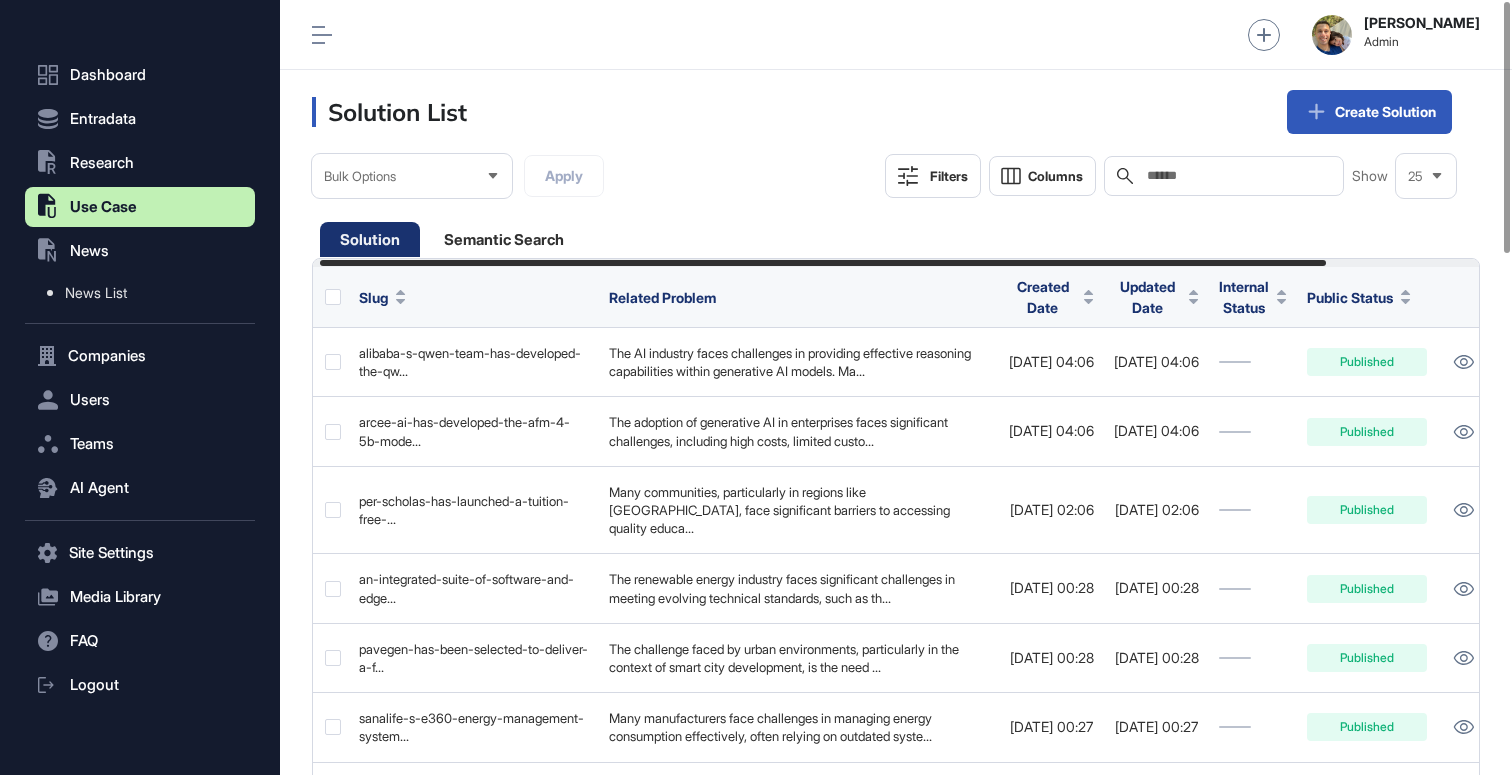 click on "Gülhan Gülez Admin" at bounding box center (896, 35) 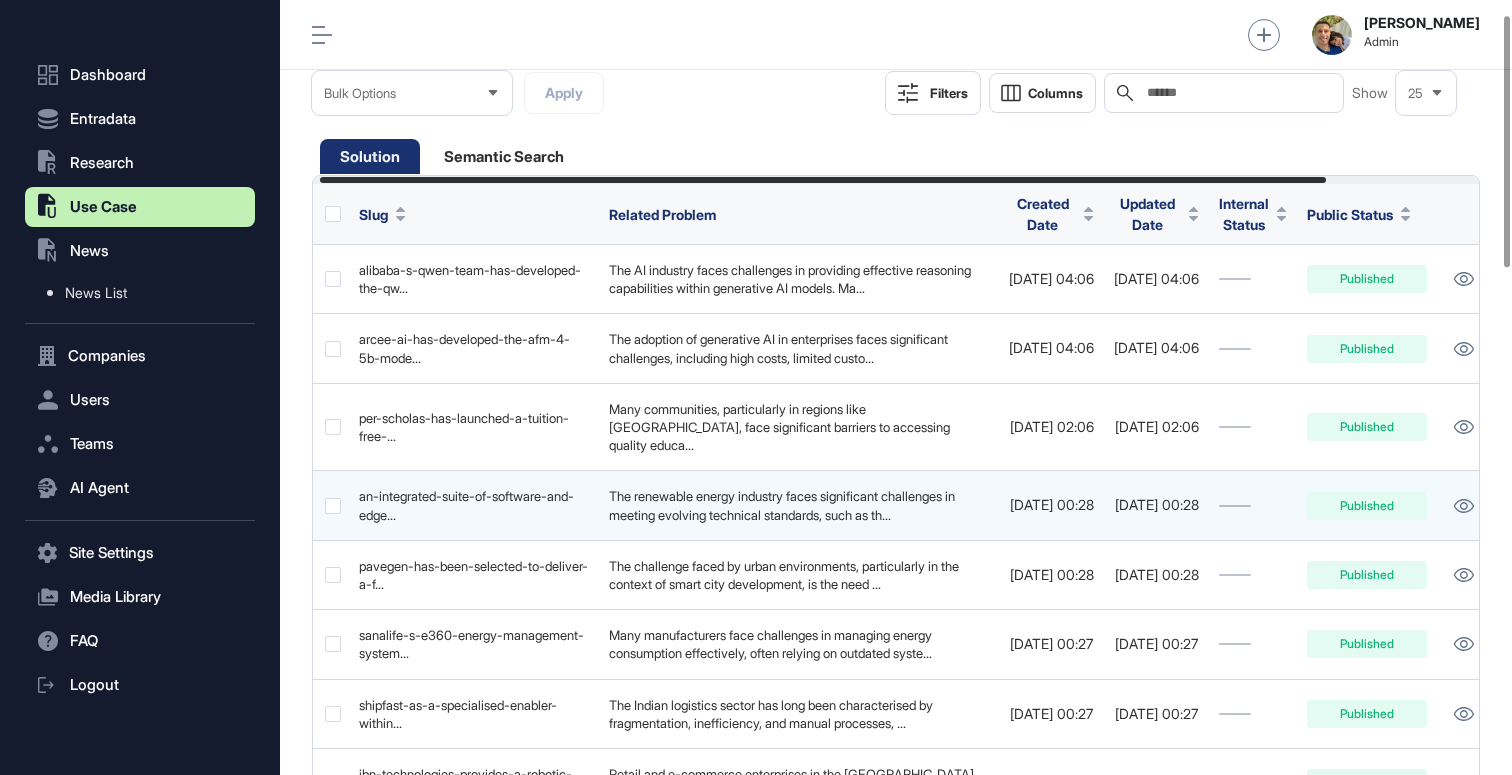 scroll, scrollTop: 0, scrollLeft: 0, axis: both 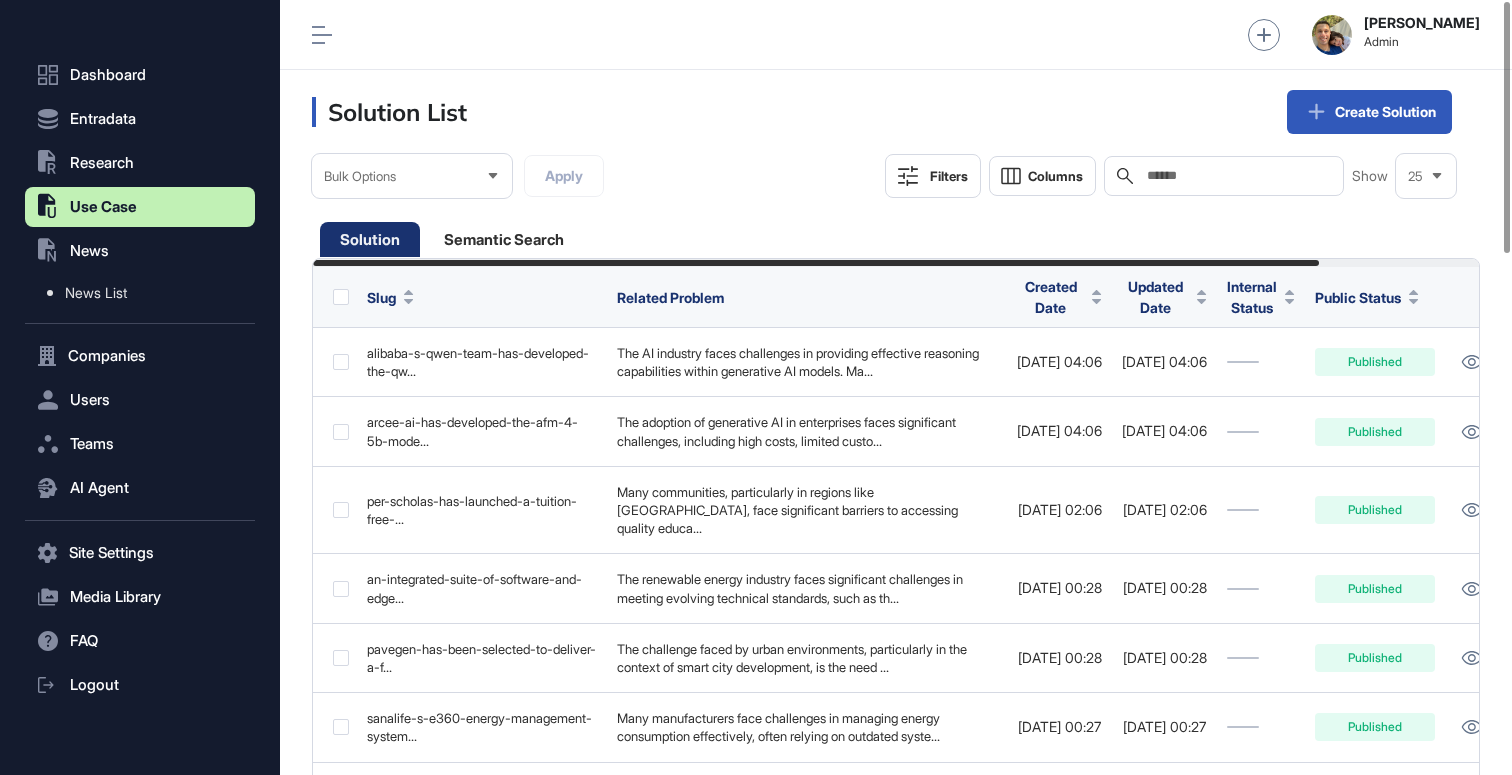 click on "Solution List Create Solution" at bounding box center [896, 112] 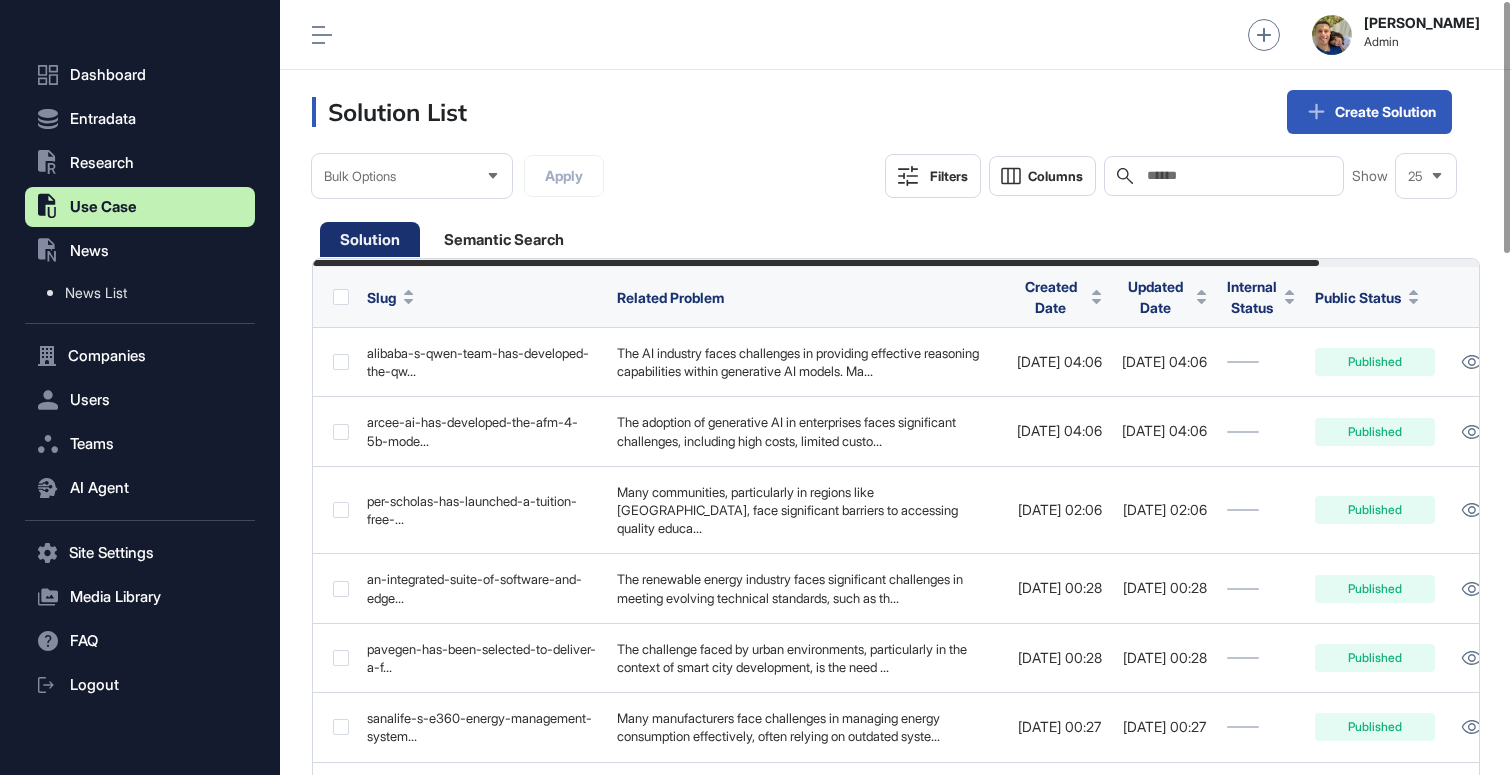 click on "Solution List Create Solution" at bounding box center (896, 112) 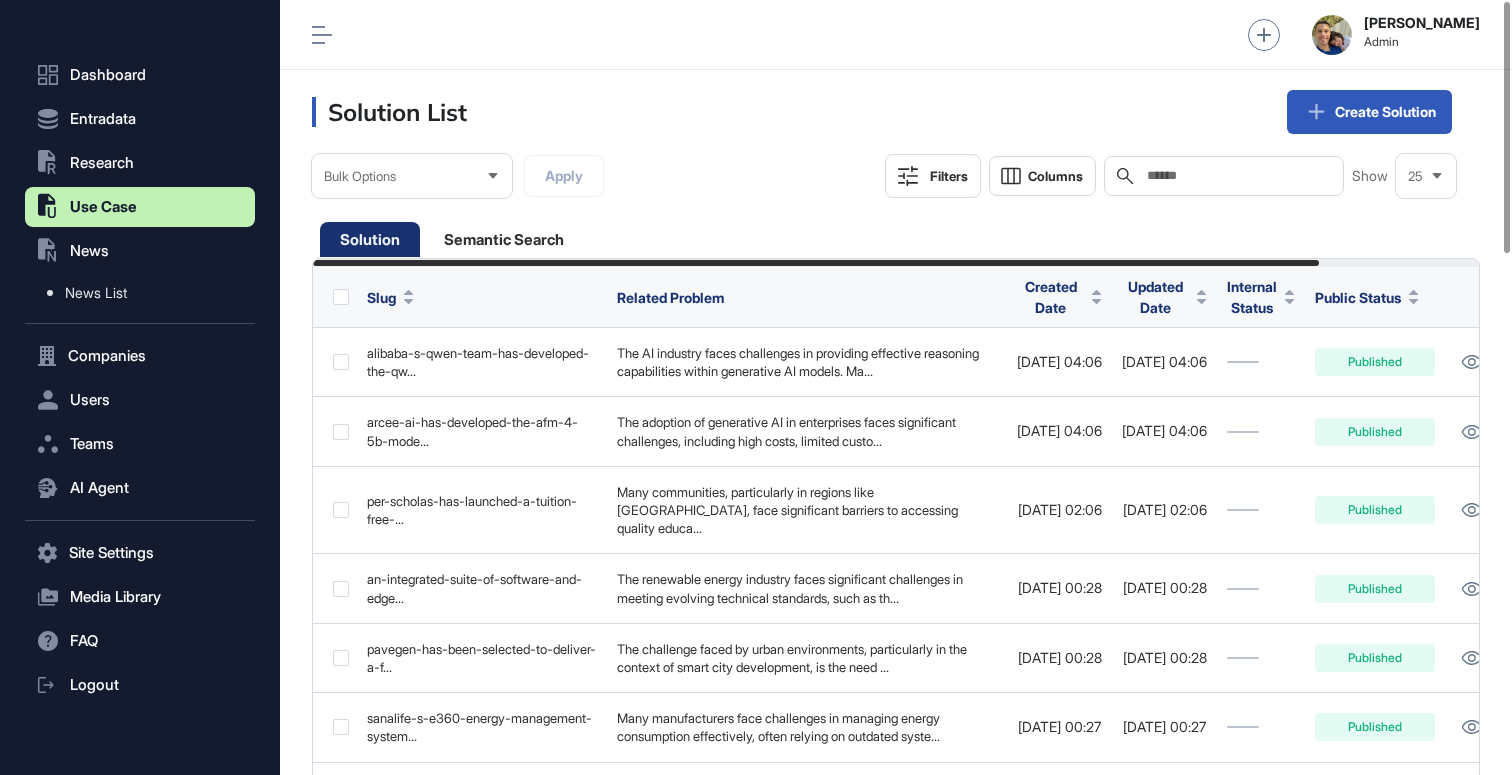 click on "Bulk Options Apply Filters Columns Search Show 25" at bounding box center [896, 196] 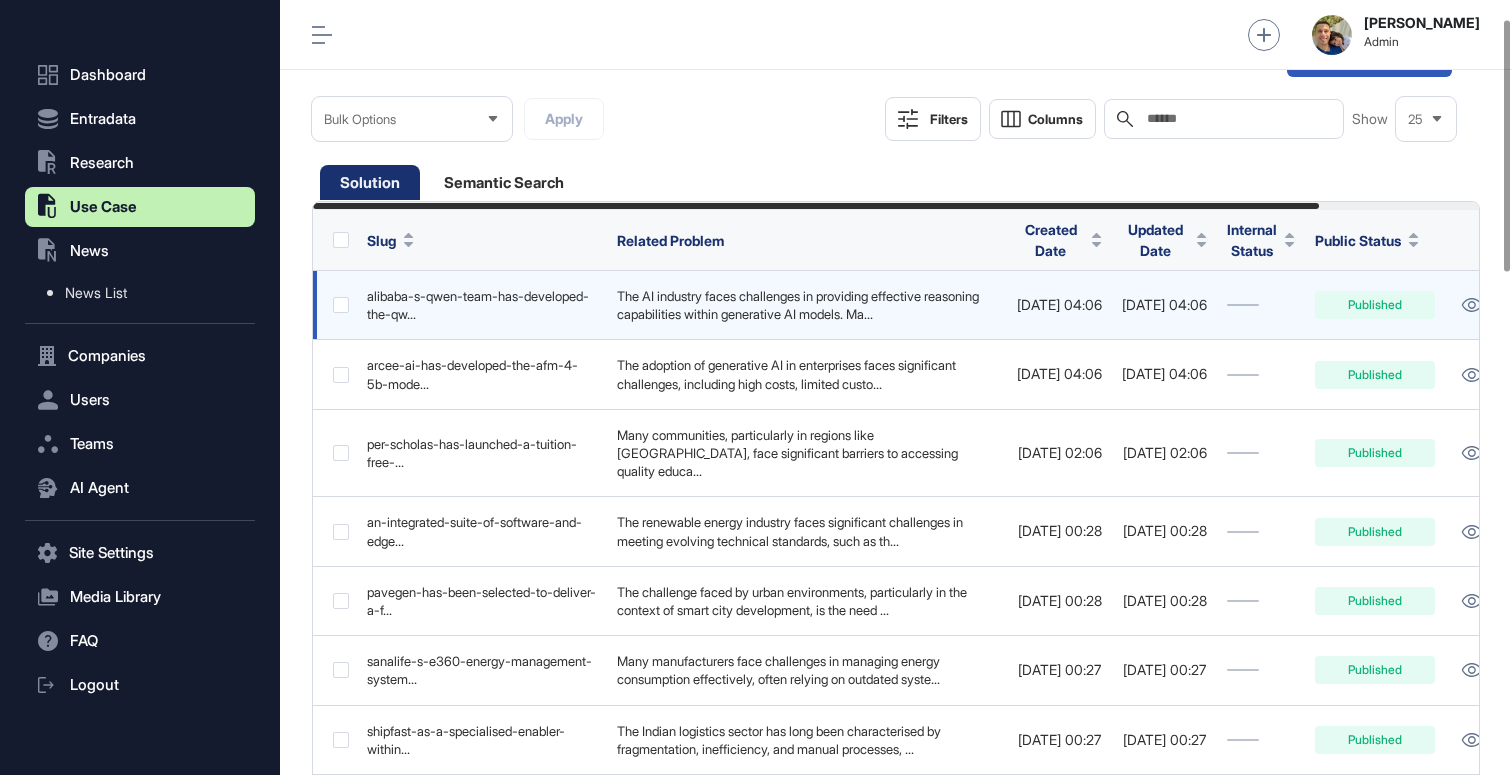 scroll, scrollTop: 54, scrollLeft: 0, axis: vertical 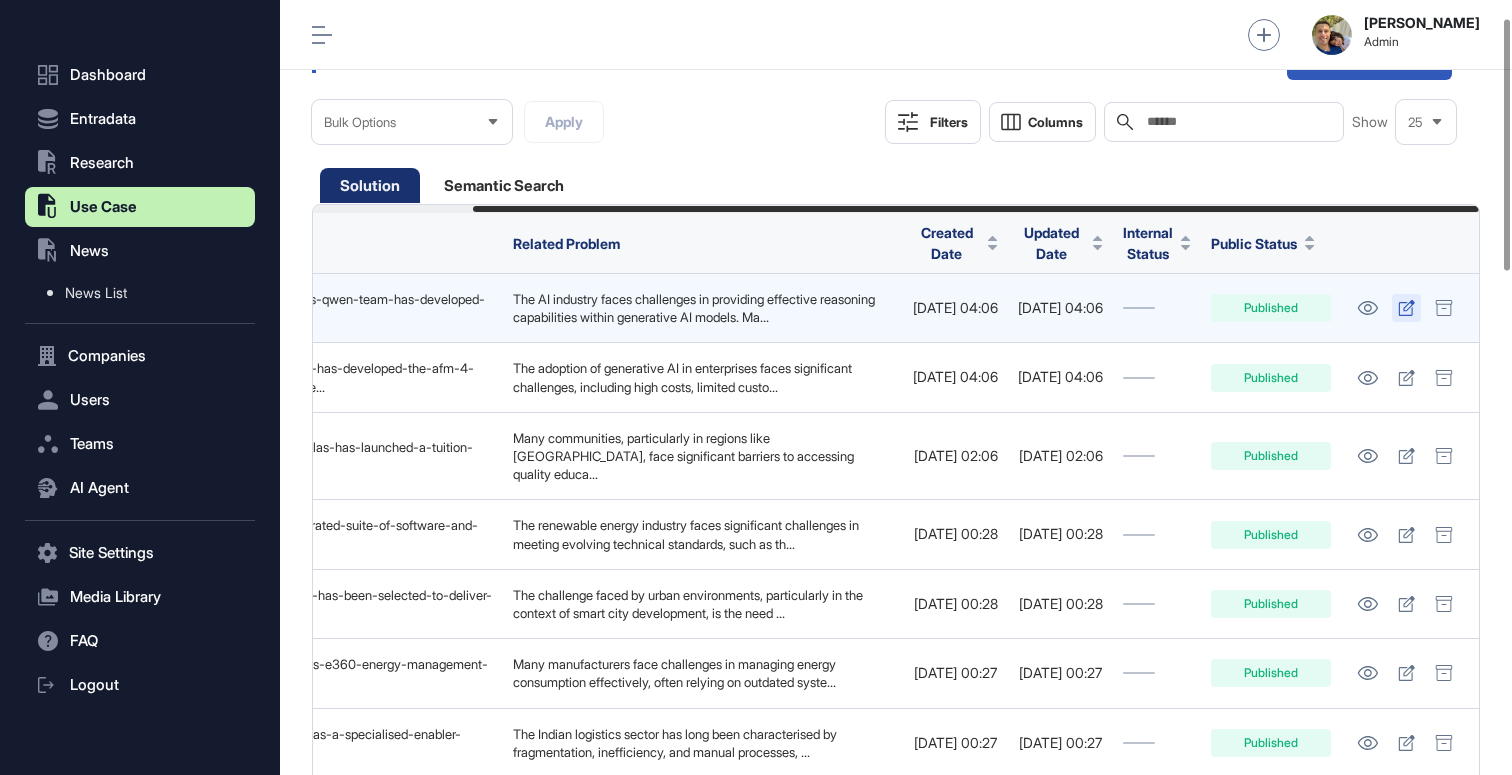 click 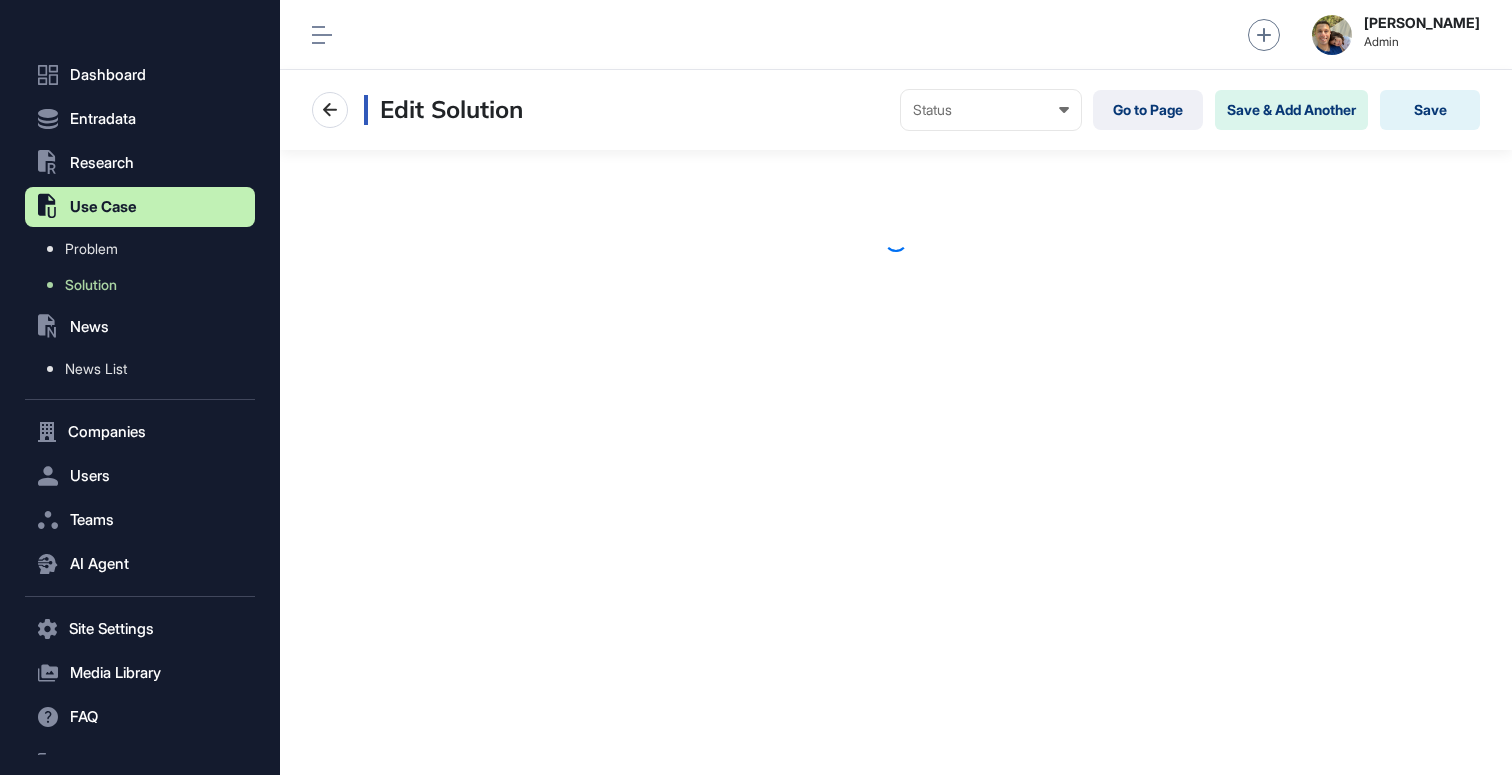 scroll, scrollTop: 0, scrollLeft: 0, axis: both 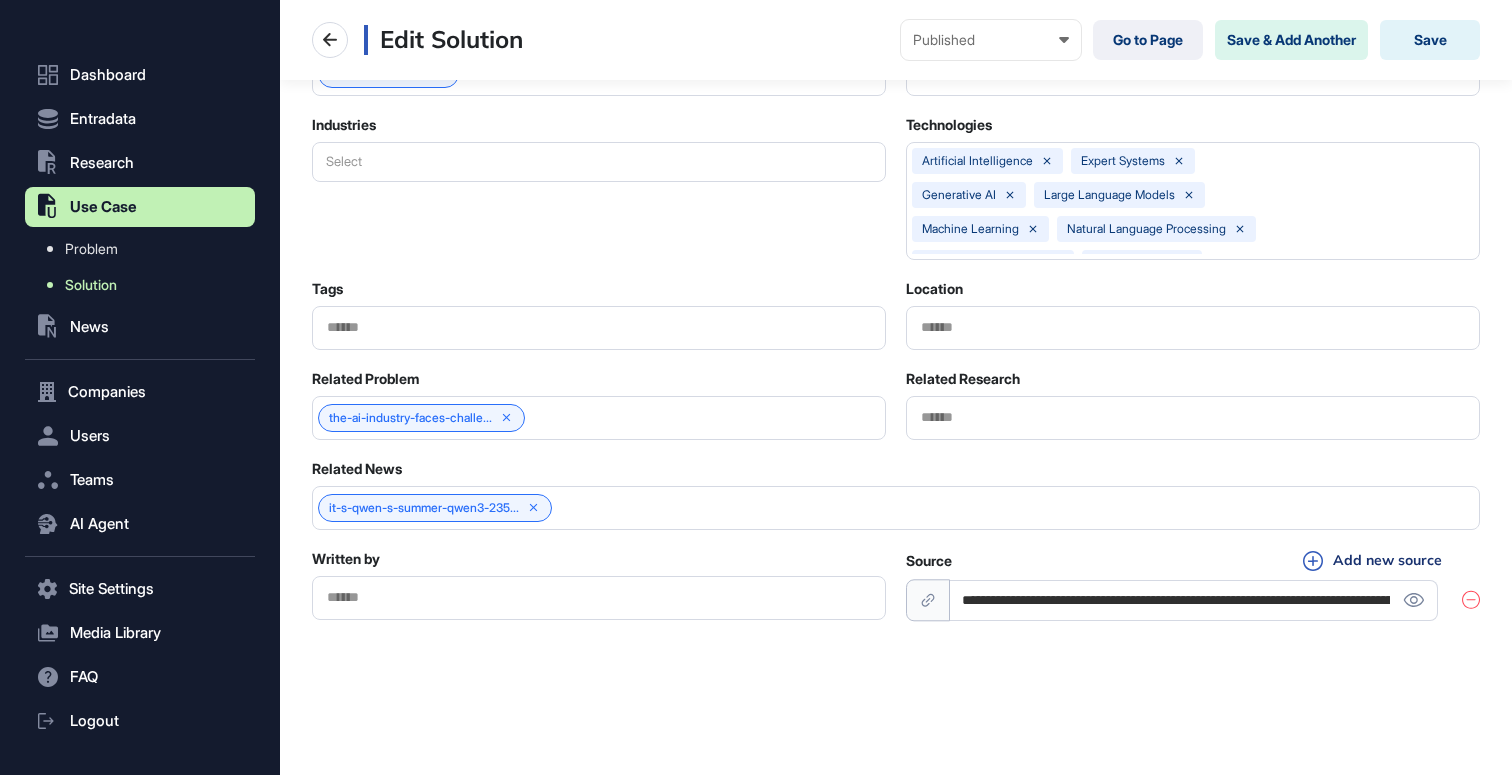 click on "Solution" at bounding box center (91, 285) 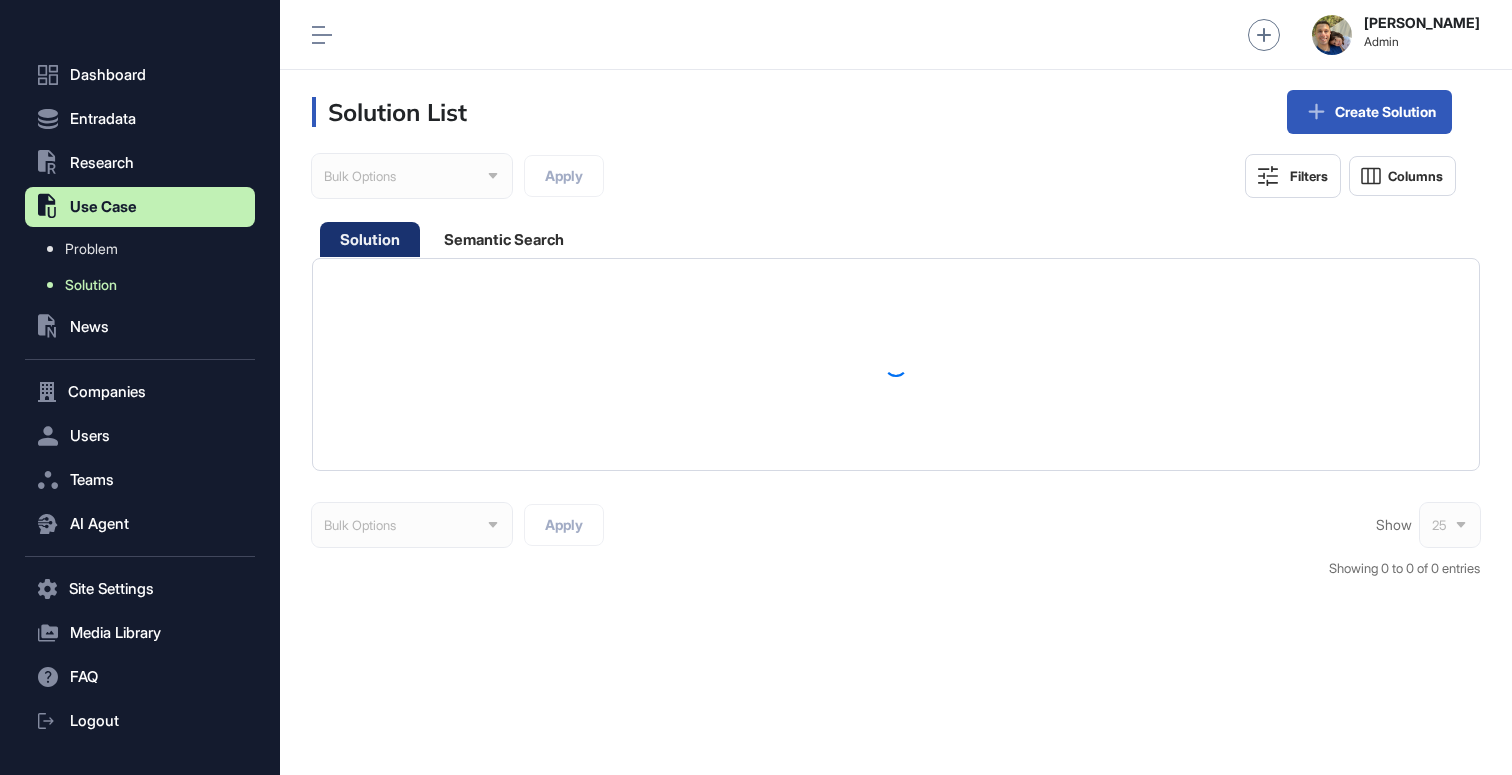 scroll, scrollTop: 0, scrollLeft: 0, axis: both 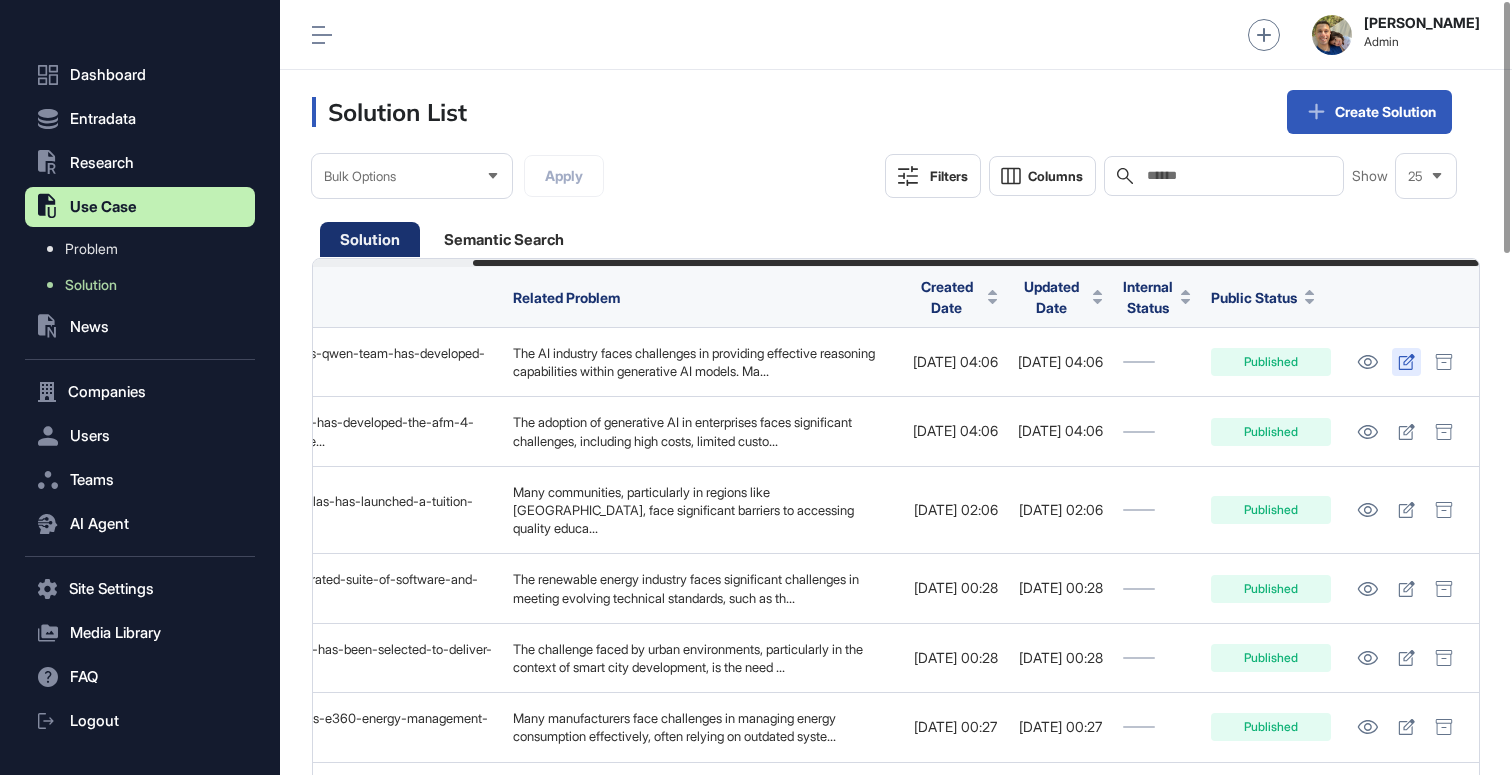 click 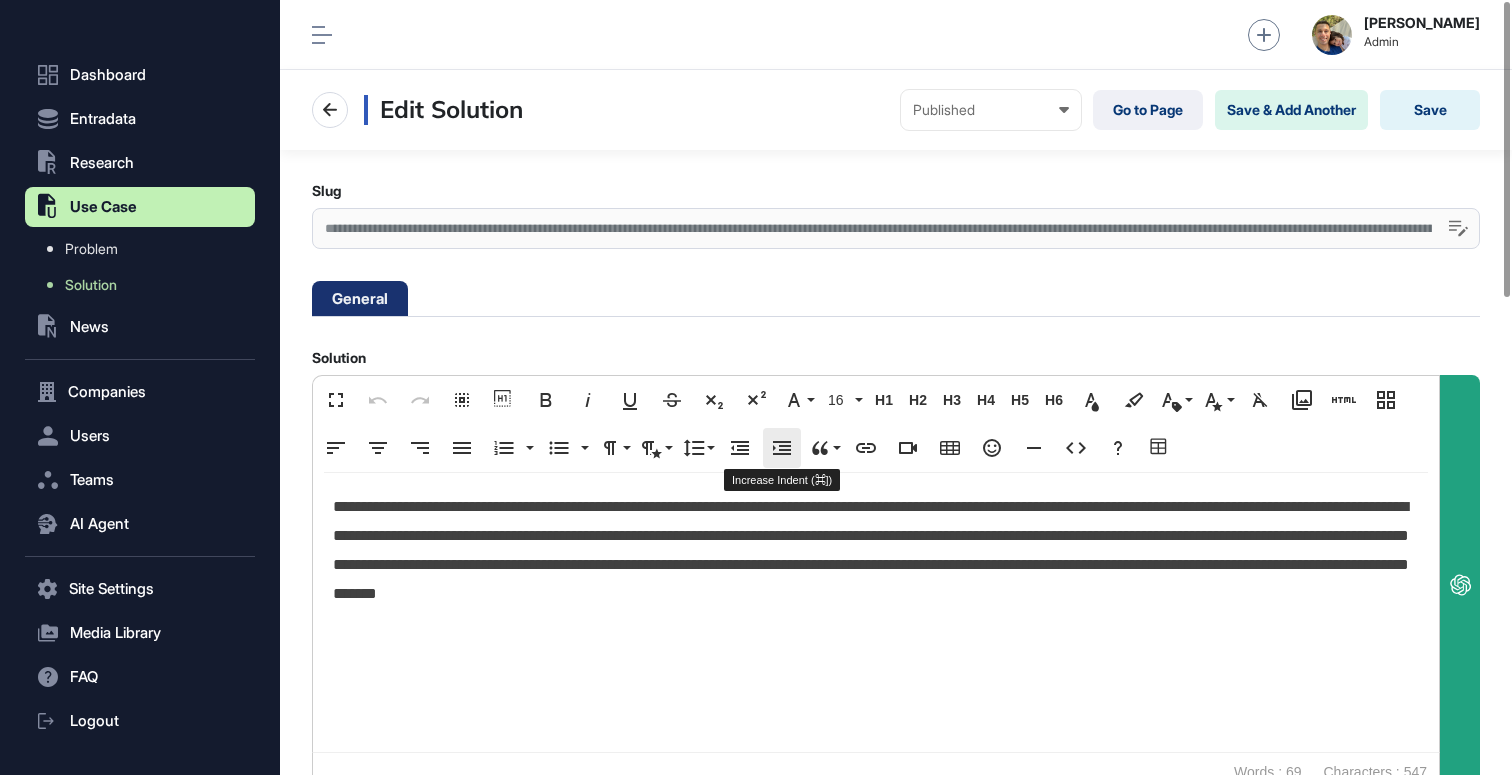 scroll, scrollTop: 106, scrollLeft: 572, axis: both 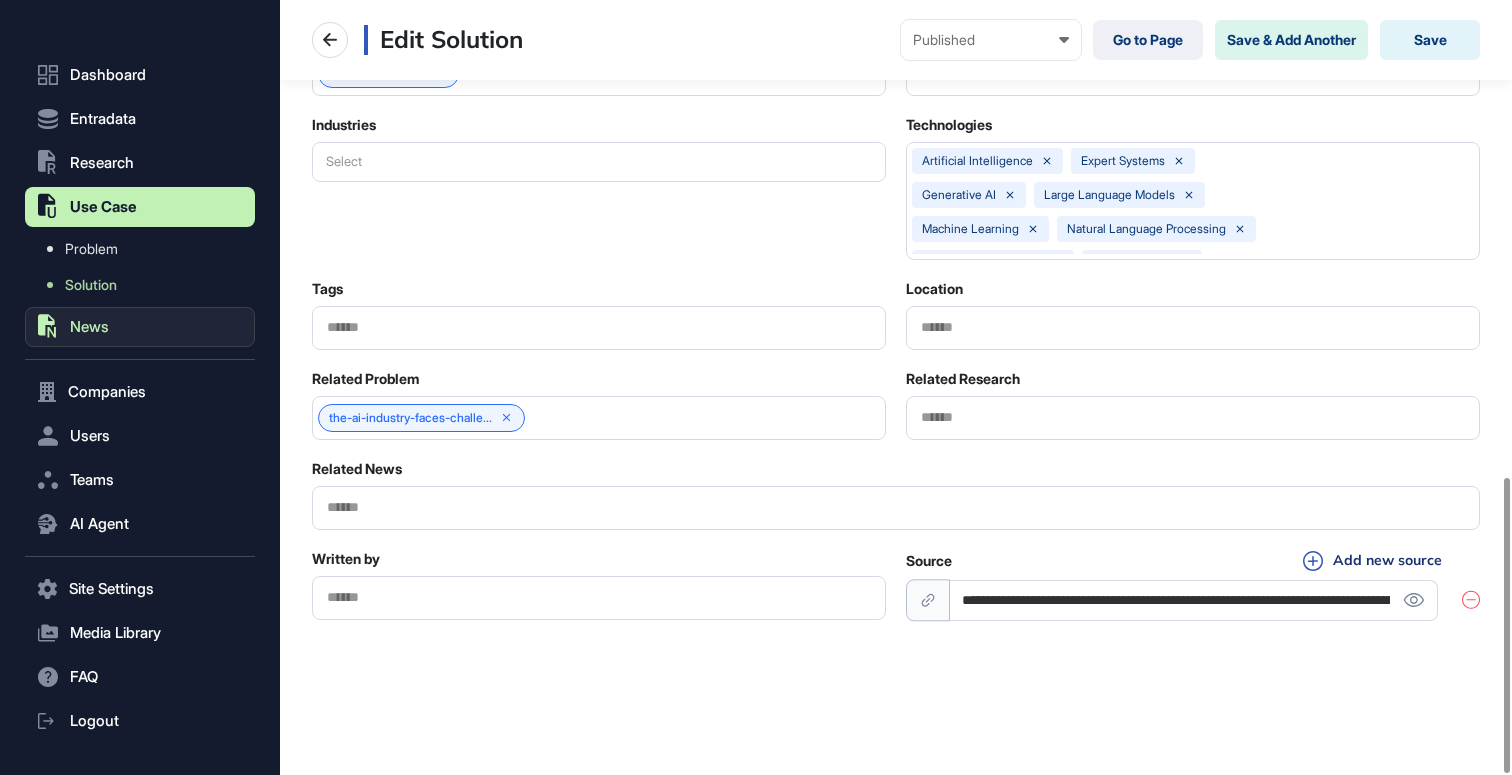 click on "News" at bounding box center (89, 327) 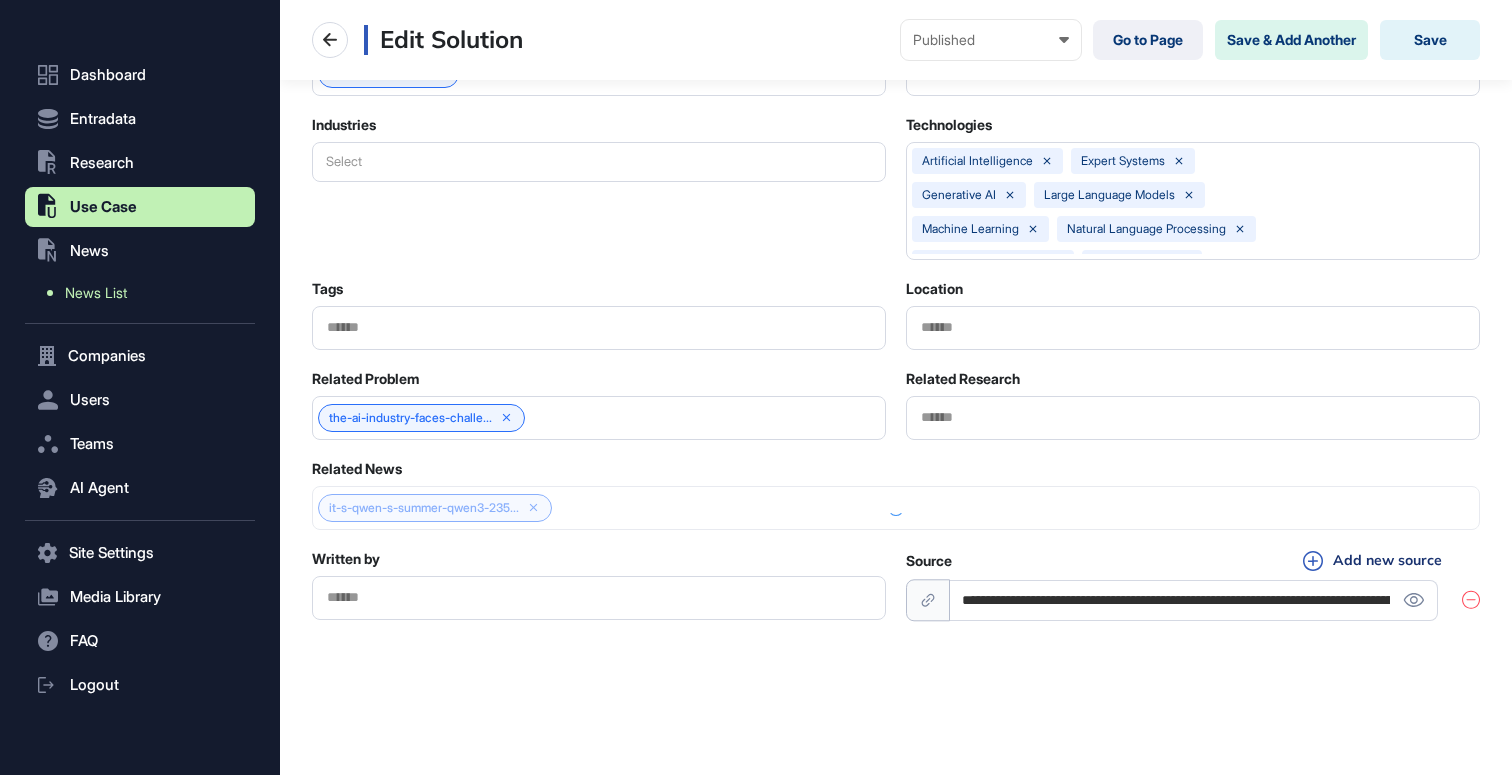 click on "News List" at bounding box center (96, 293) 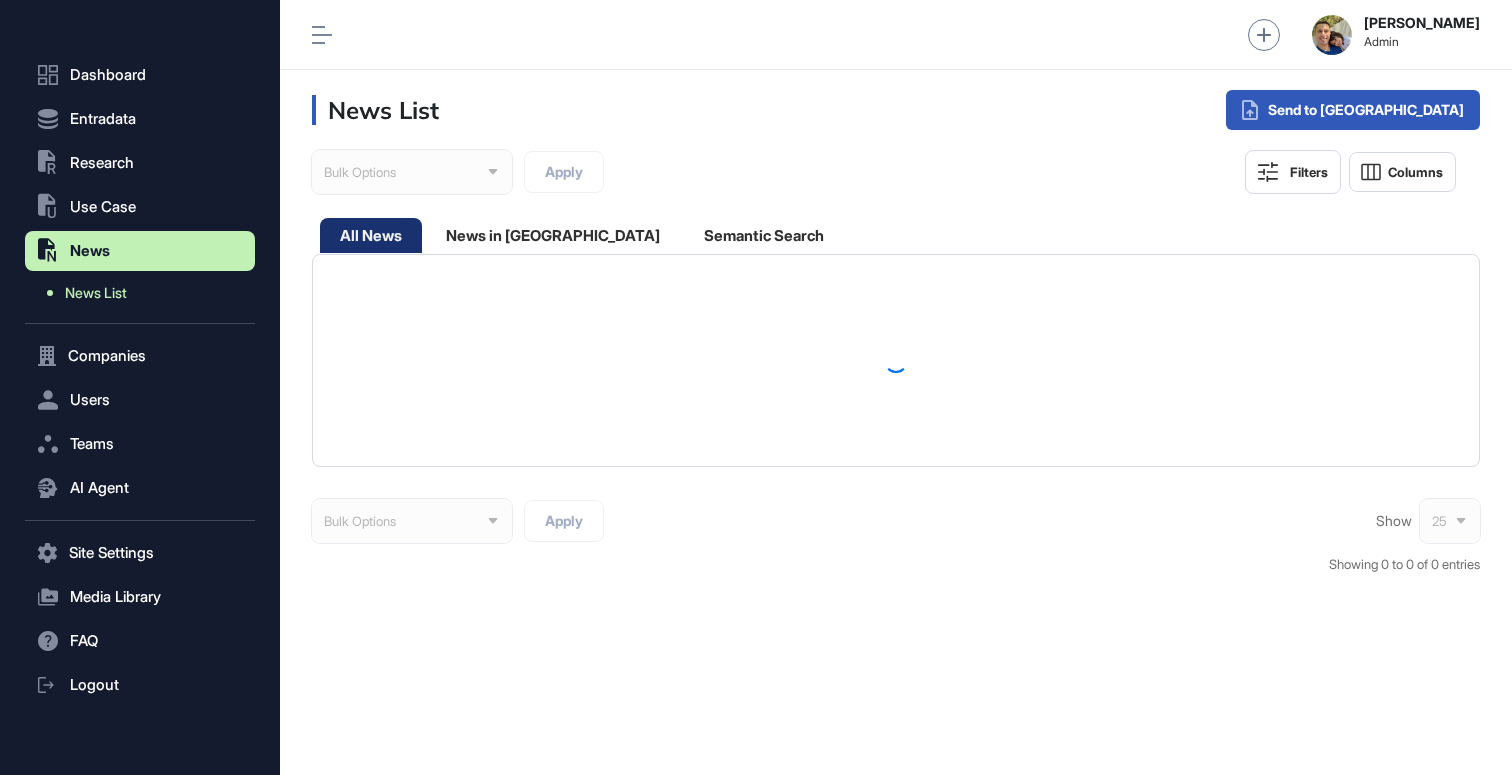 scroll, scrollTop: 0, scrollLeft: 0, axis: both 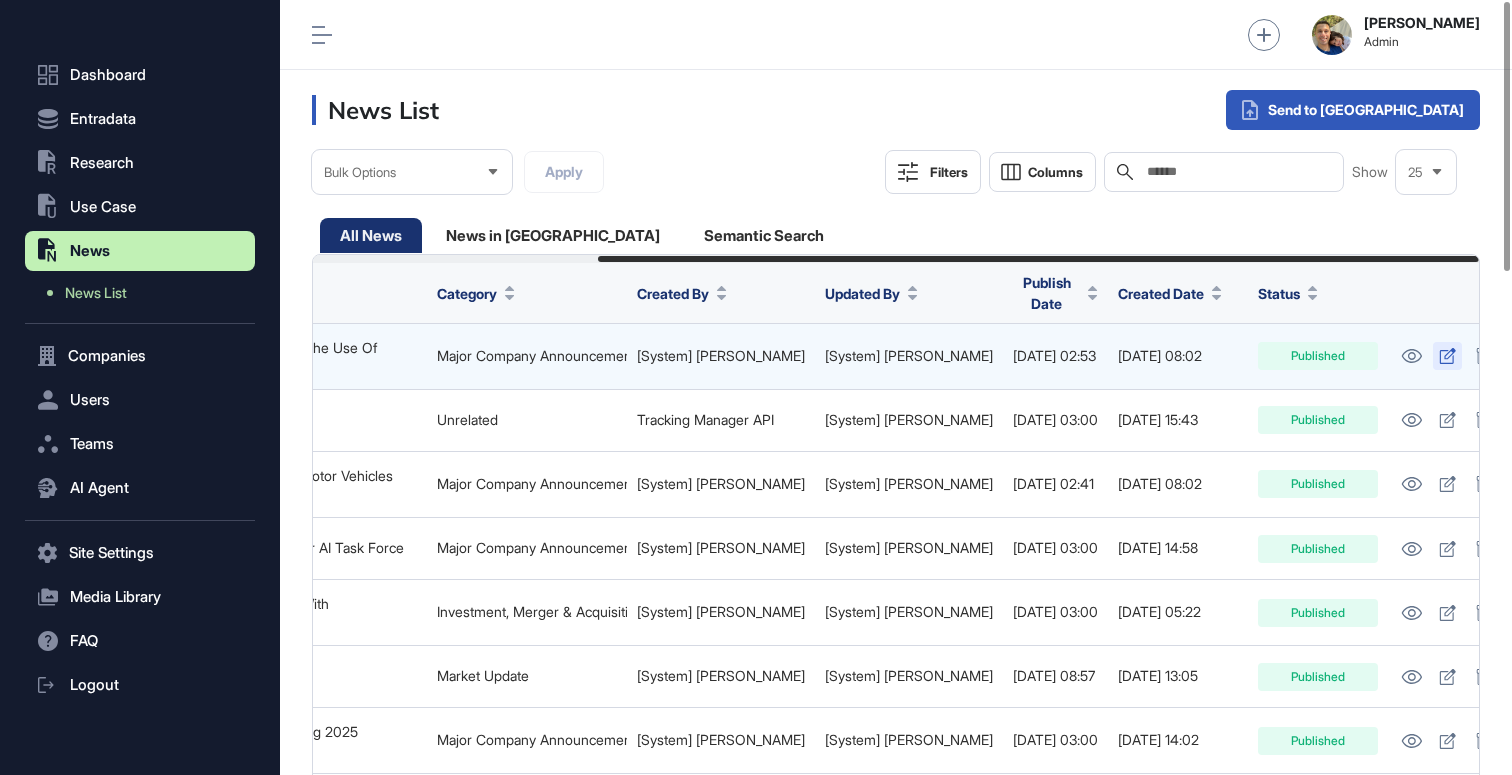 click at bounding box center [1447, 356] 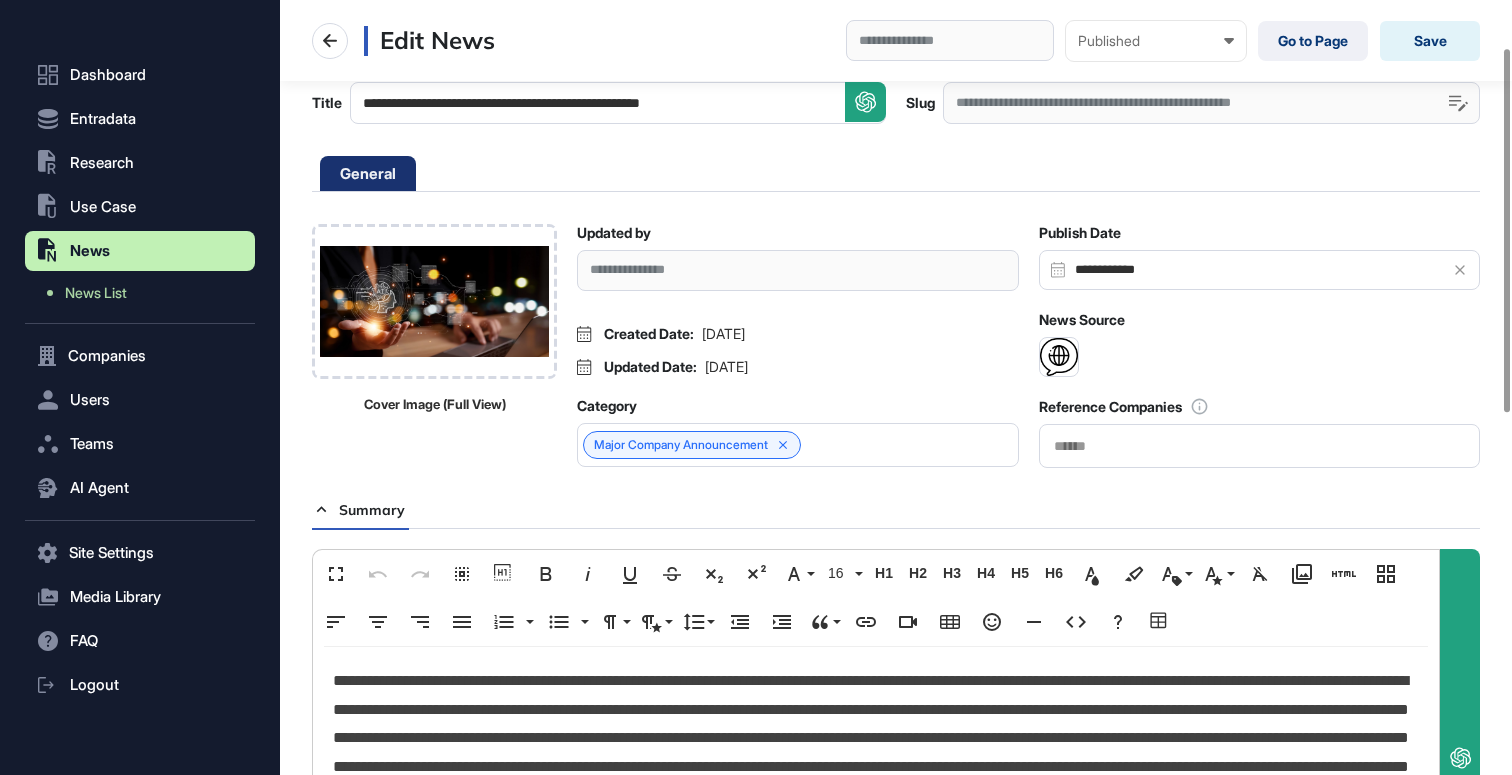 scroll, scrollTop: 0, scrollLeft: 0, axis: both 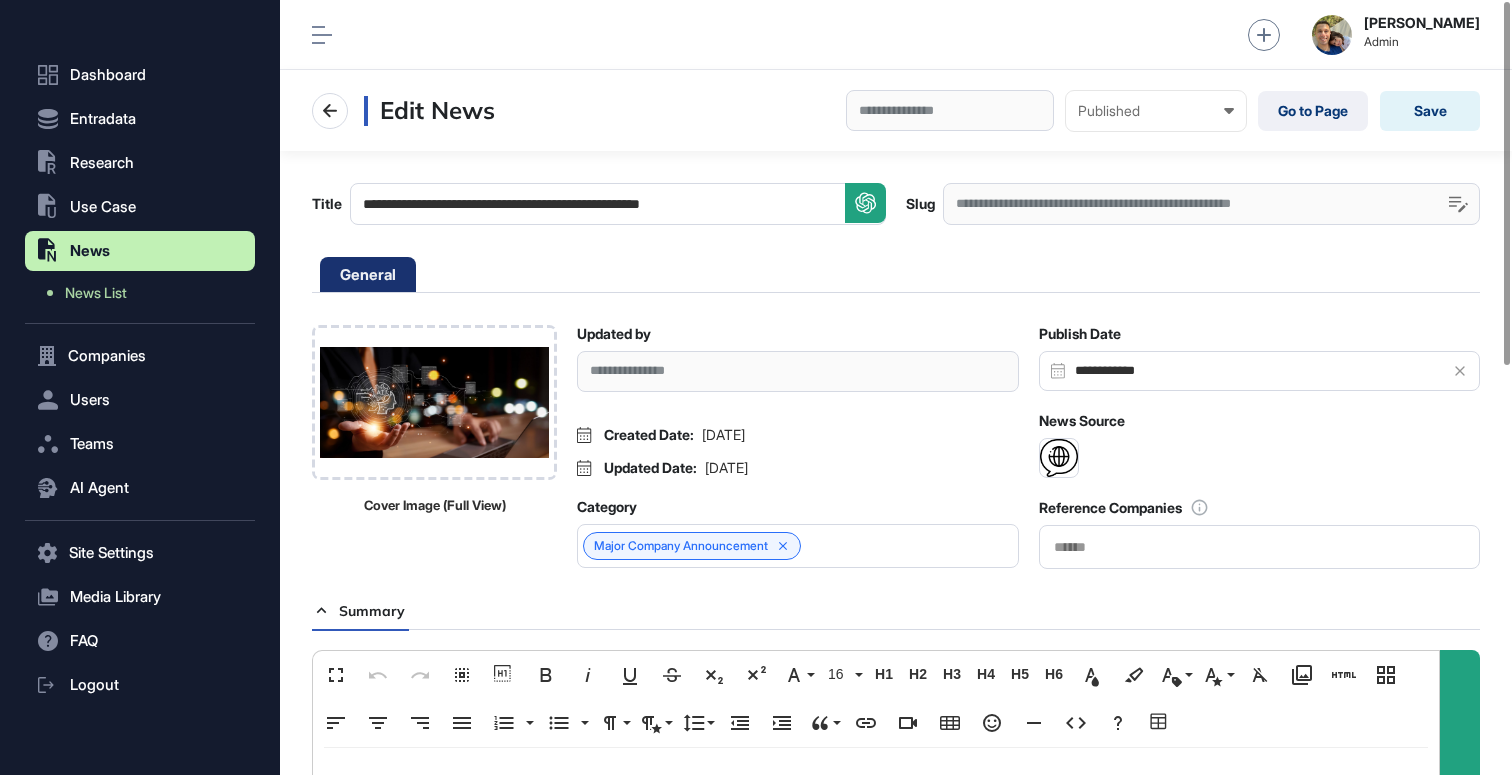 click on "Gülhan Gülez Admin" at bounding box center [896, 35] 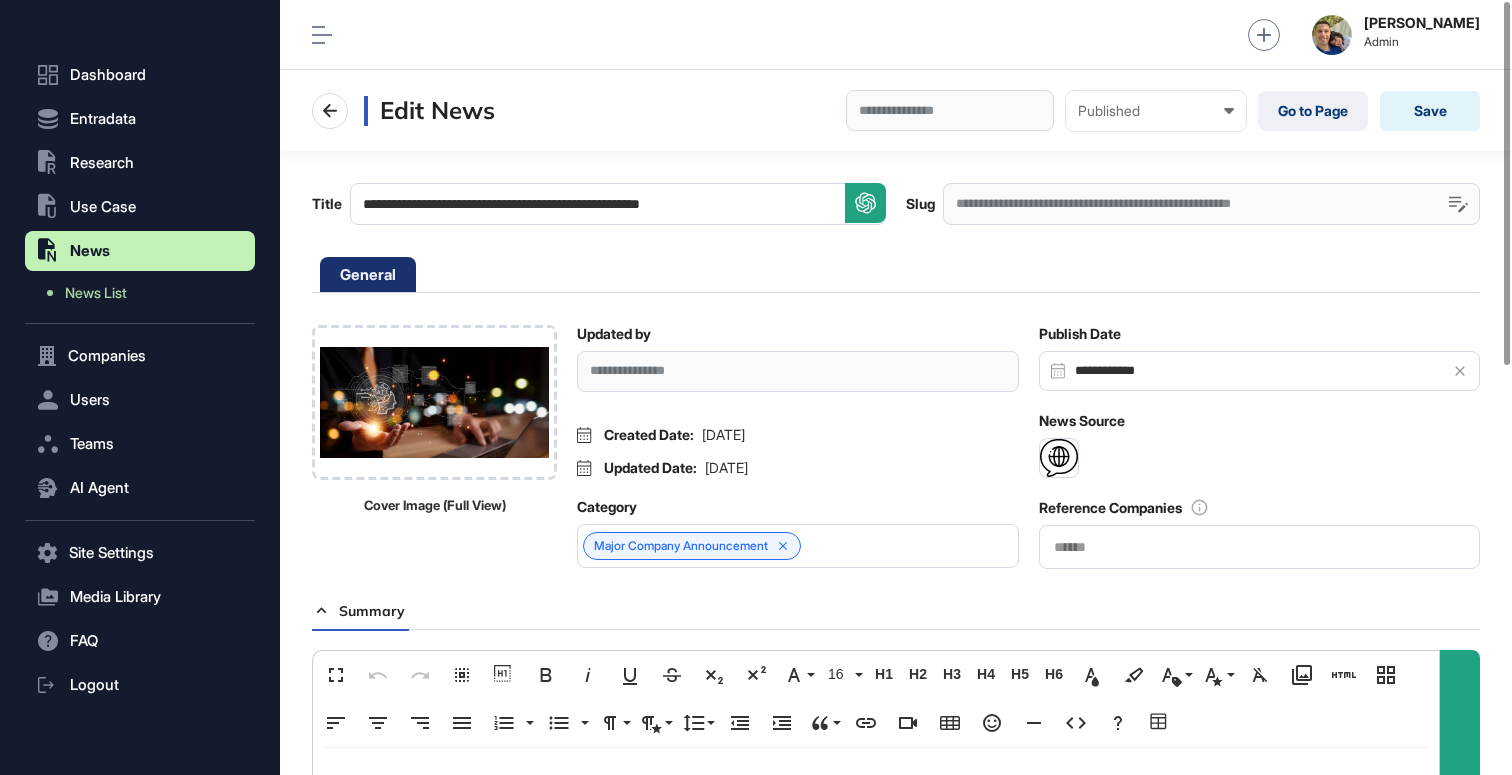 click on "Gülhan Gülez Admin" at bounding box center [896, 35] 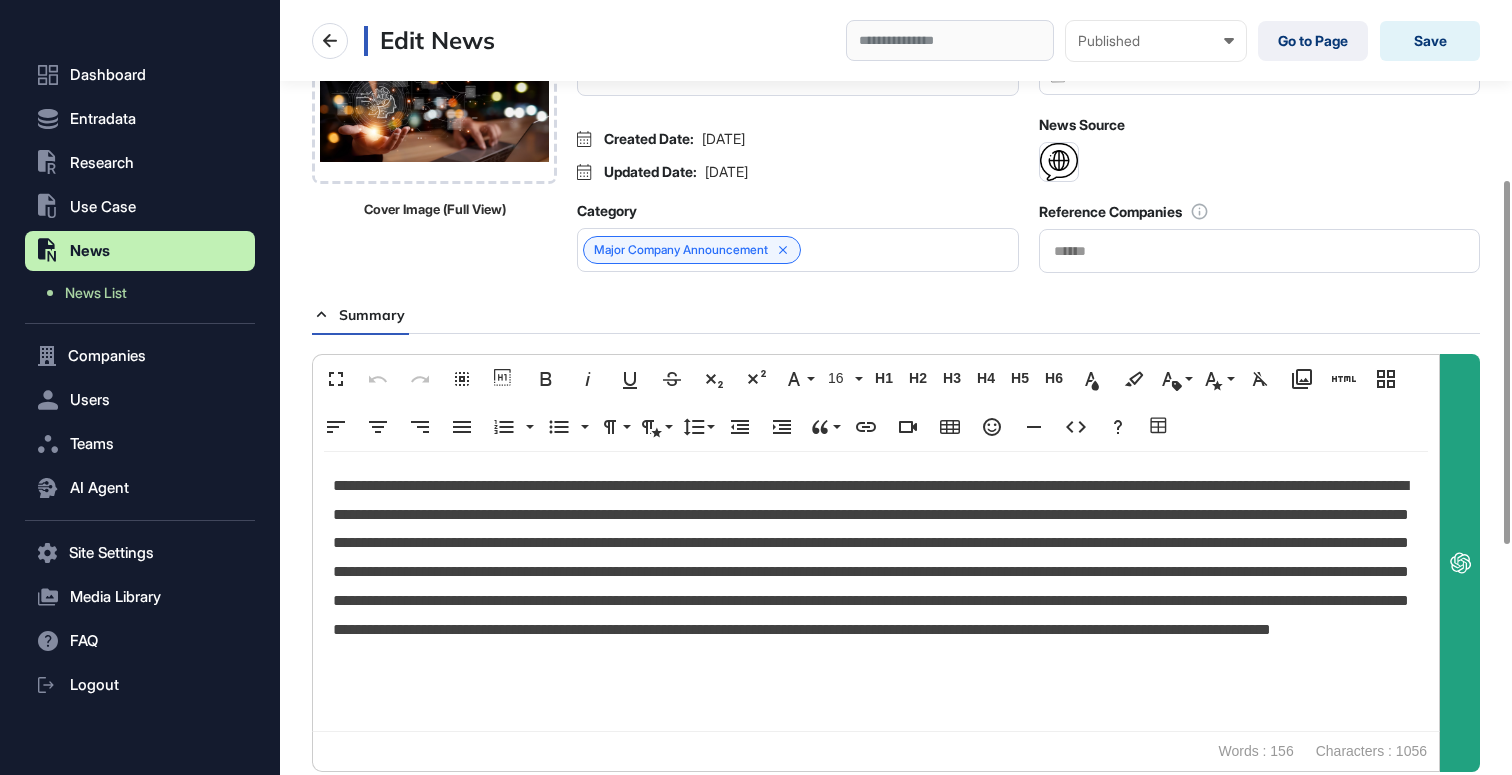 scroll, scrollTop: 383, scrollLeft: 0, axis: vertical 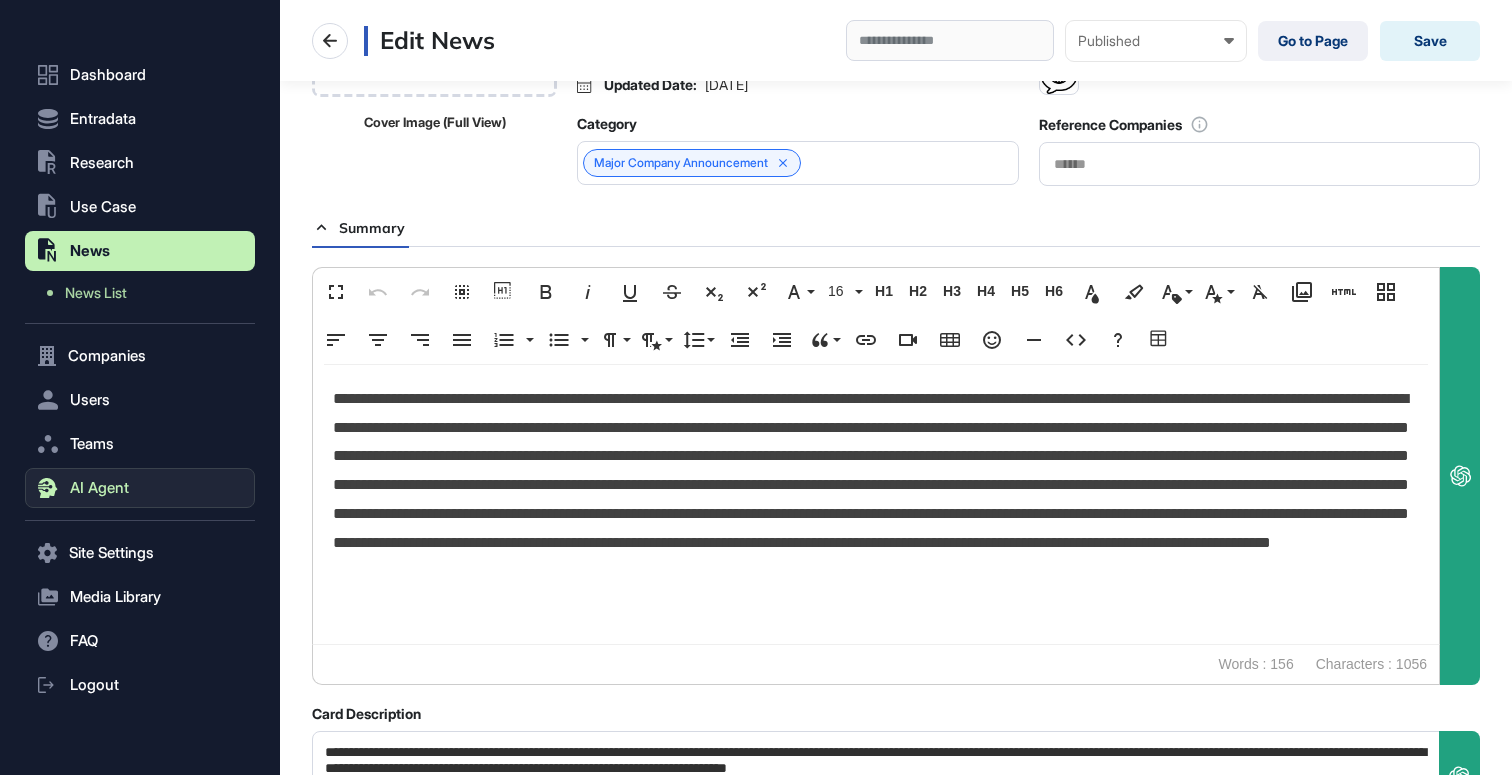 click on "AI Agent" at bounding box center (99, 488) 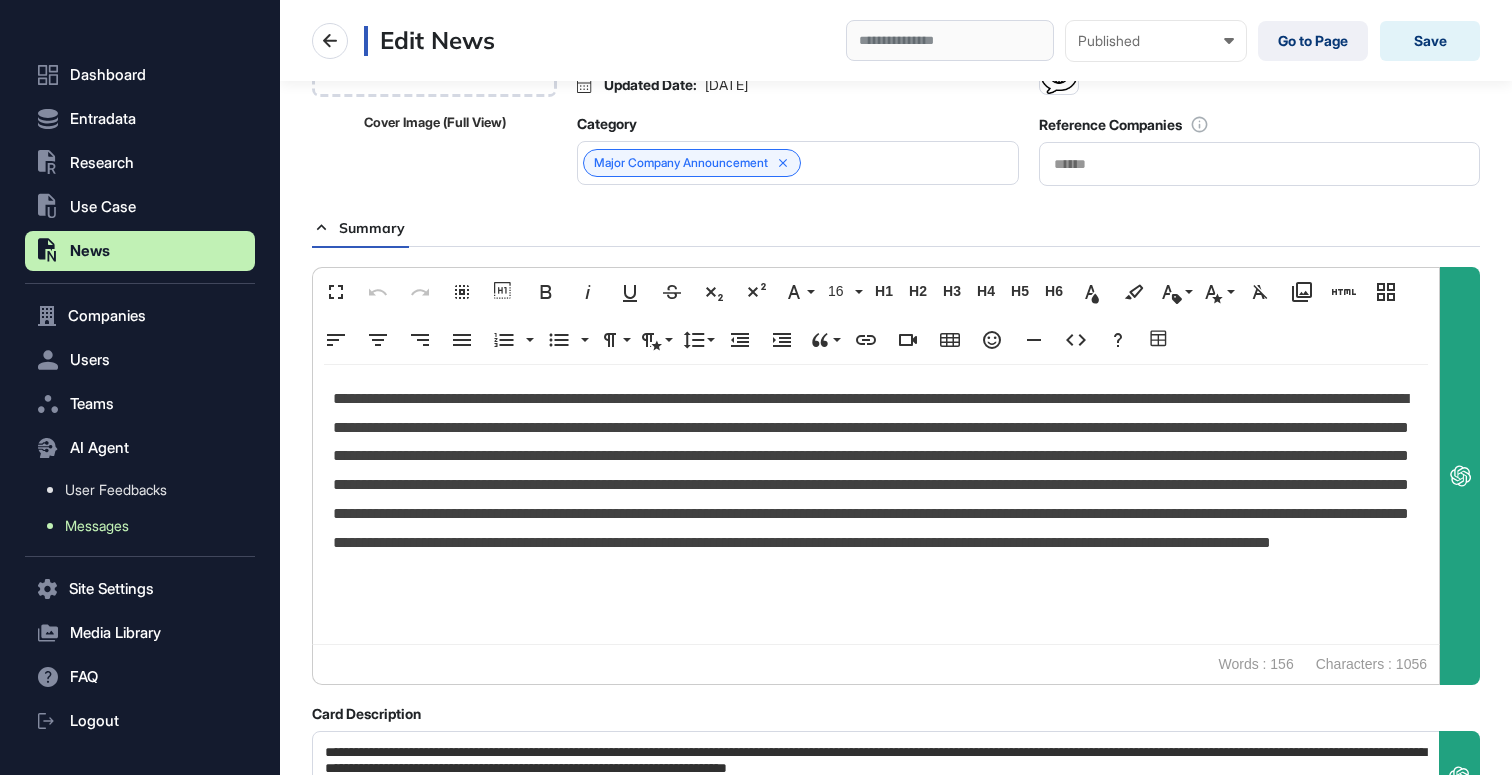 scroll, scrollTop: 39, scrollLeft: 0, axis: vertical 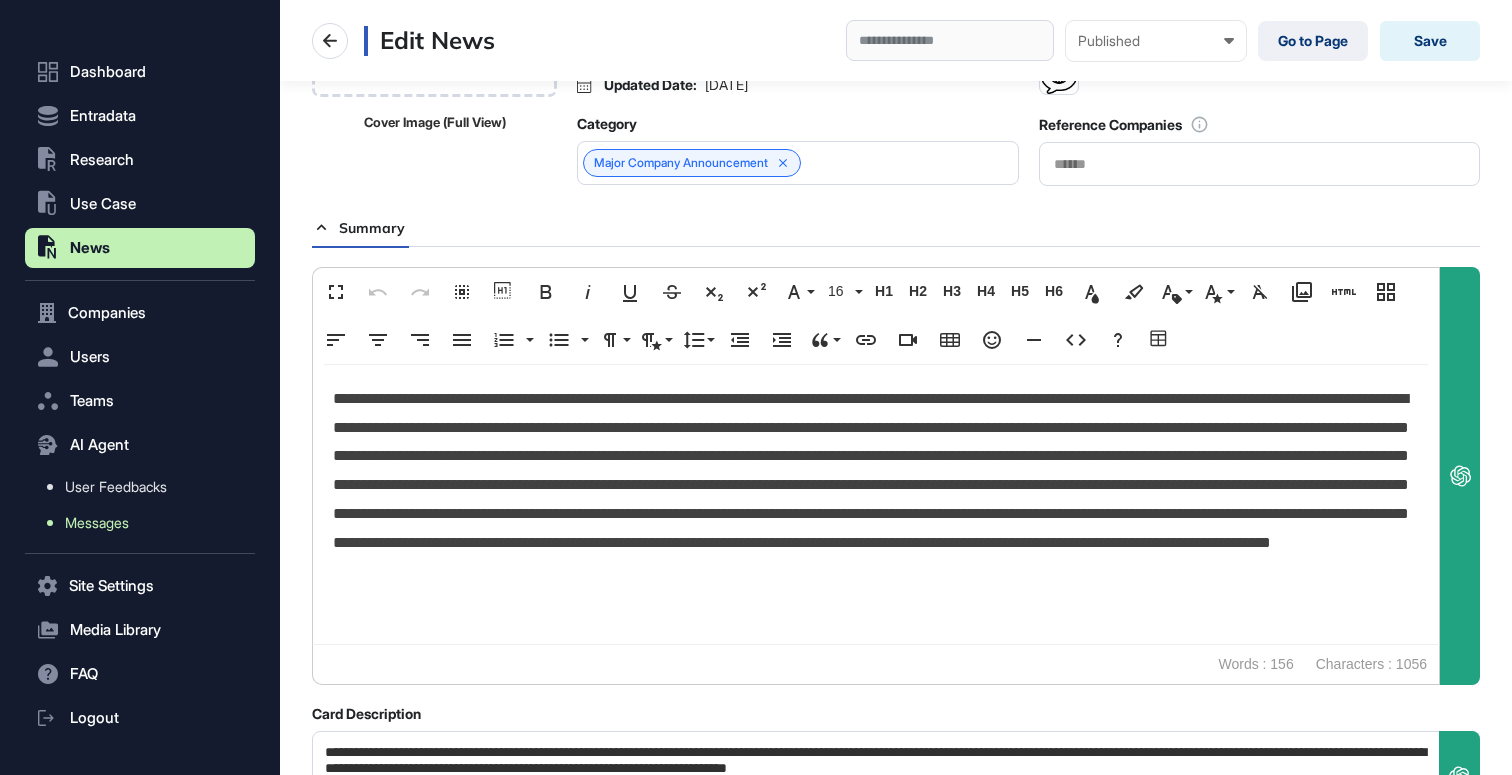 click on "Messages" at bounding box center [97, 523] 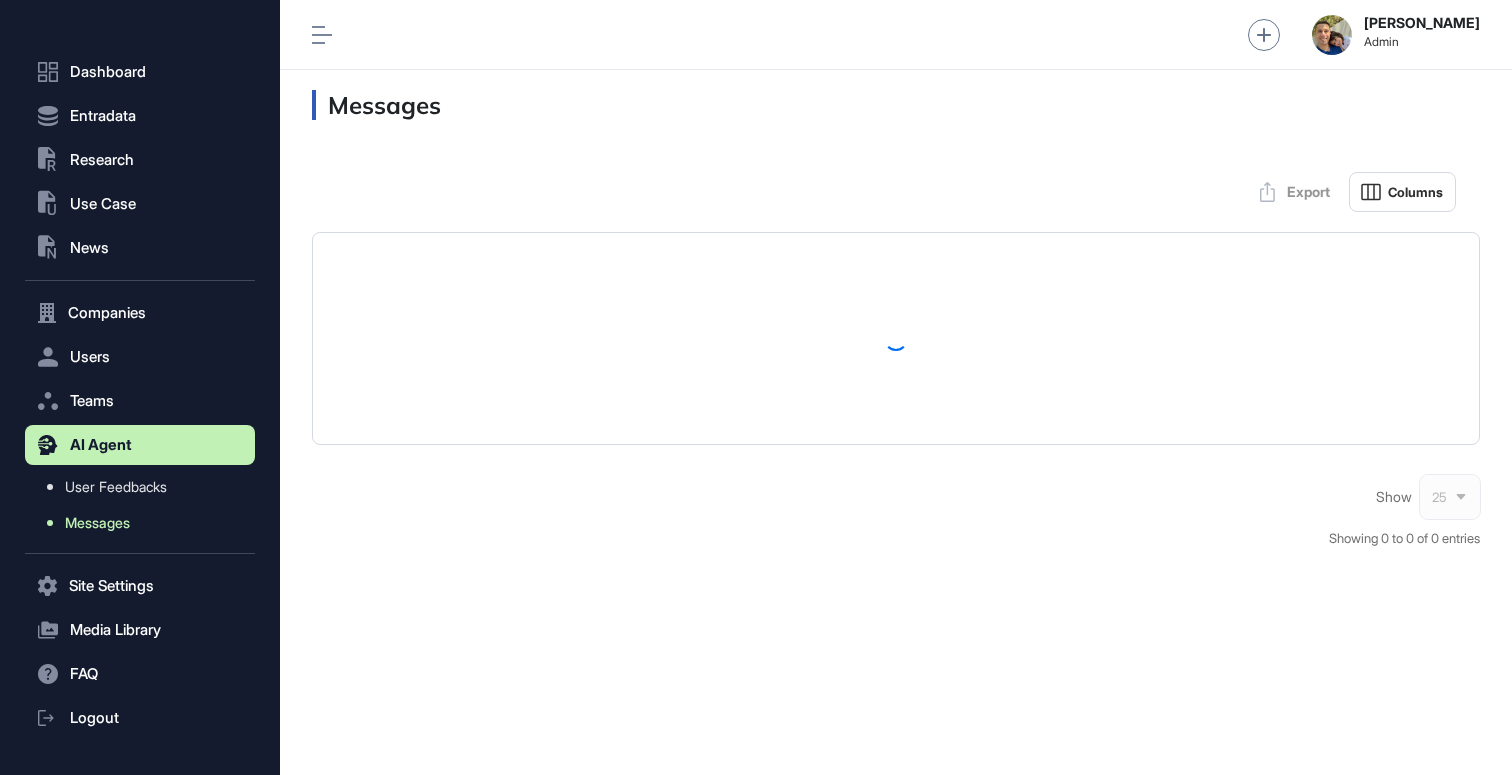 scroll, scrollTop: 0, scrollLeft: 0, axis: both 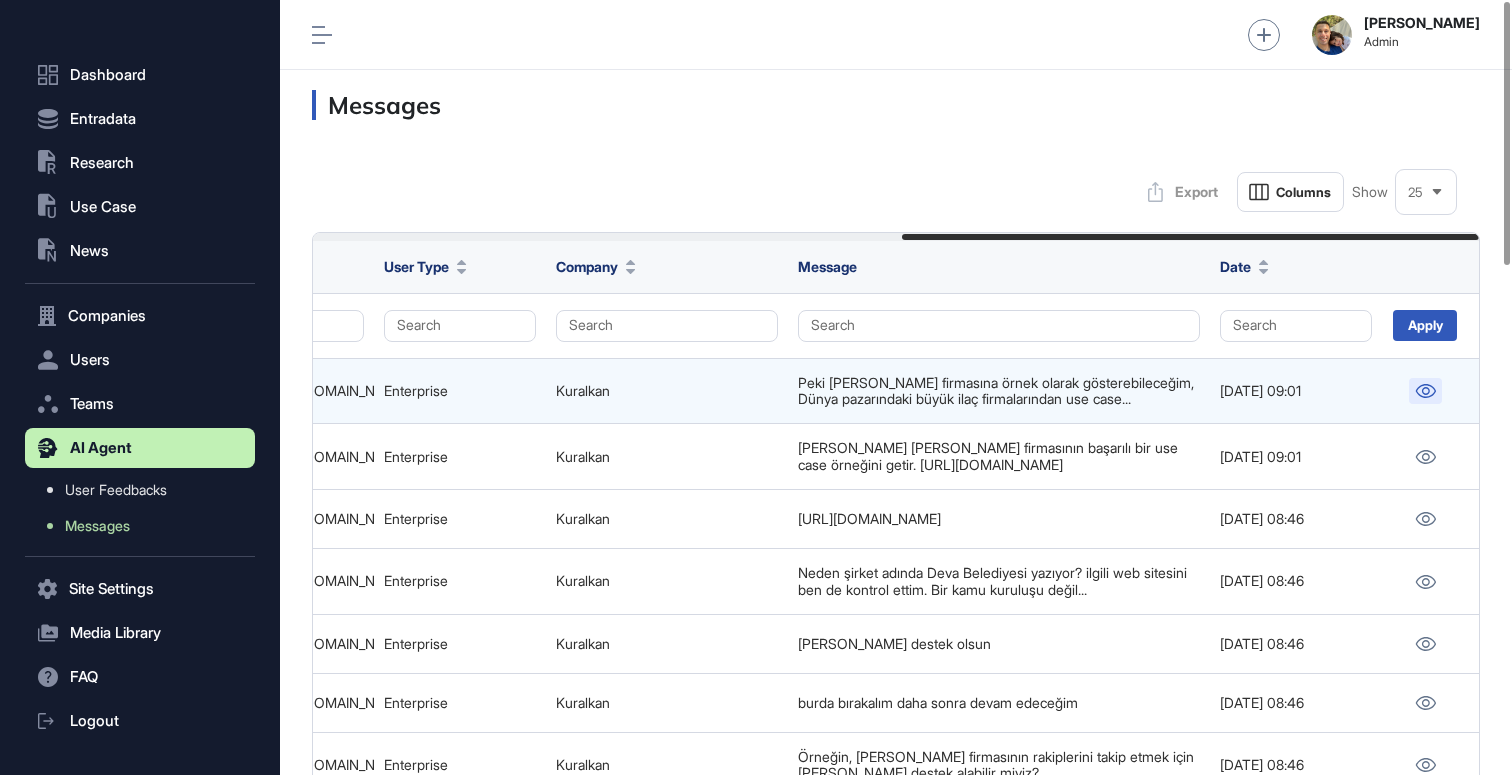 click 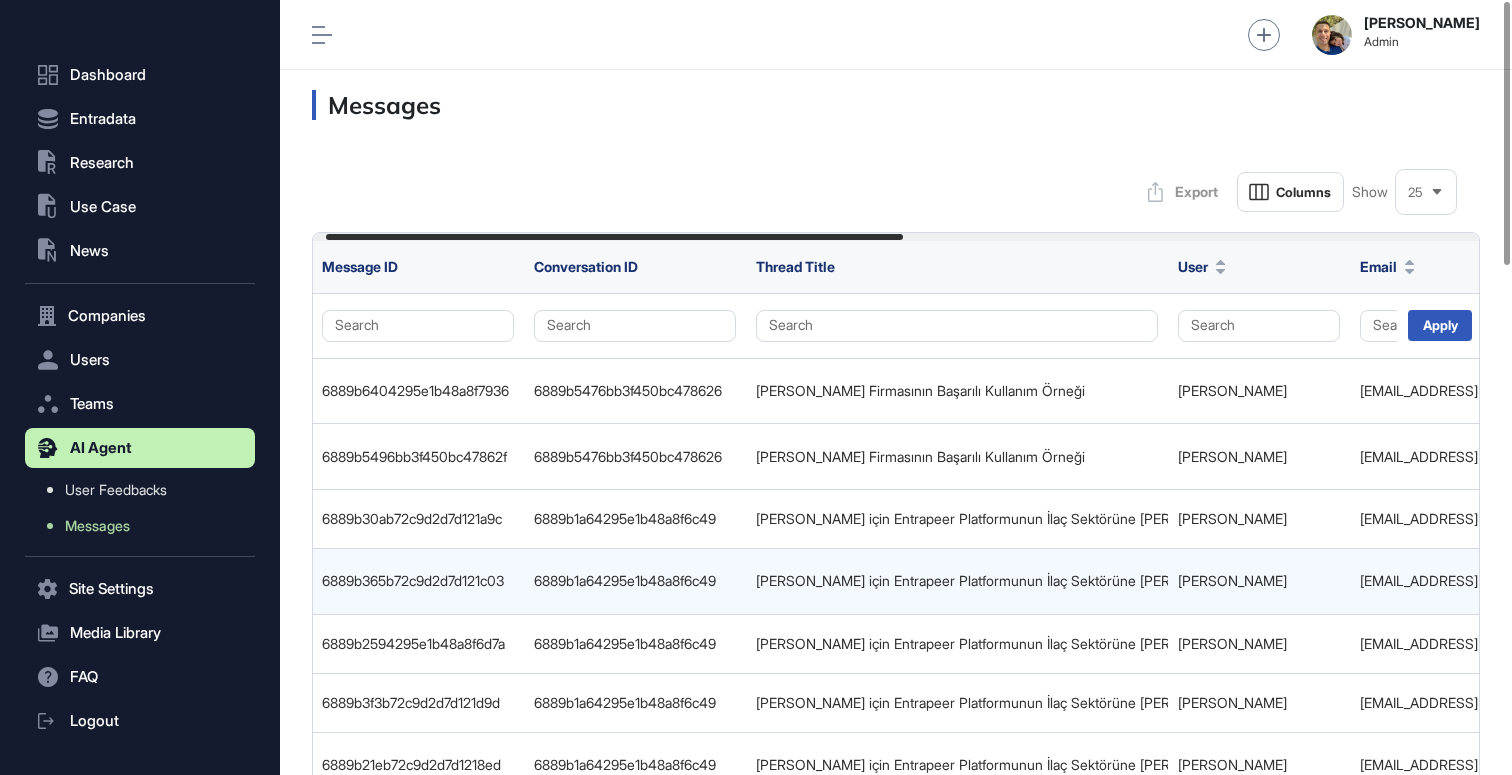 scroll, scrollTop: 0, scrollLeft: 0, axis: both 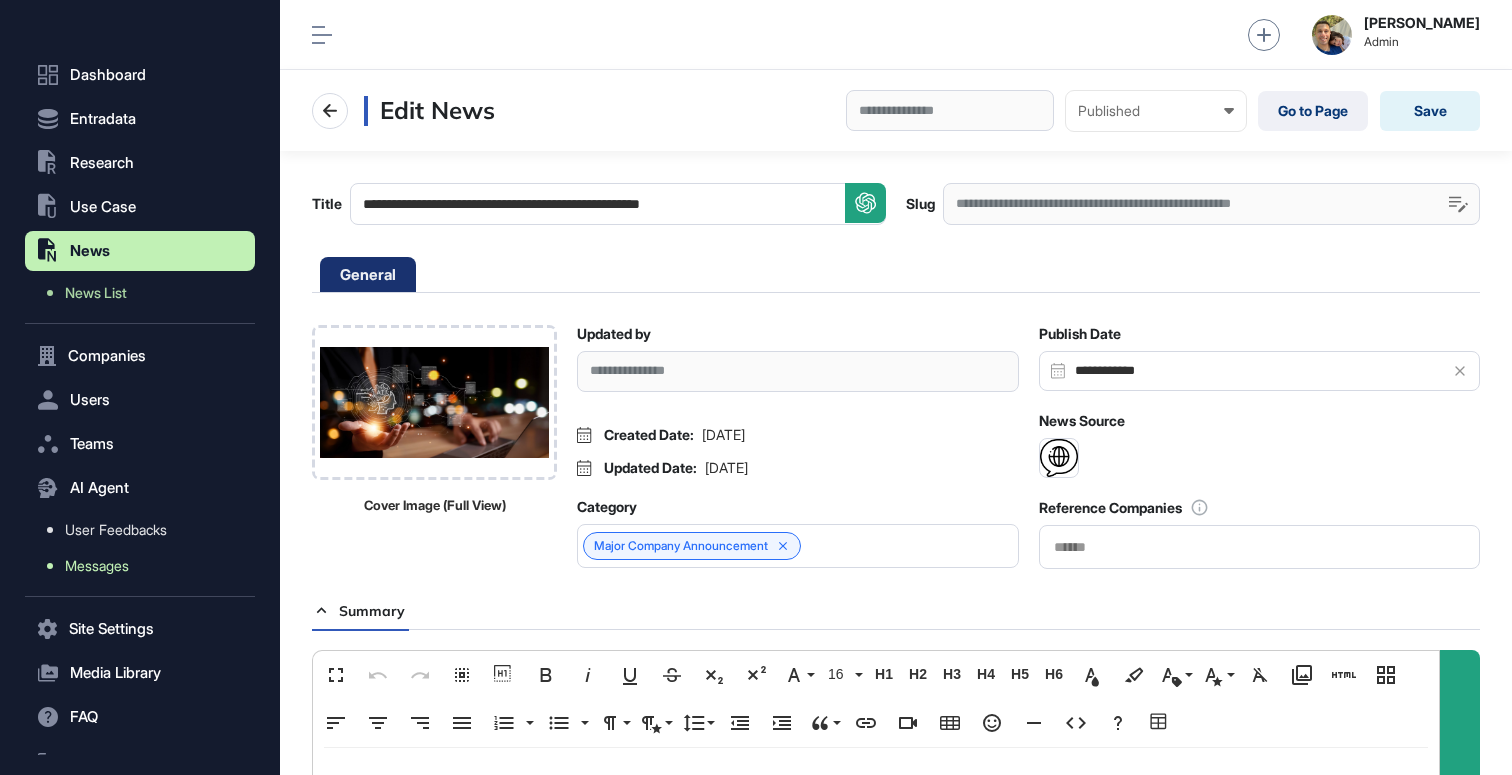 click on "Messages" at bounding box center (97, 566) 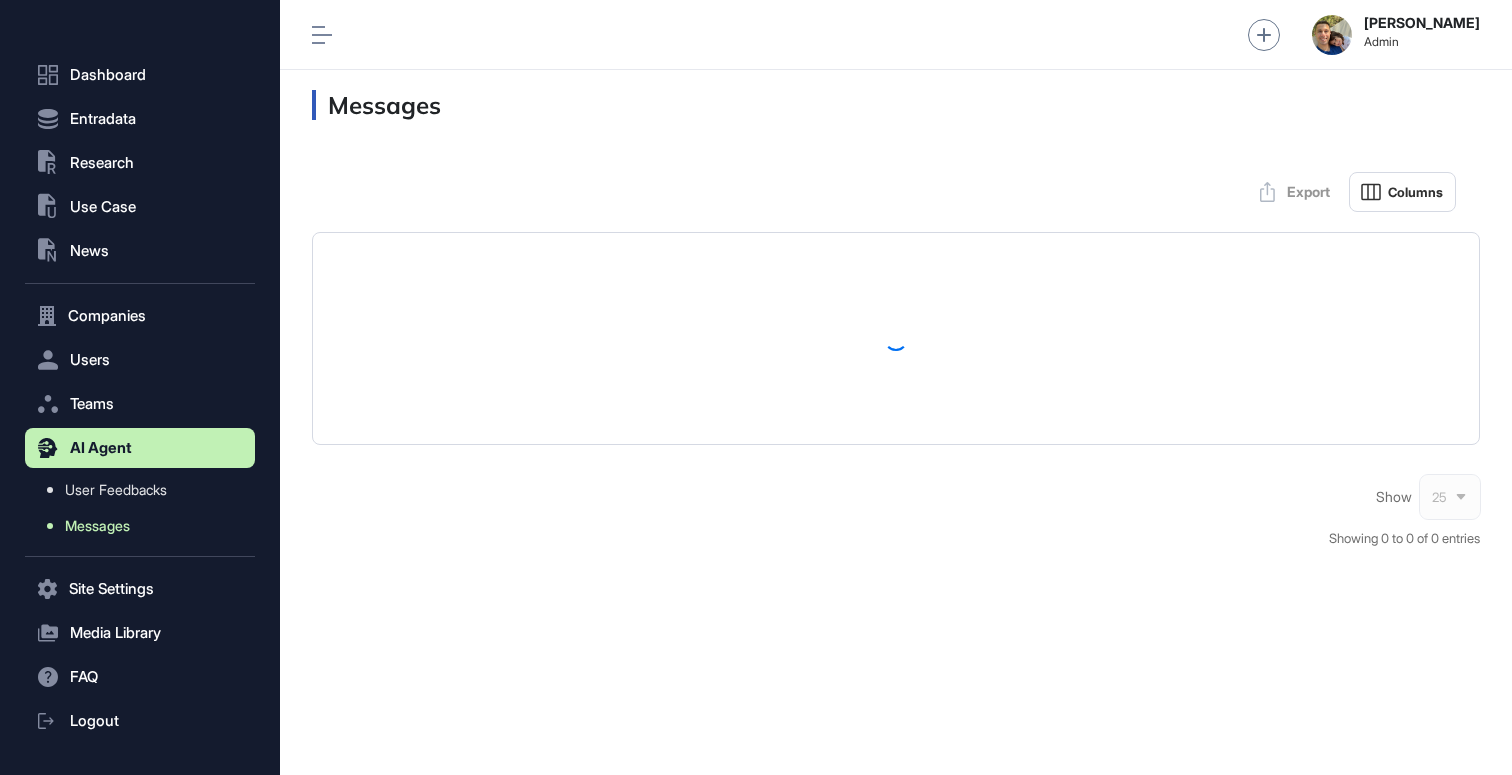 scroll, scrollTop: 37, scrollLeft: 0, axis: vertical 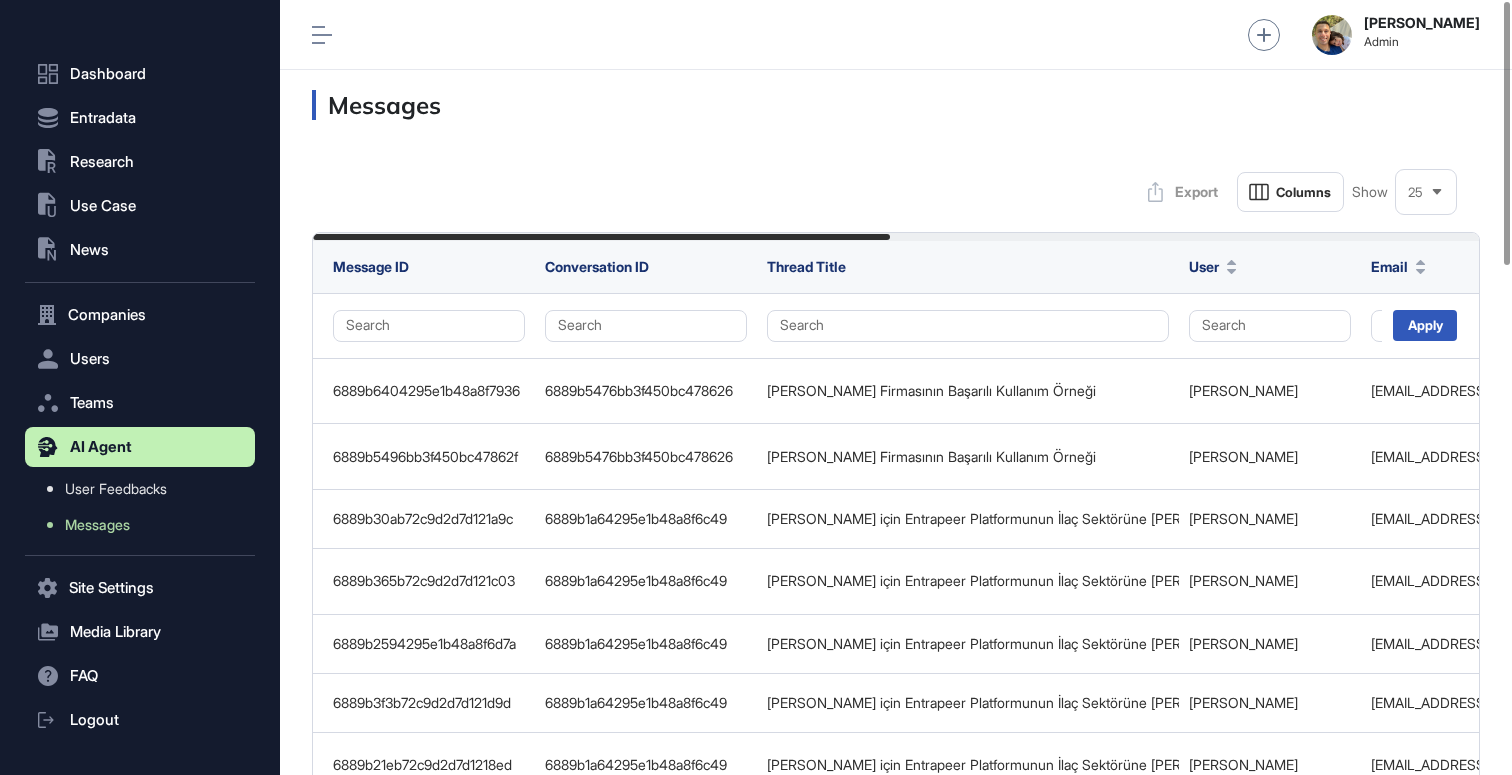 drag, startPoint x: 813, startPoint y: 237, endPoint x: 700, endPoint y: 244, distance: 113.216606 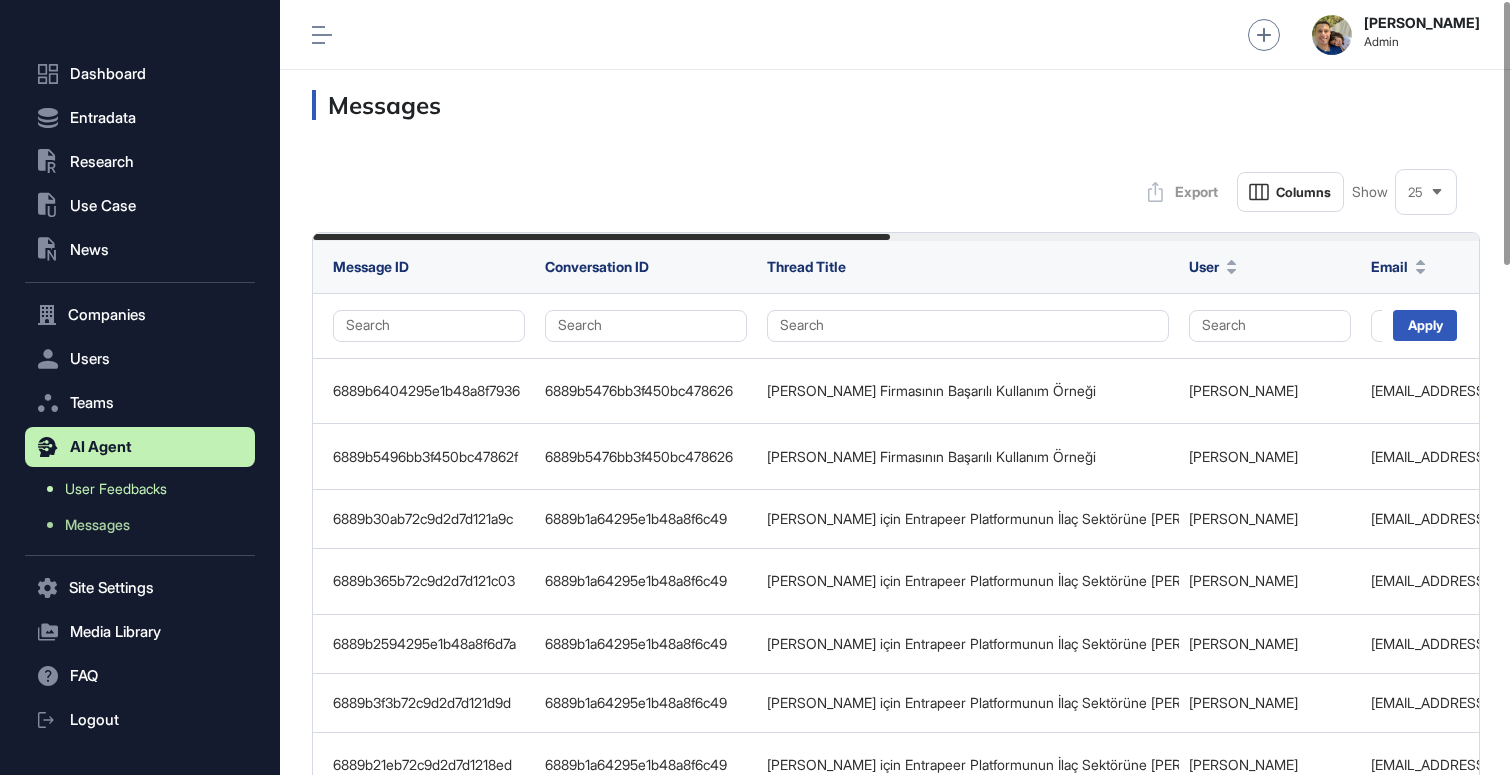 click on "User Feedbacks" at bounding box center [116, 489] 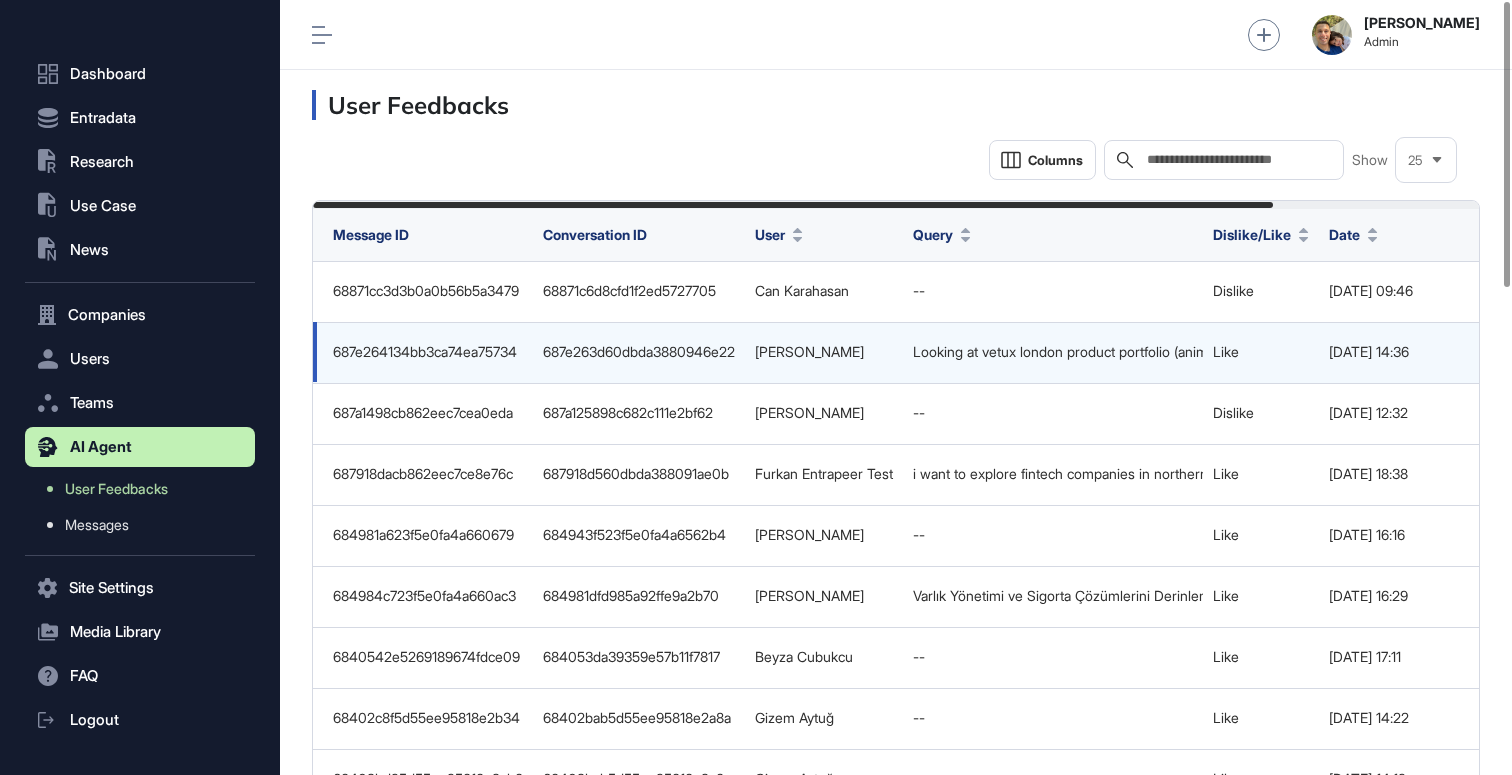 scroll, scrollTop: 0, scrollLeft: 0, axis: both 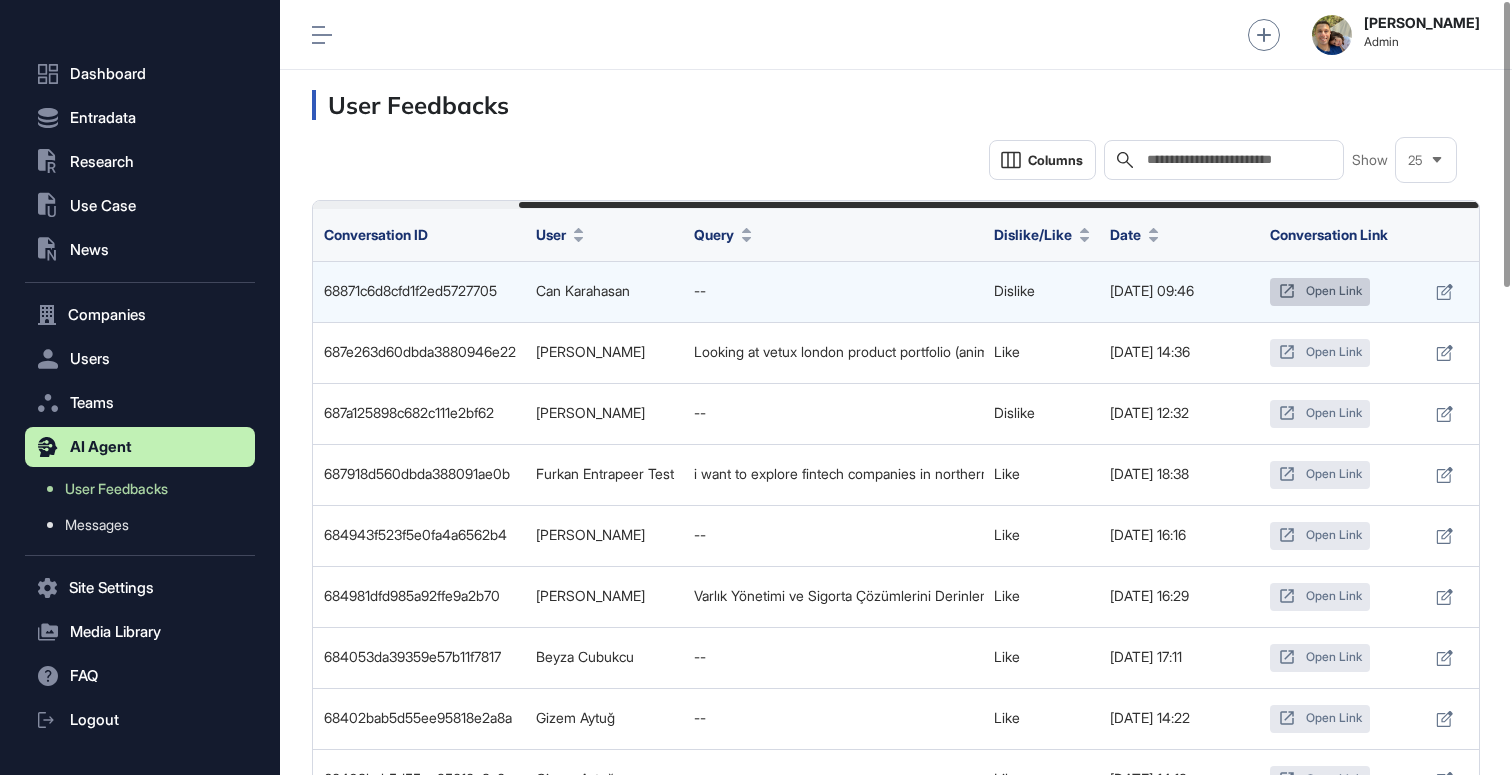 click on "Open Link" 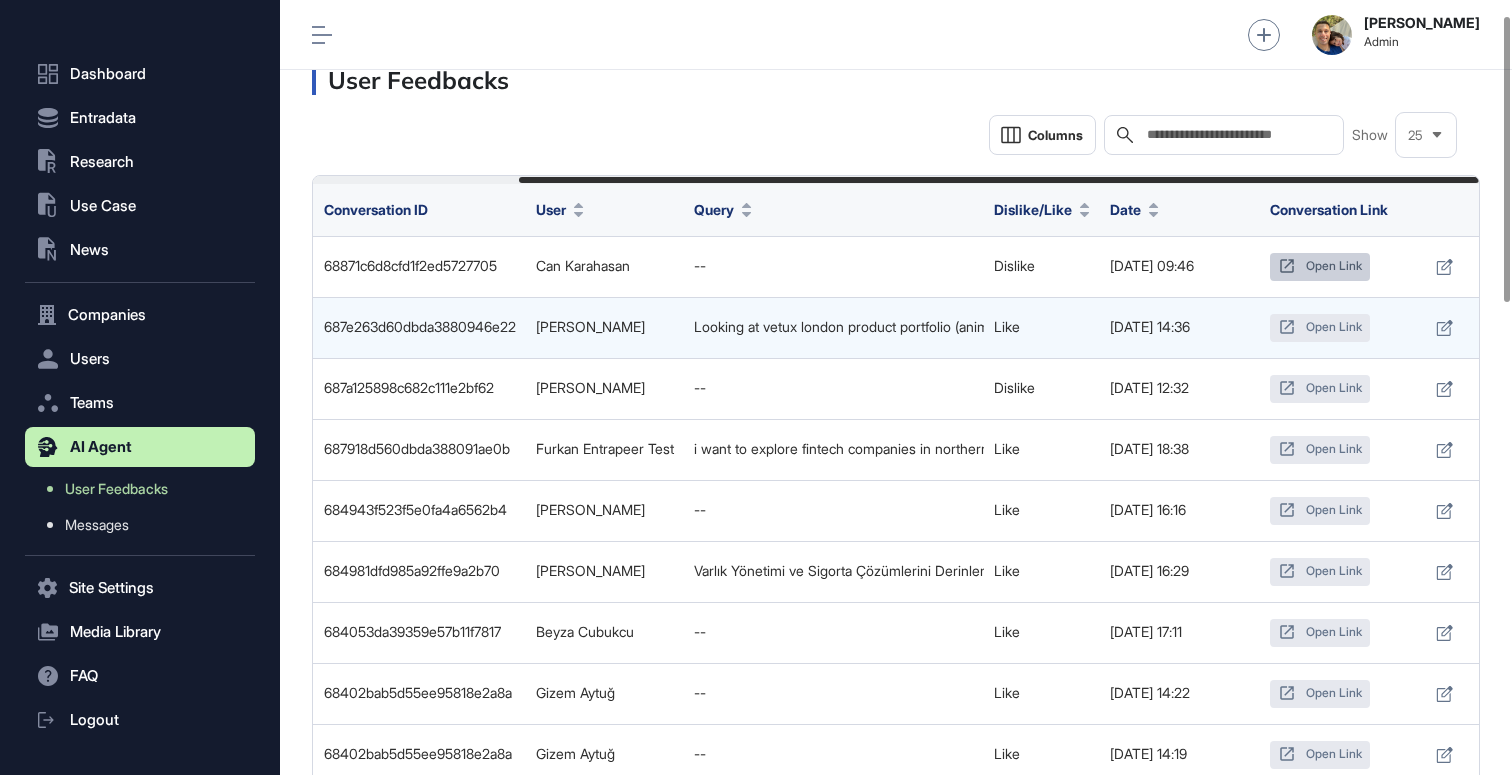 scroll, scrollTop: 0, scrollLeft: 0, axis: both 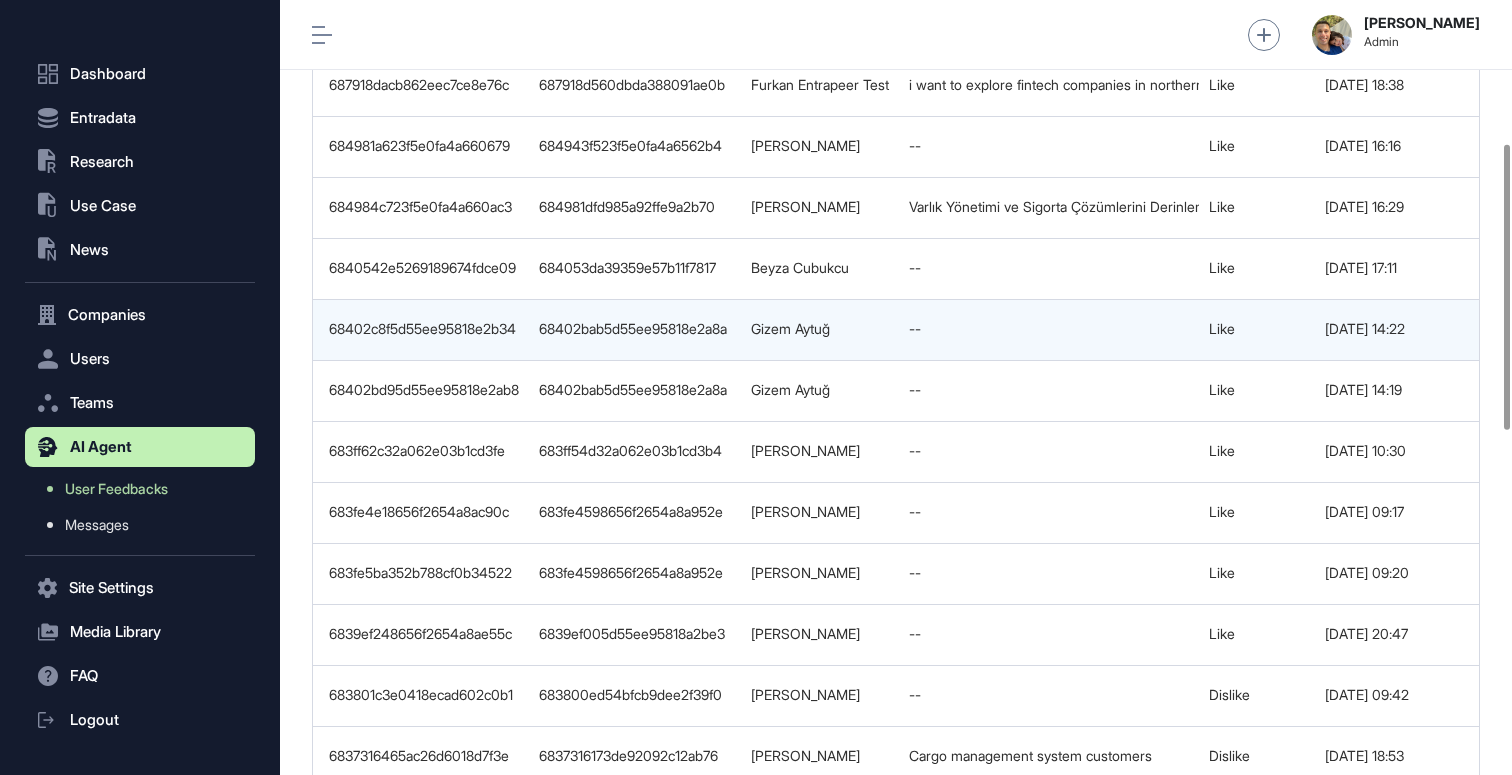 click on "Gizem  Aytuğ" 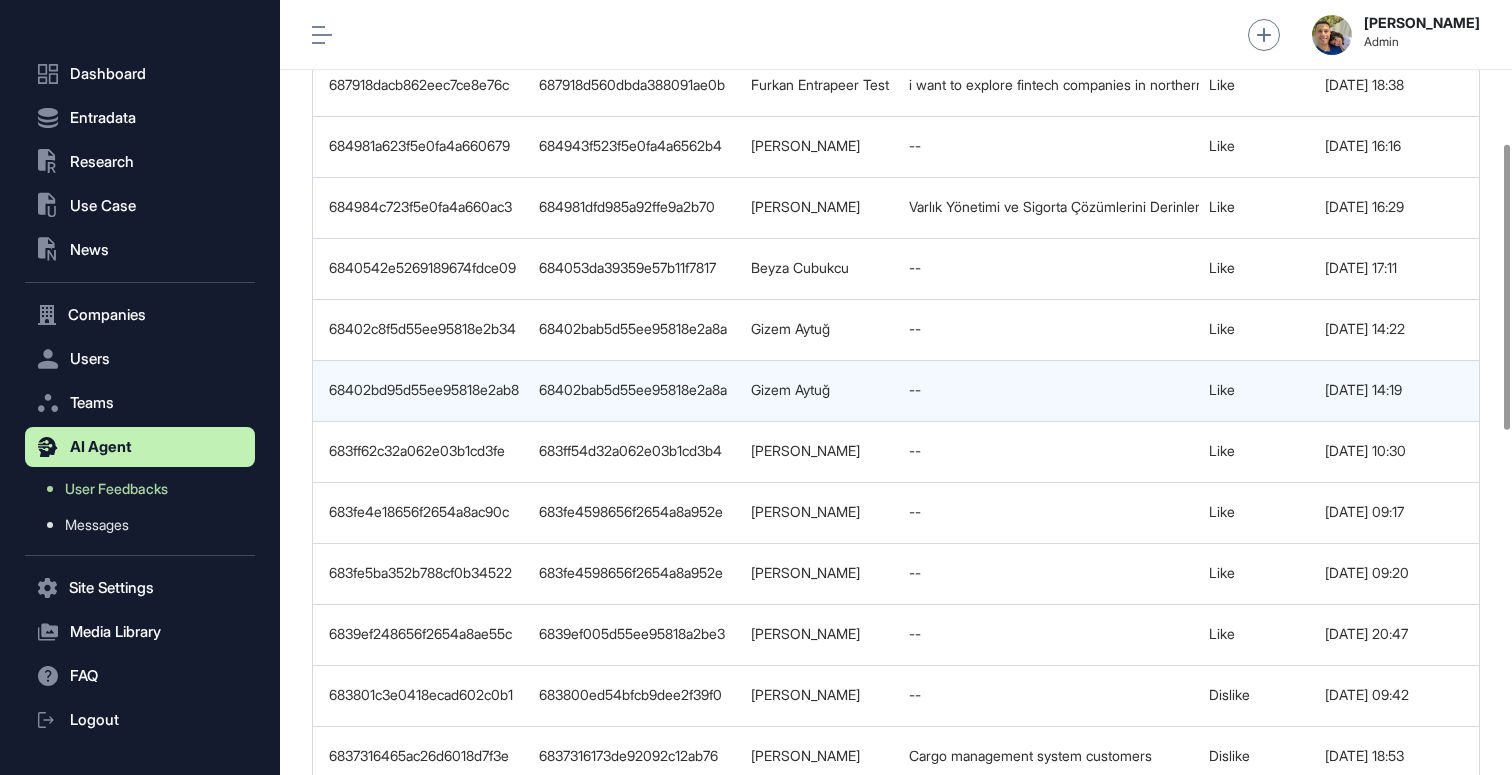 scroll, scrollTop: 0, scrollLeft: 250, axis: horizontal 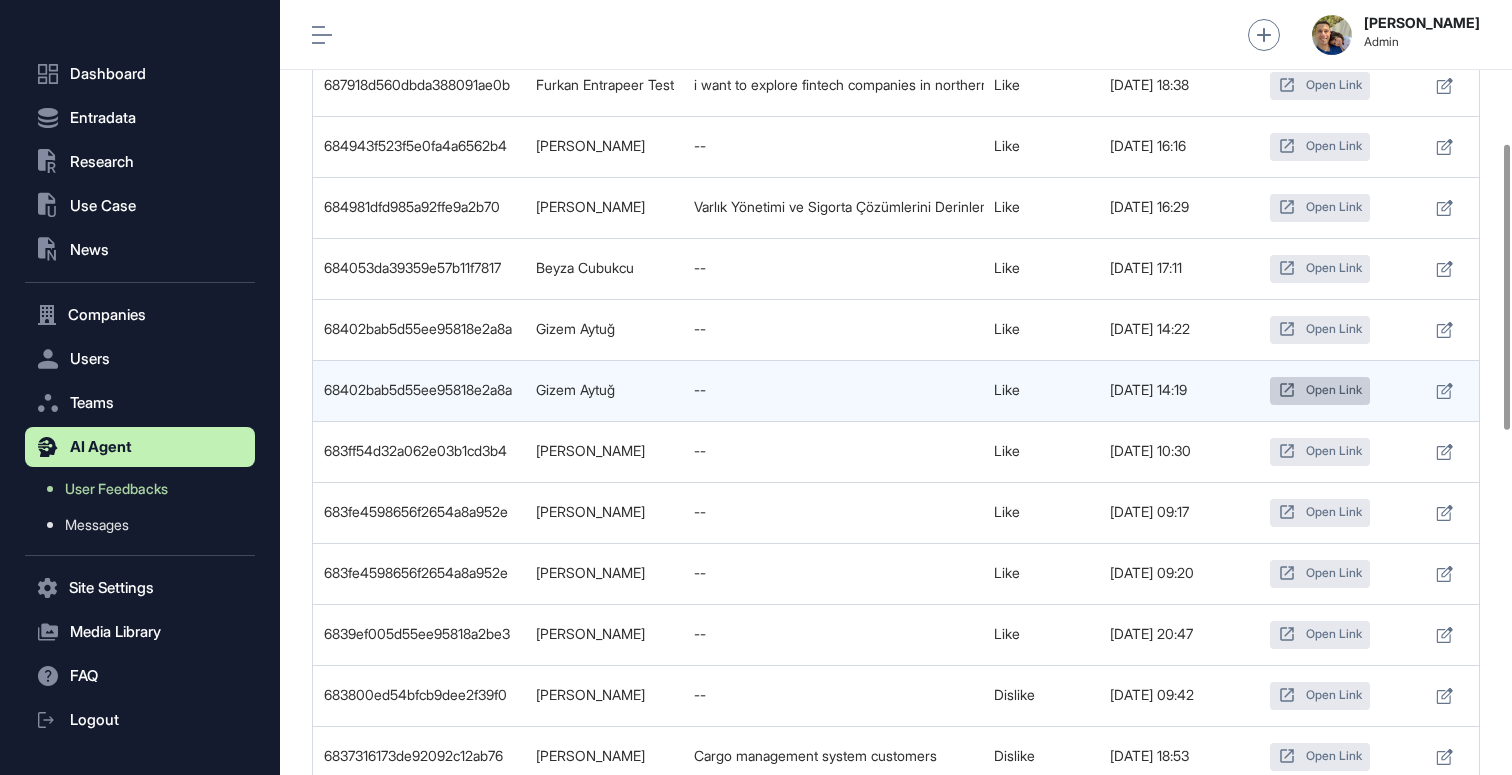 click on "Open Link" 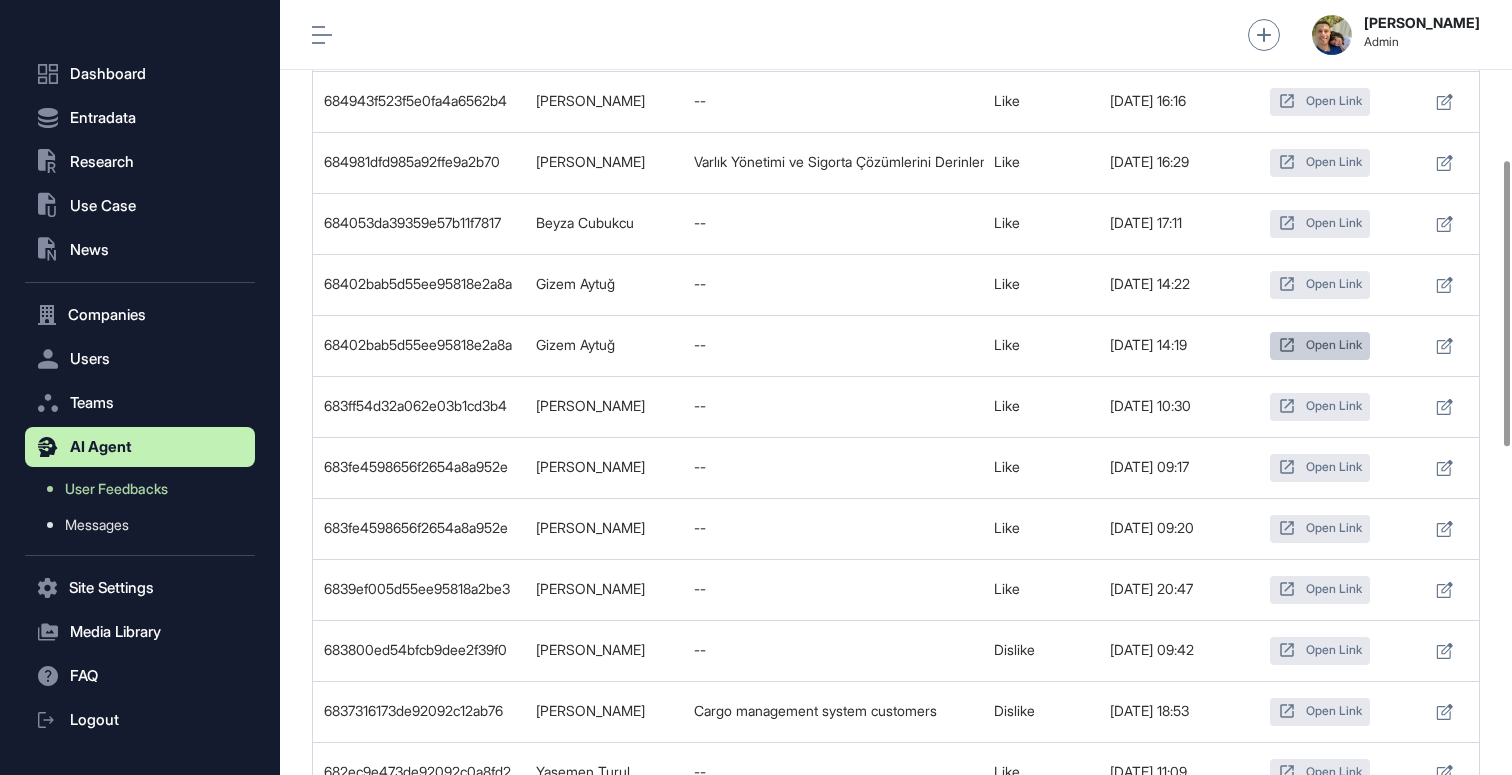 scroll, scrollTop: 0, scrollLeft: 0, axis: both 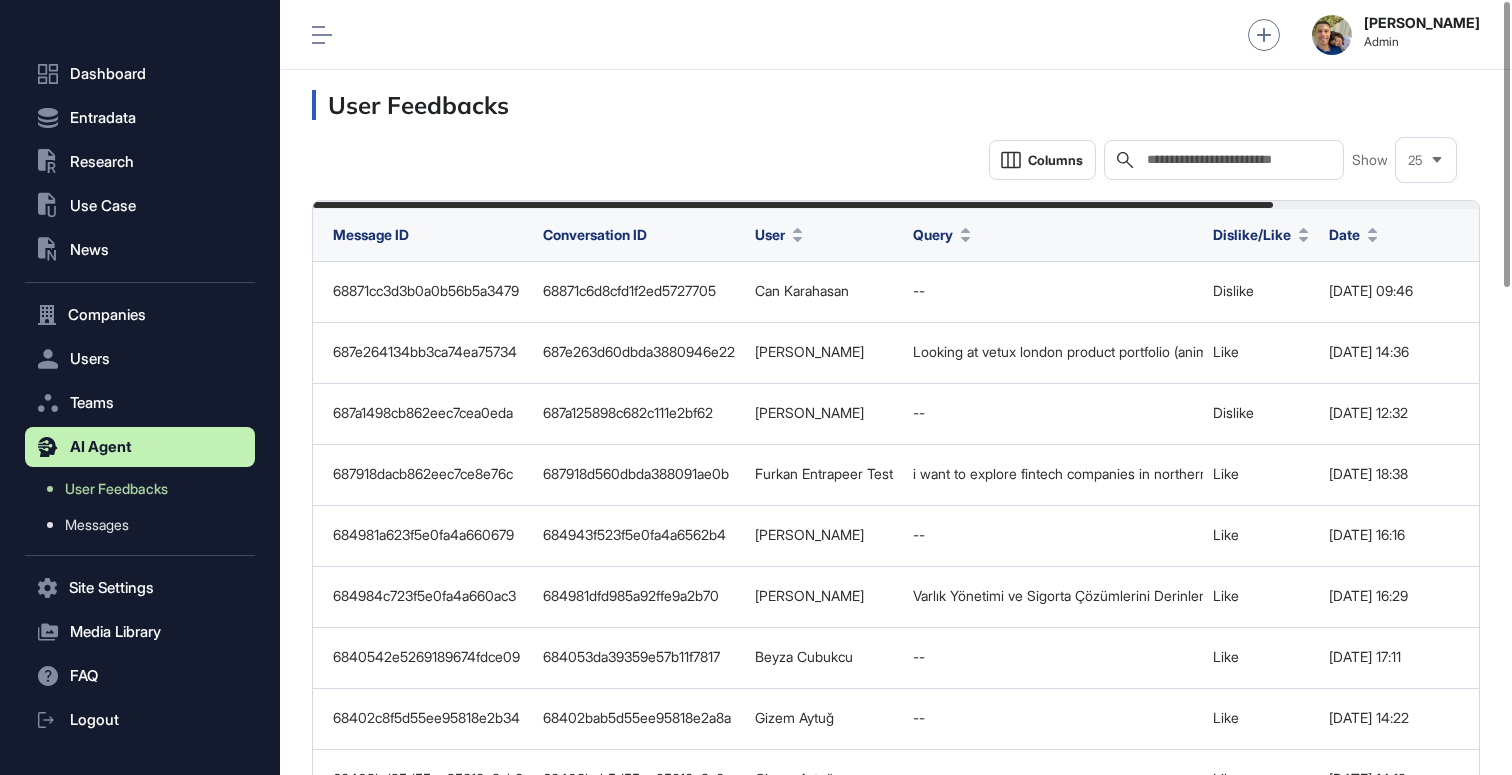 click on "Gülhan Gülez Admin" at bounding box center [896, 35] 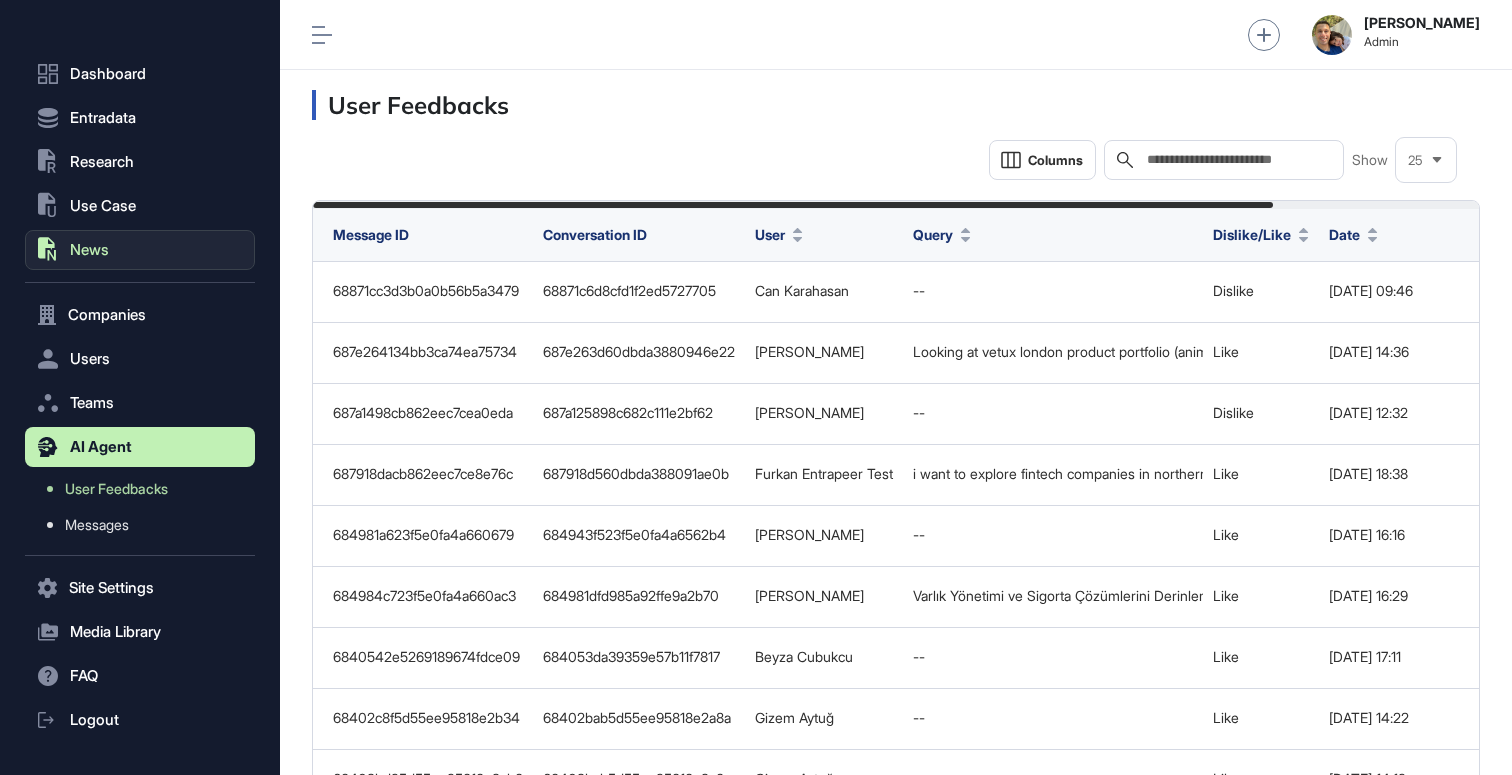 click on "News" at bounding box center (89, 250) 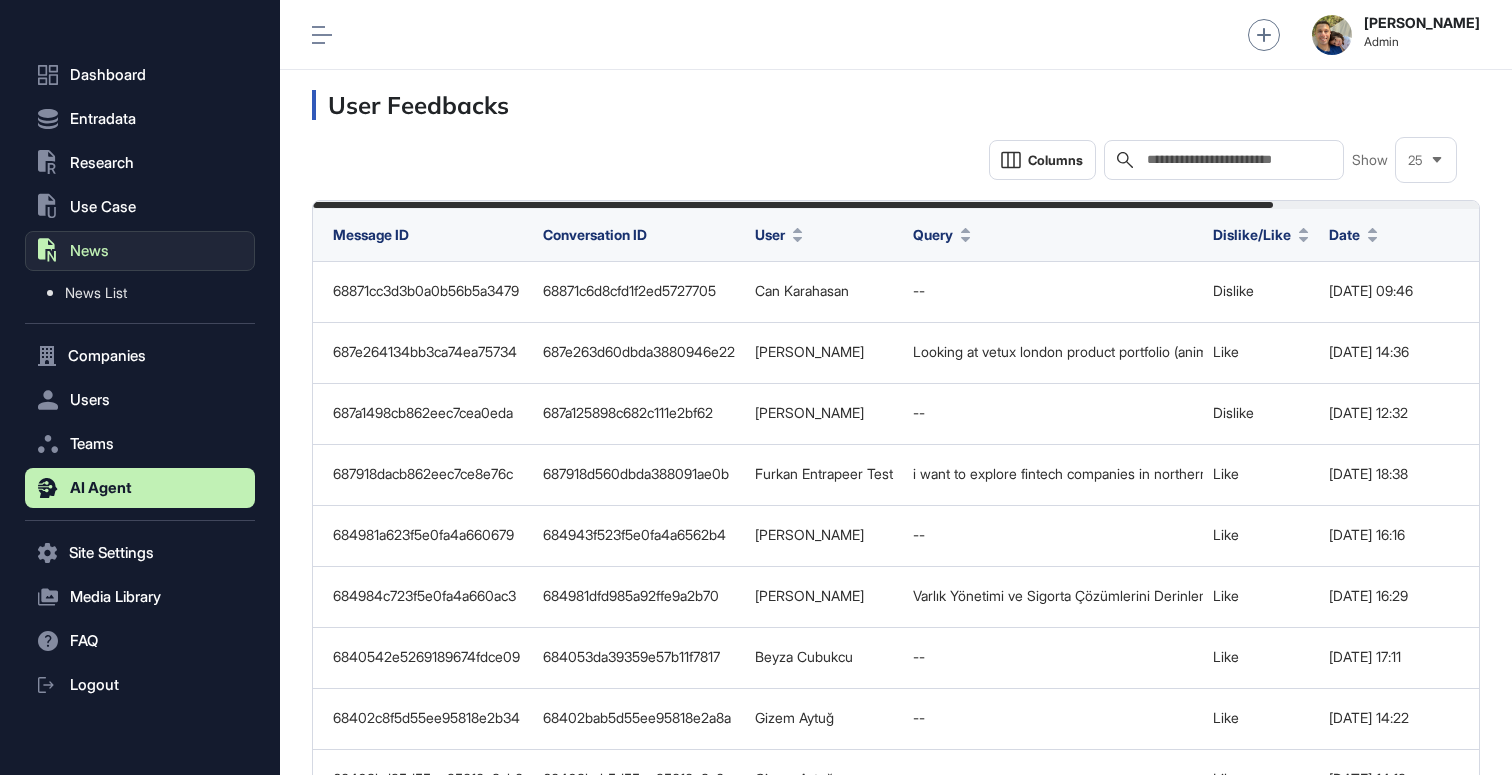 scroll, scrollTop: 36, scrollLeft: 0, axis: vertical 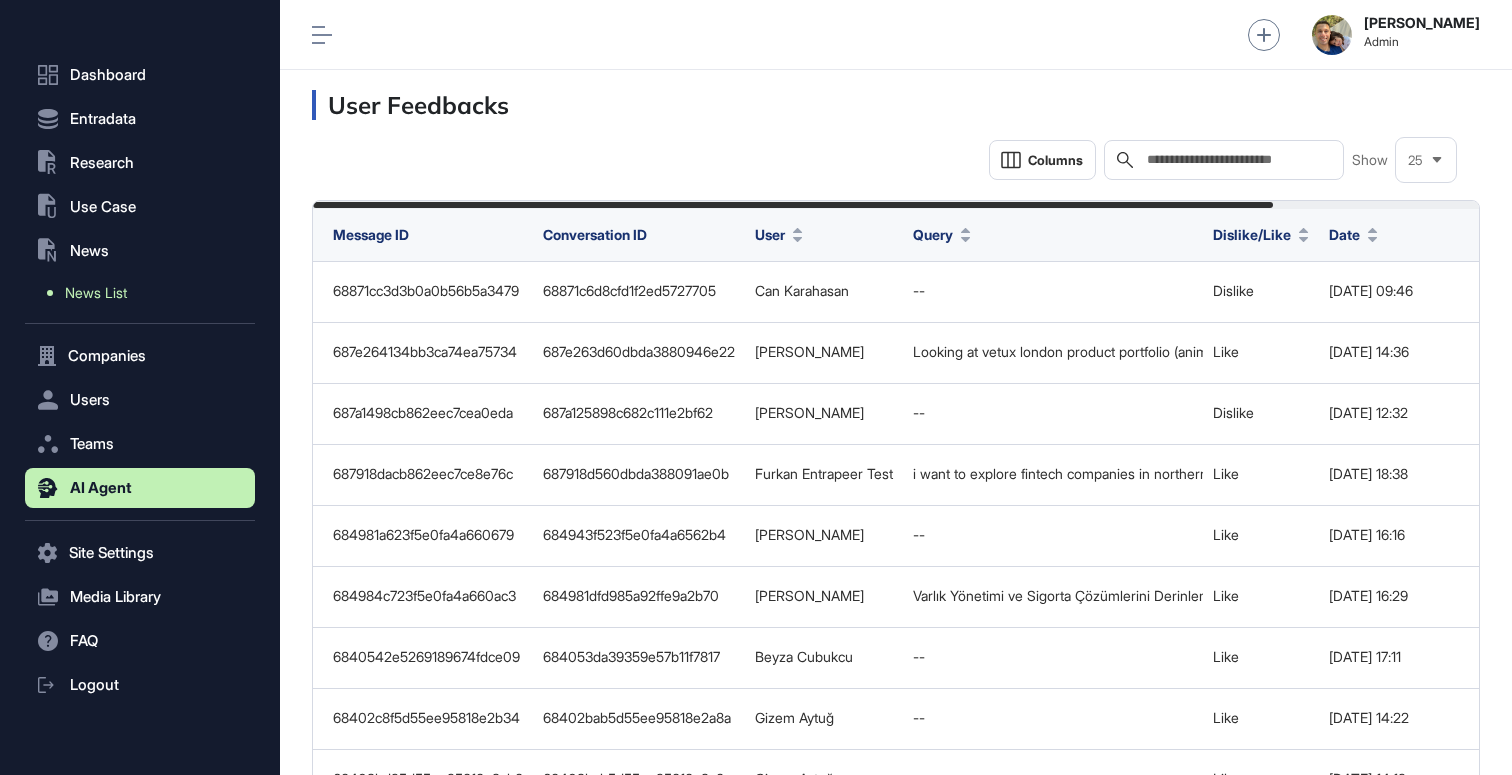 click on "News List" at bounding box center [96, 293] 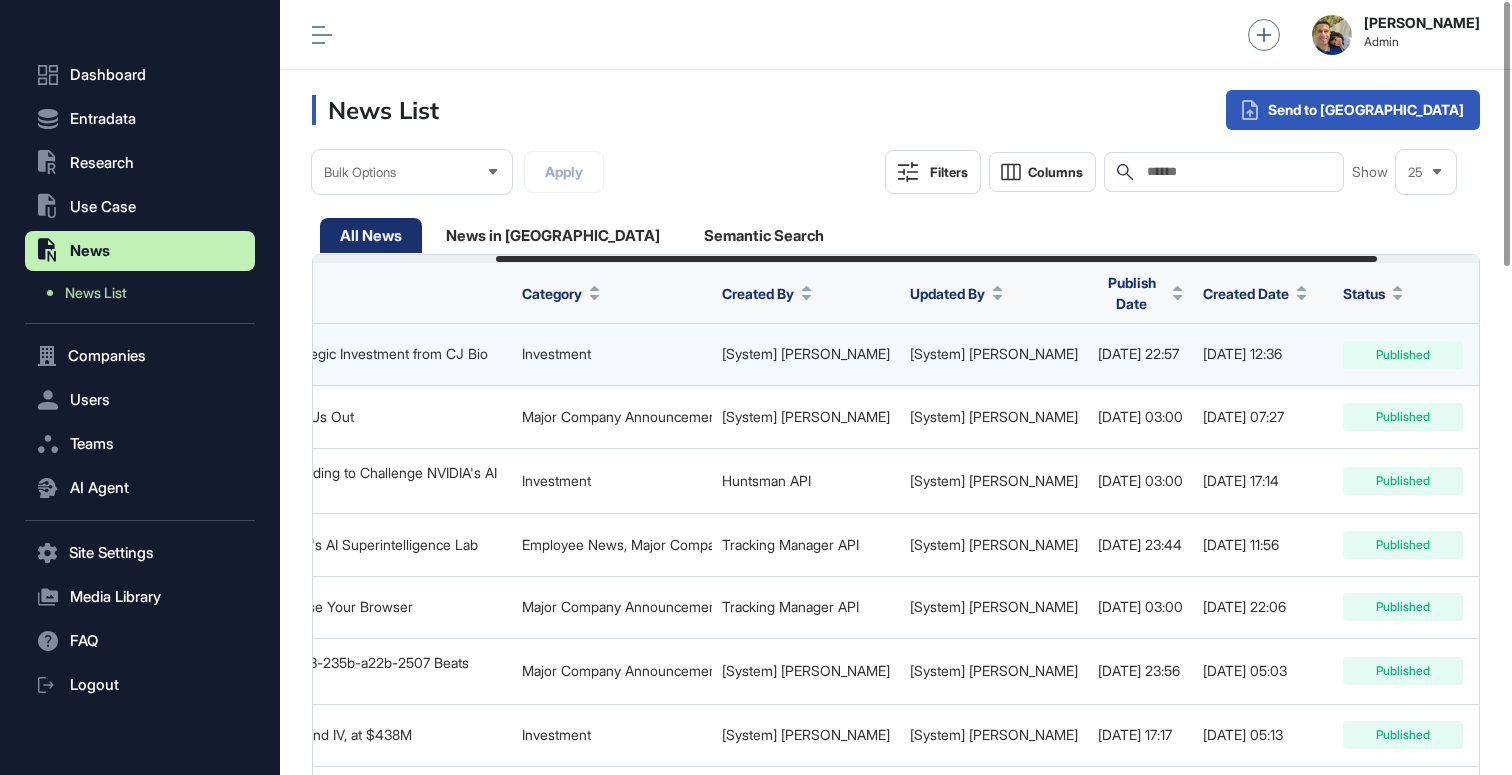 scroll, scrollTop: 0, scrollLeft: 376, axis: horizontal 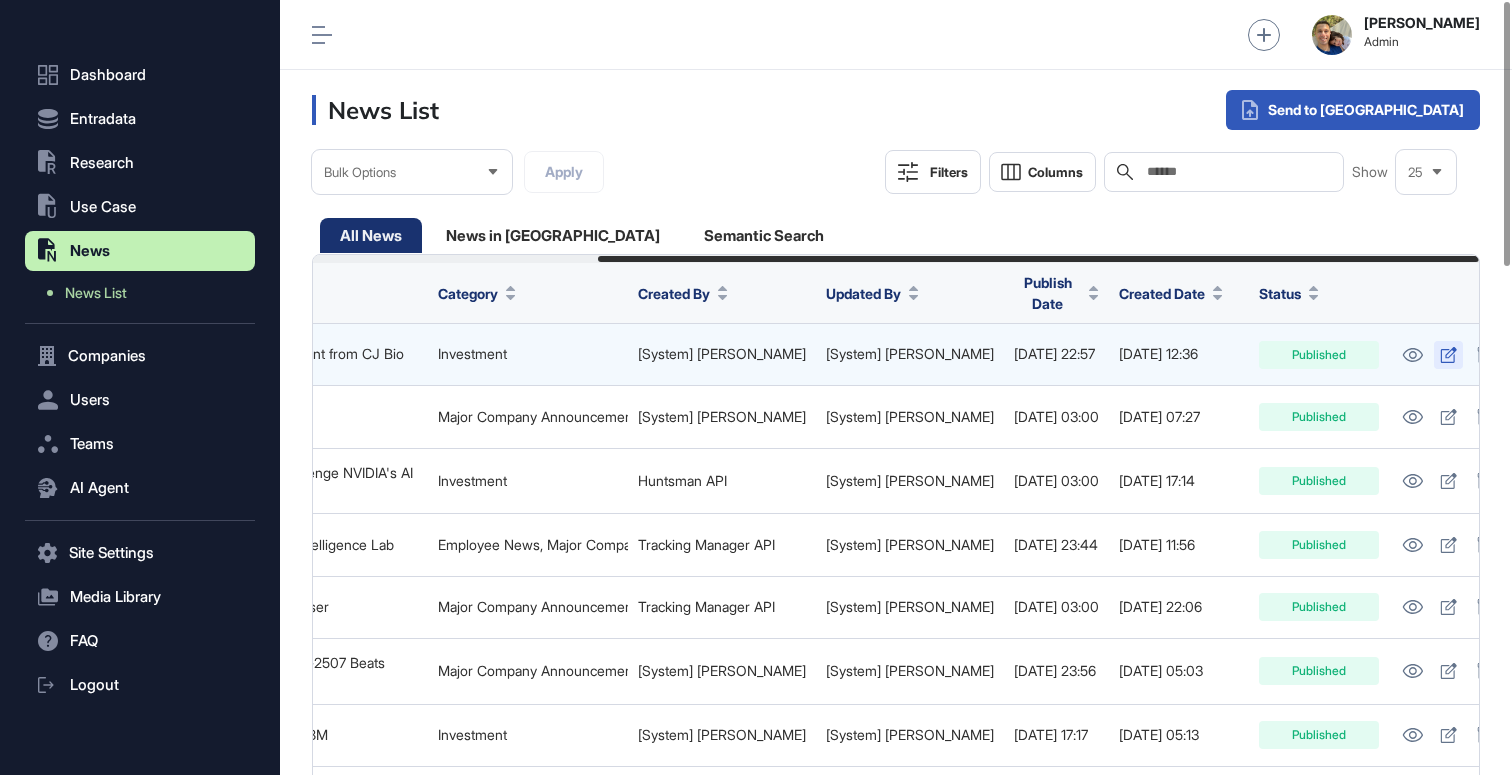 click 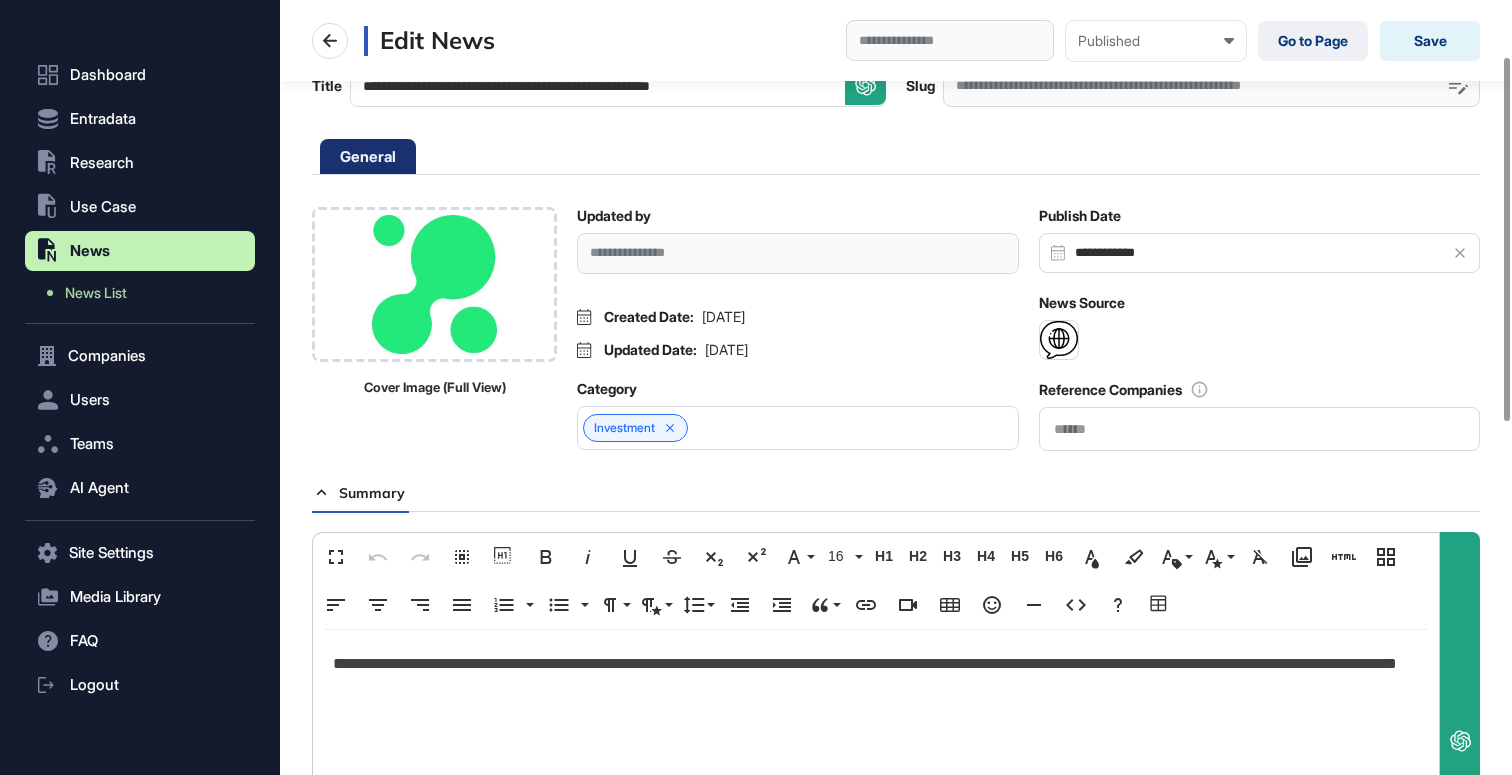 scroll, scrollTop: 120, scrollLeft: 0, axis: vertical 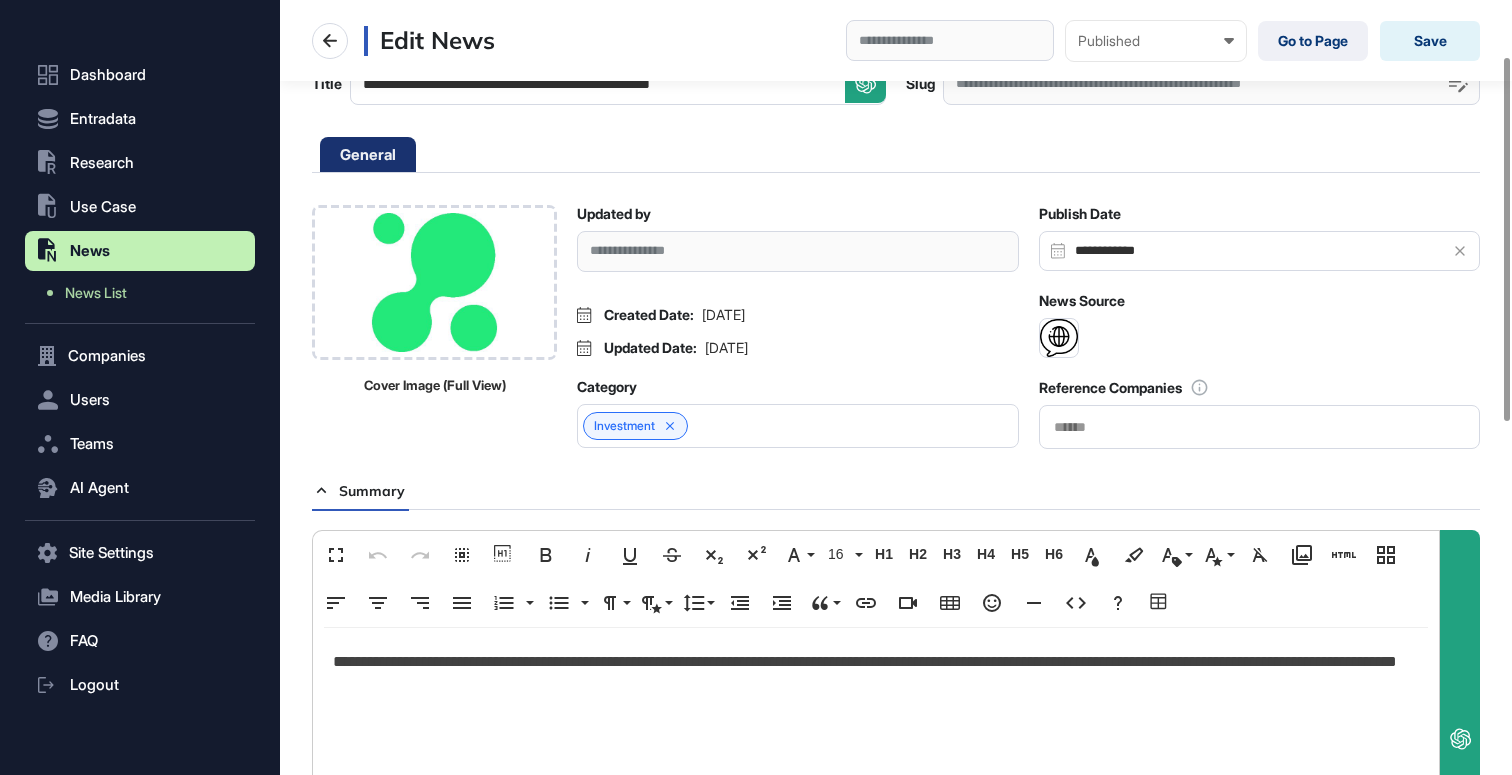 click on "**********" at bounding box center (896, 327) 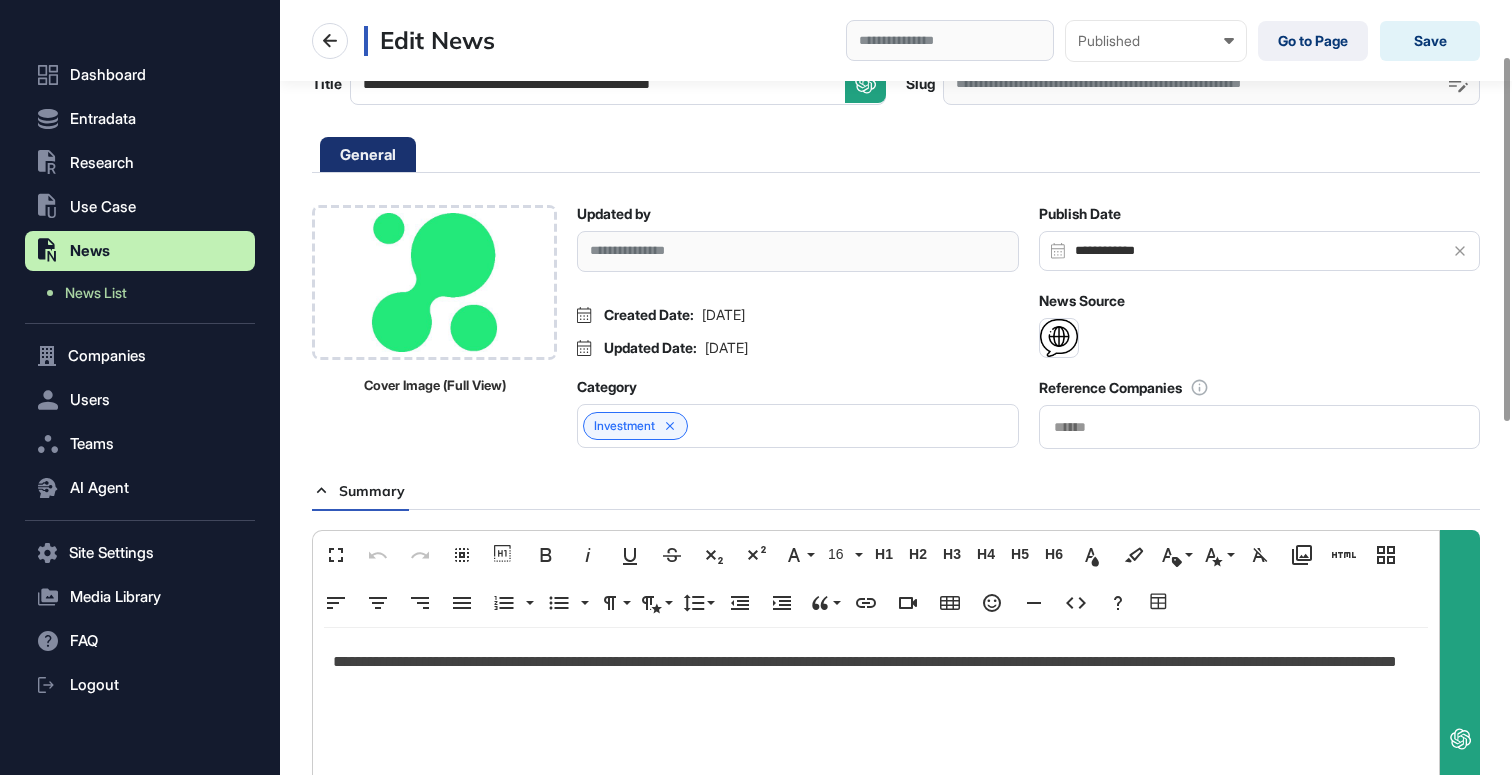copy on "Reference Companies" 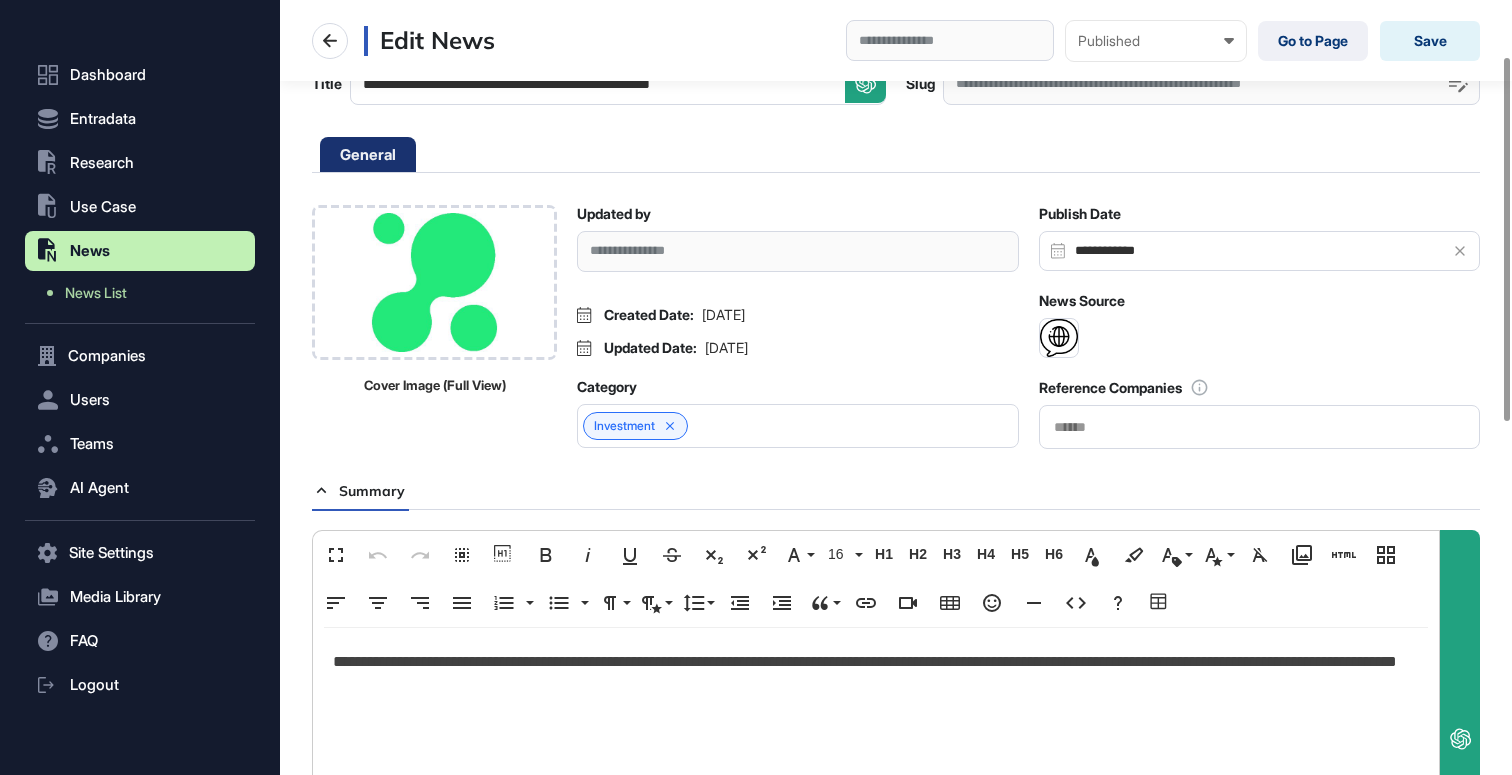 click at bounding box center (1260, 427) 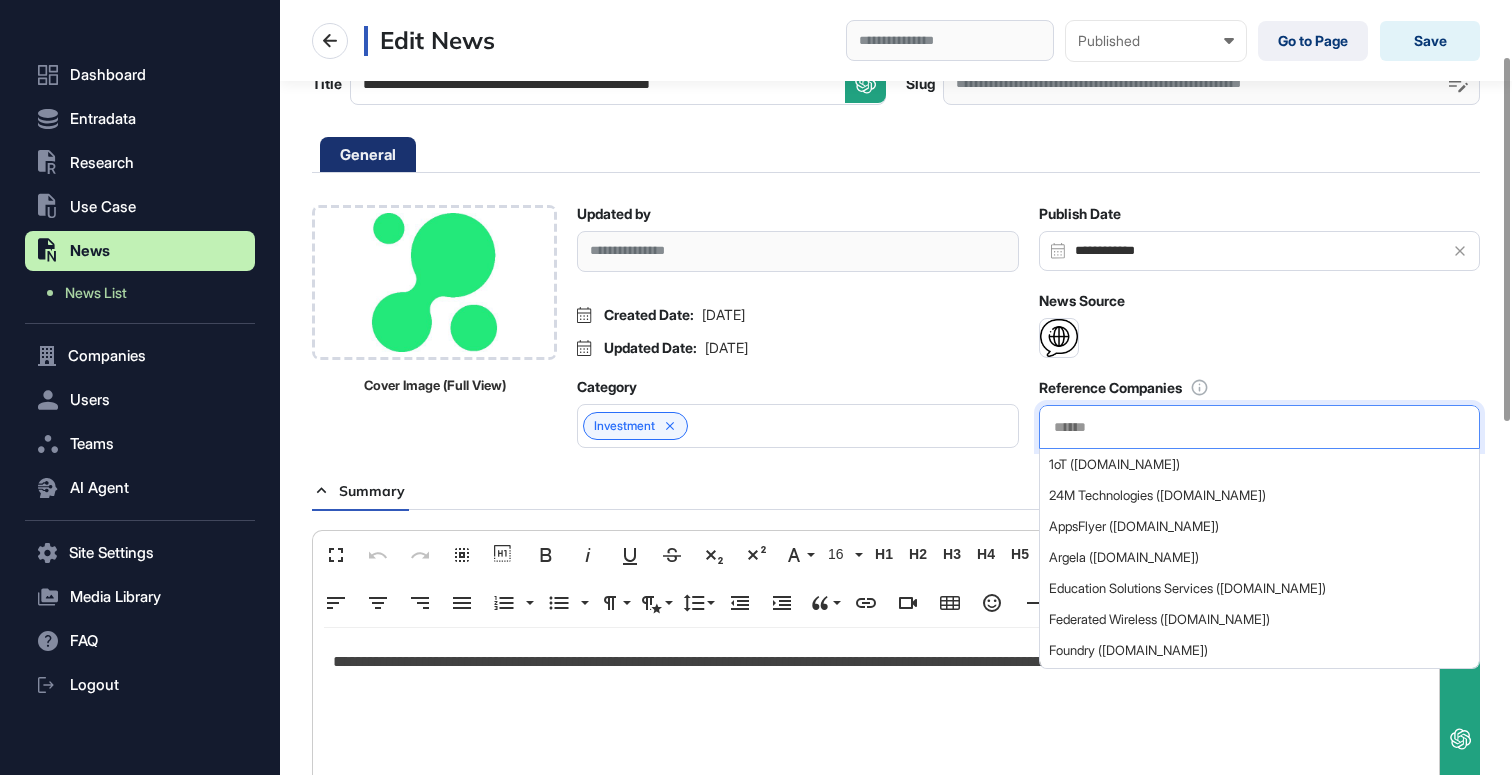 drag, startPoint x: 1335, startPoint y: 366, endPoint x: 1302, endPoint y: 313, distance: 62.433964 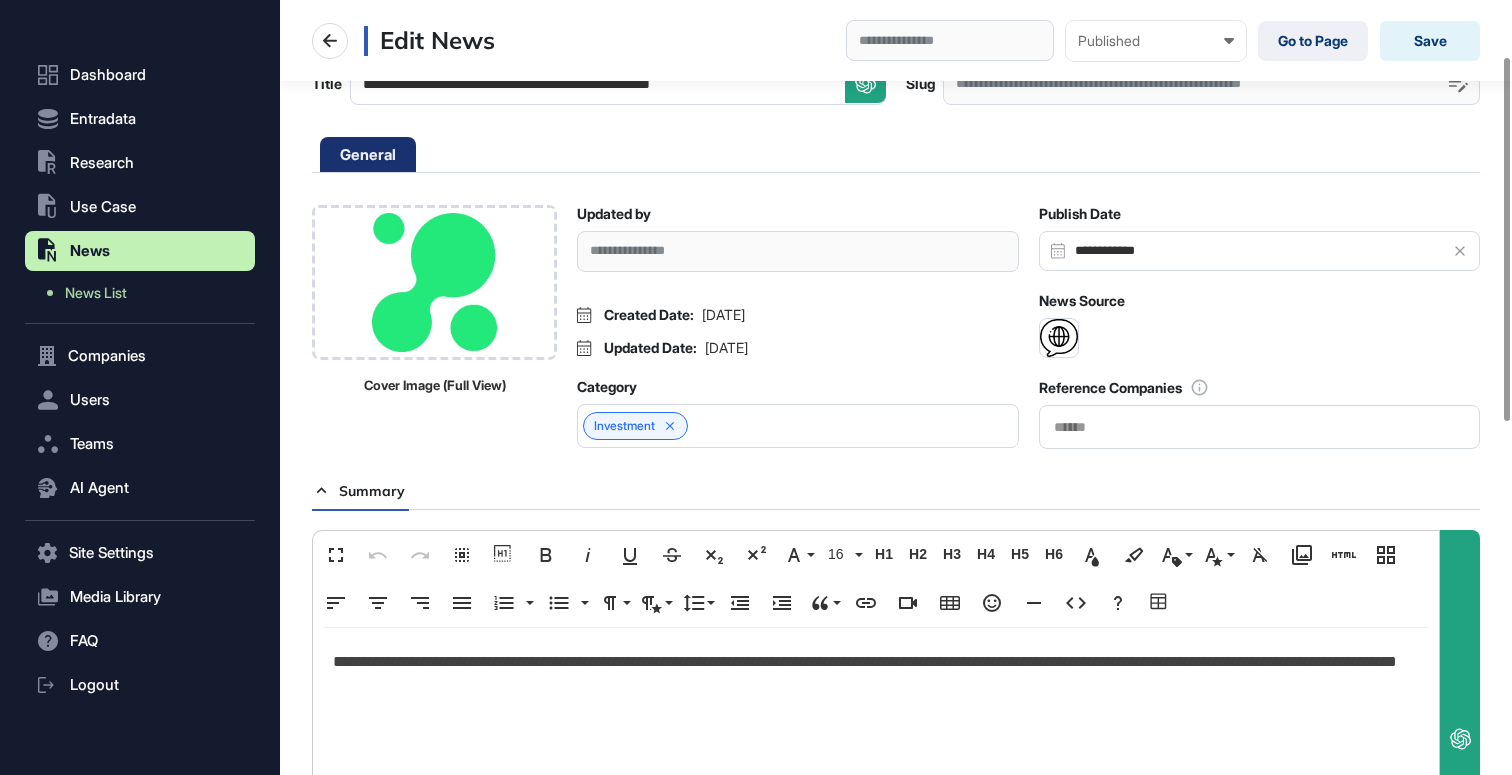 scroll, scrollTop: 0, scrollLeft: 0, axis: both 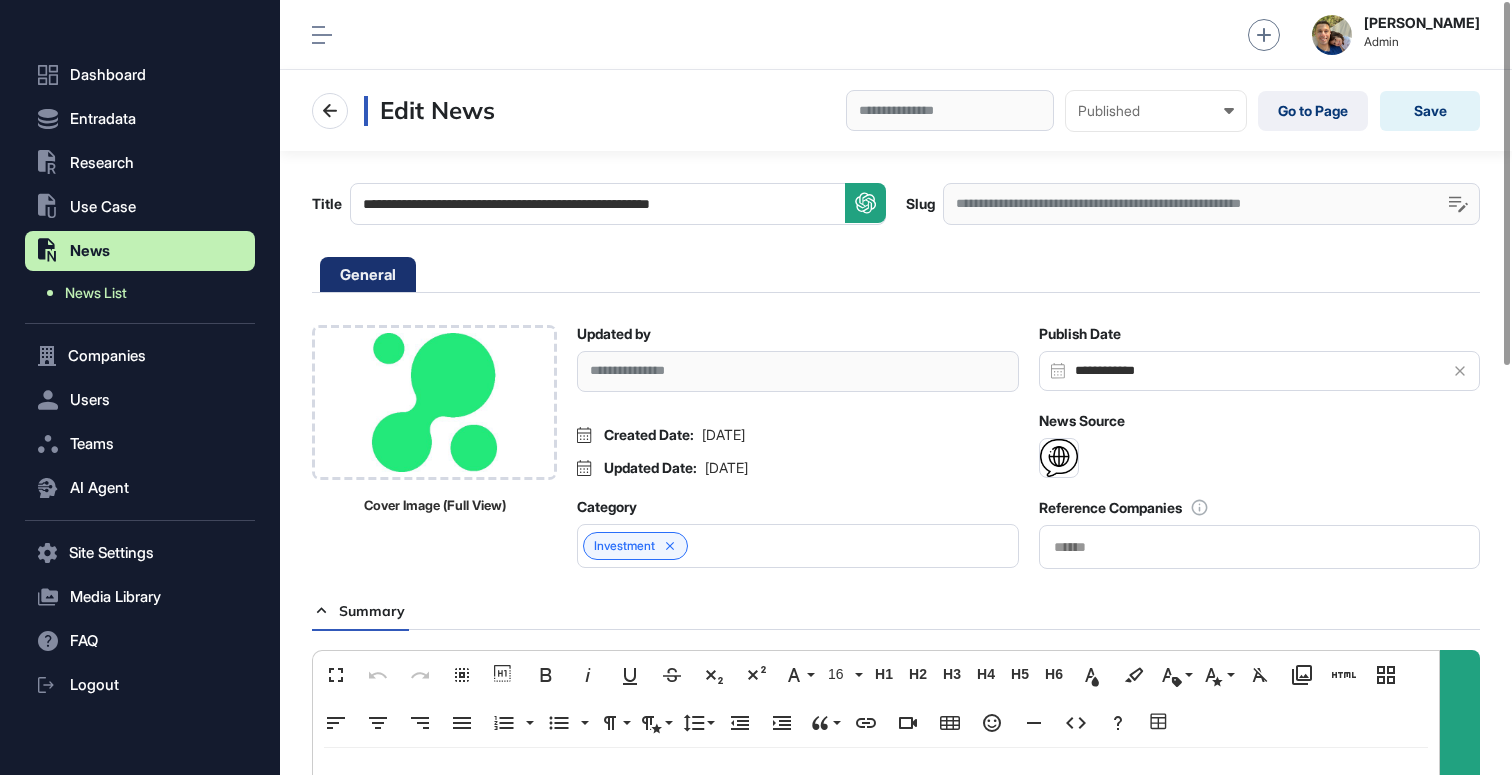 click on "News List" at bounding box center [96, 293] 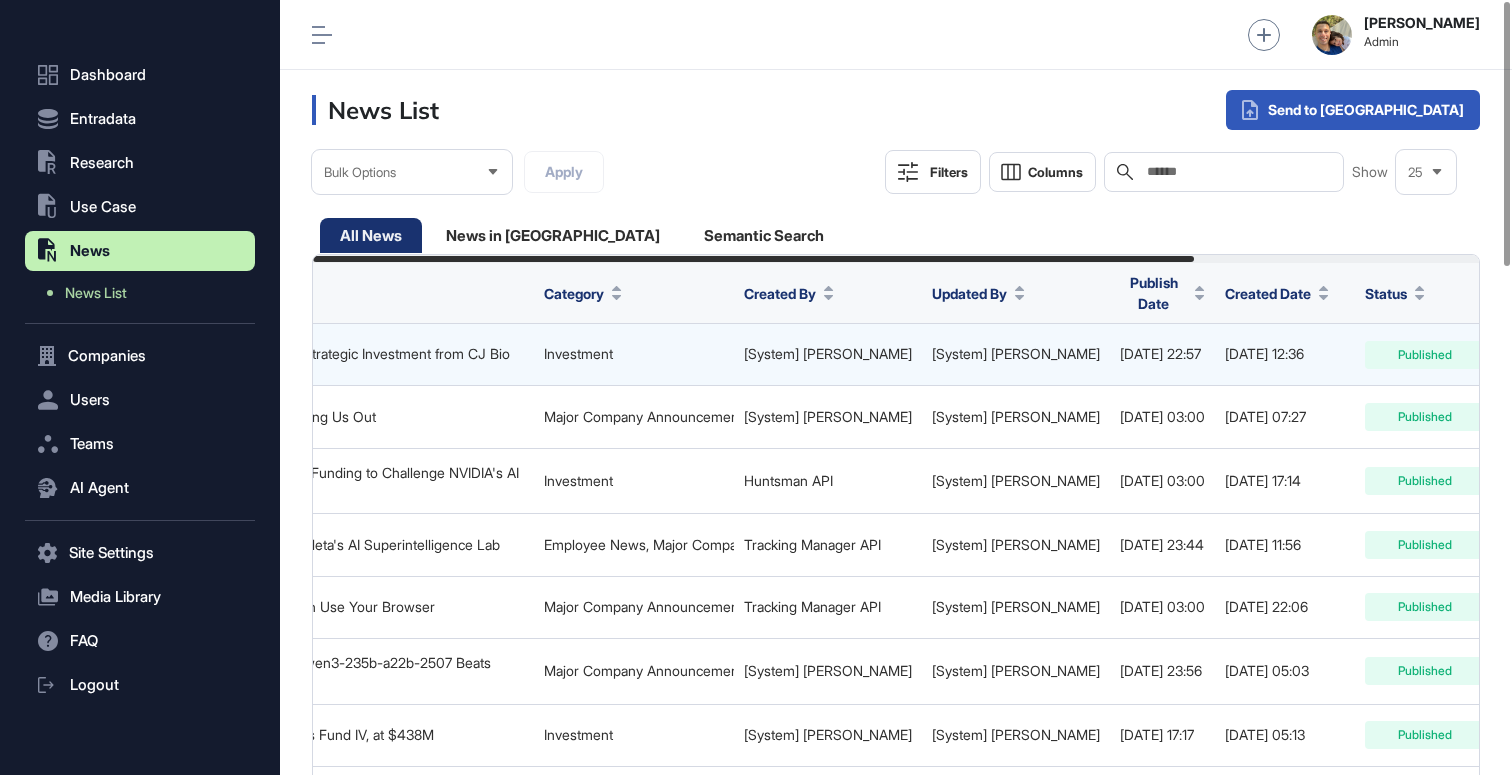 scroll, scrollTop: 0, scrollLeft: 376, axis: horizontal 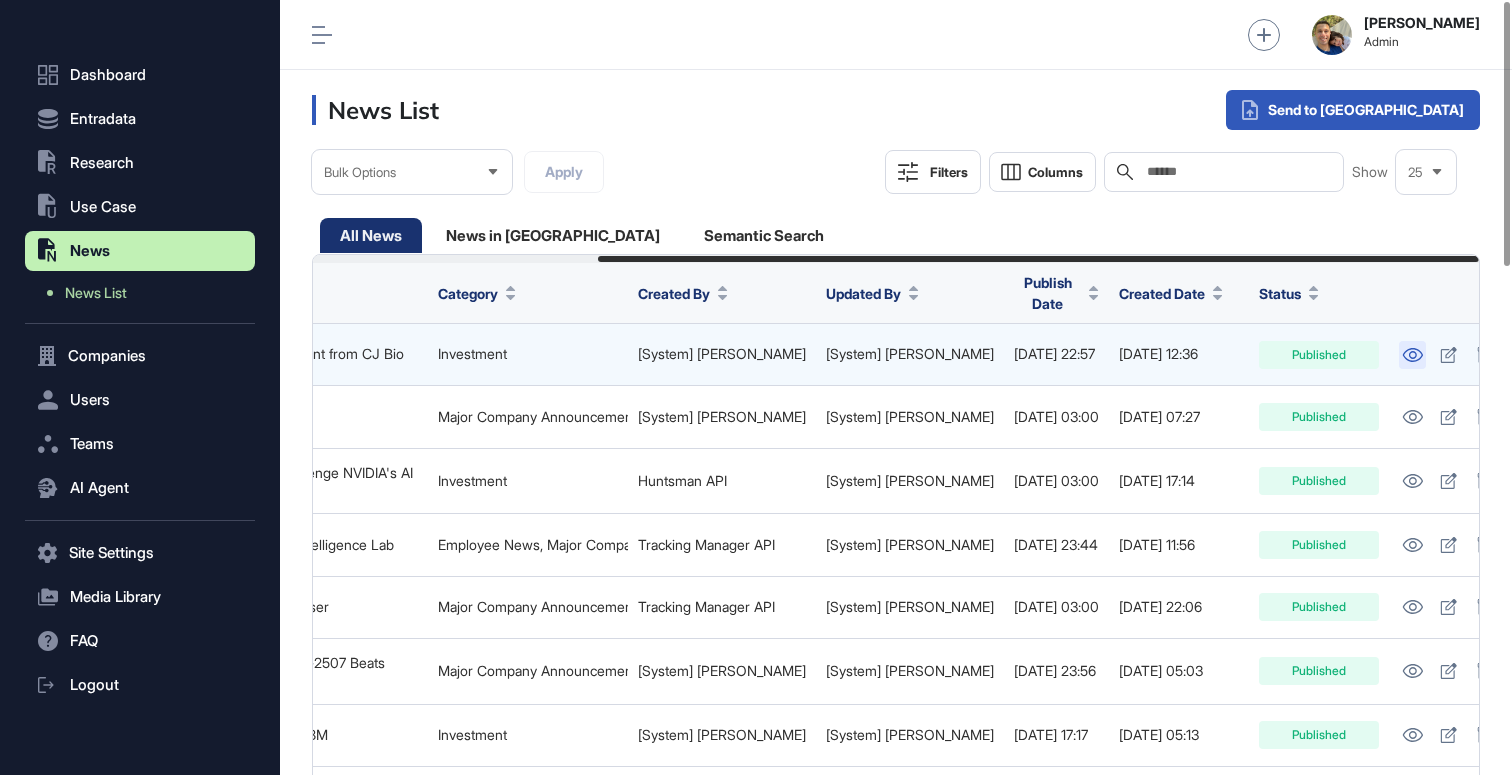 click 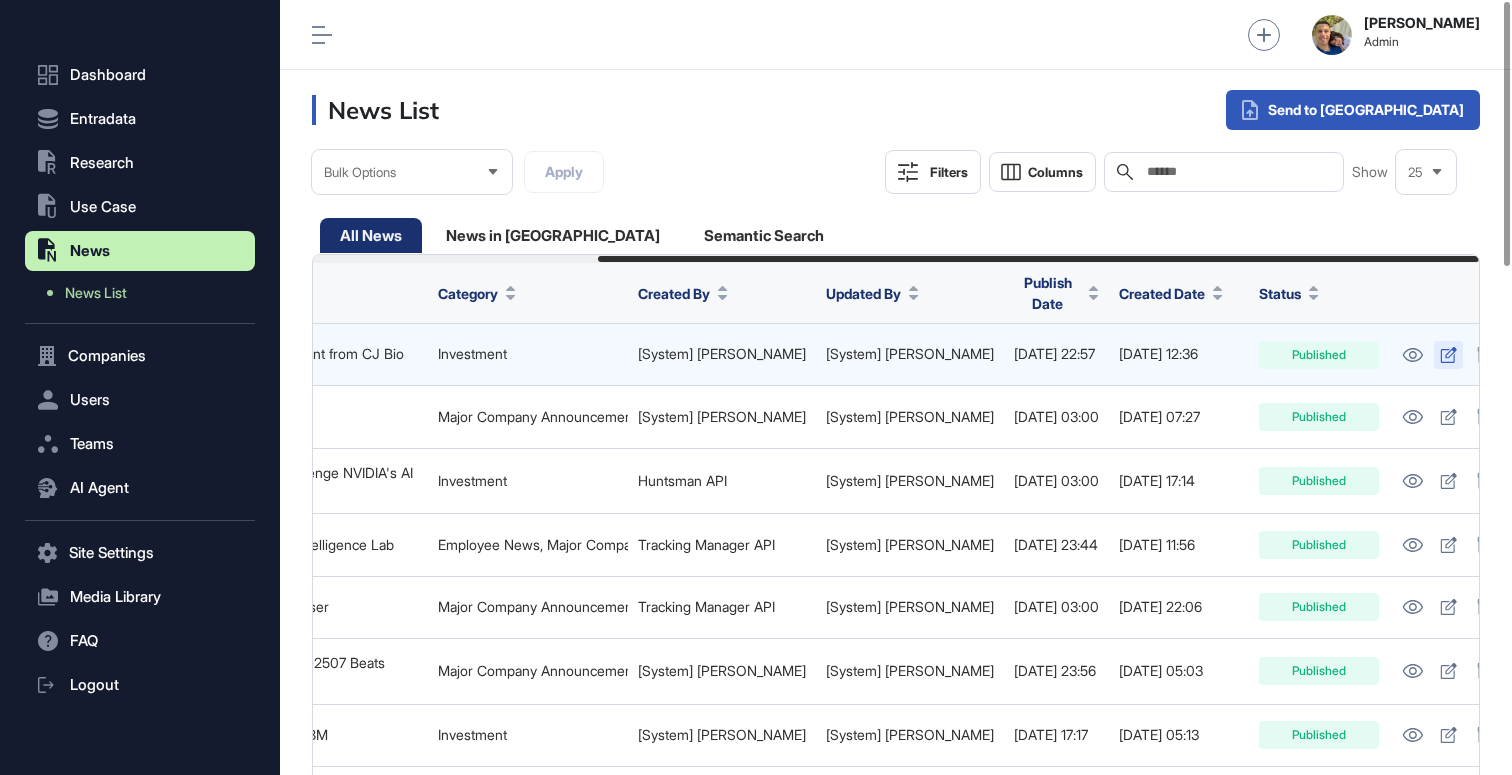 click 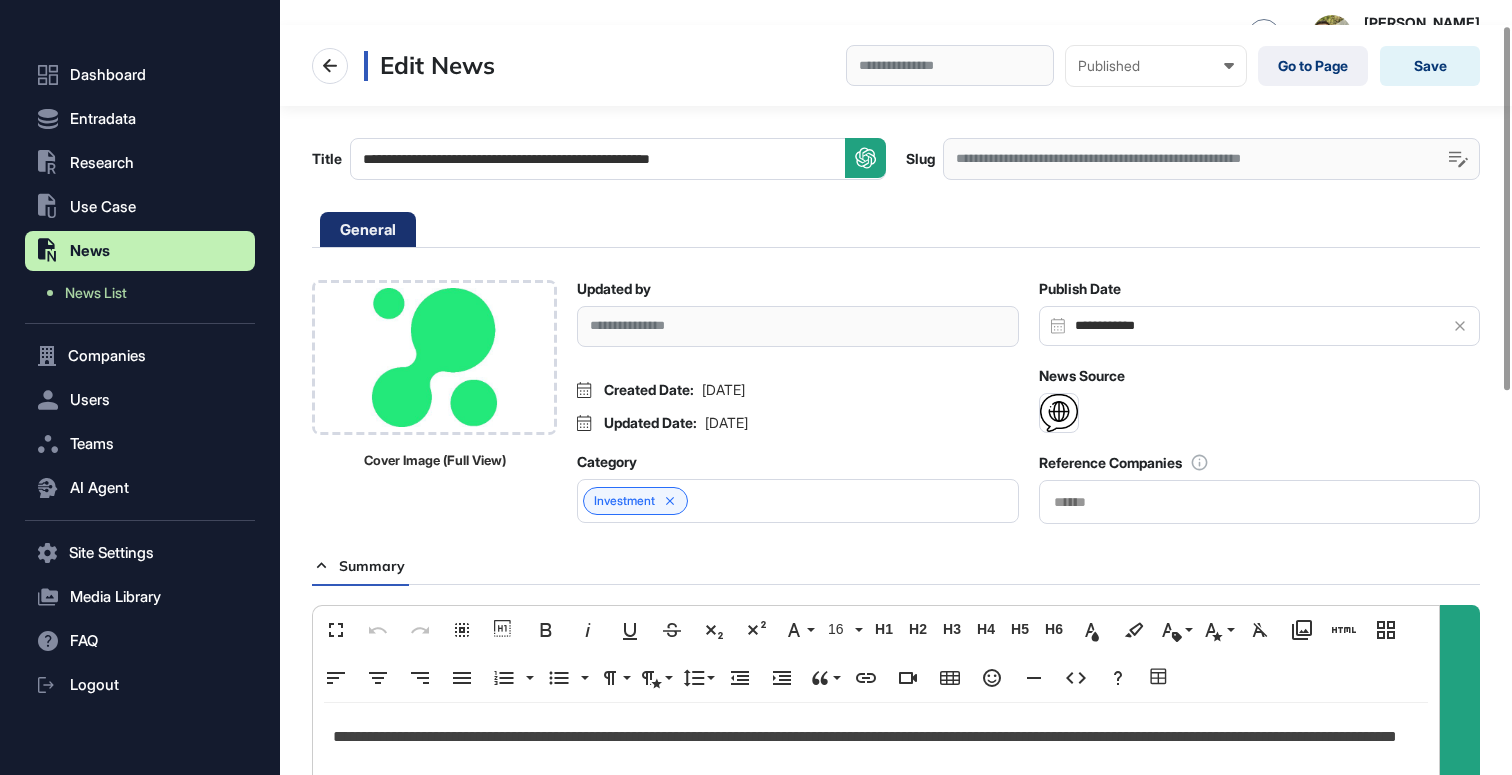 scroll, scrollTop: 65, scrollLeft: 0, axis: vertical 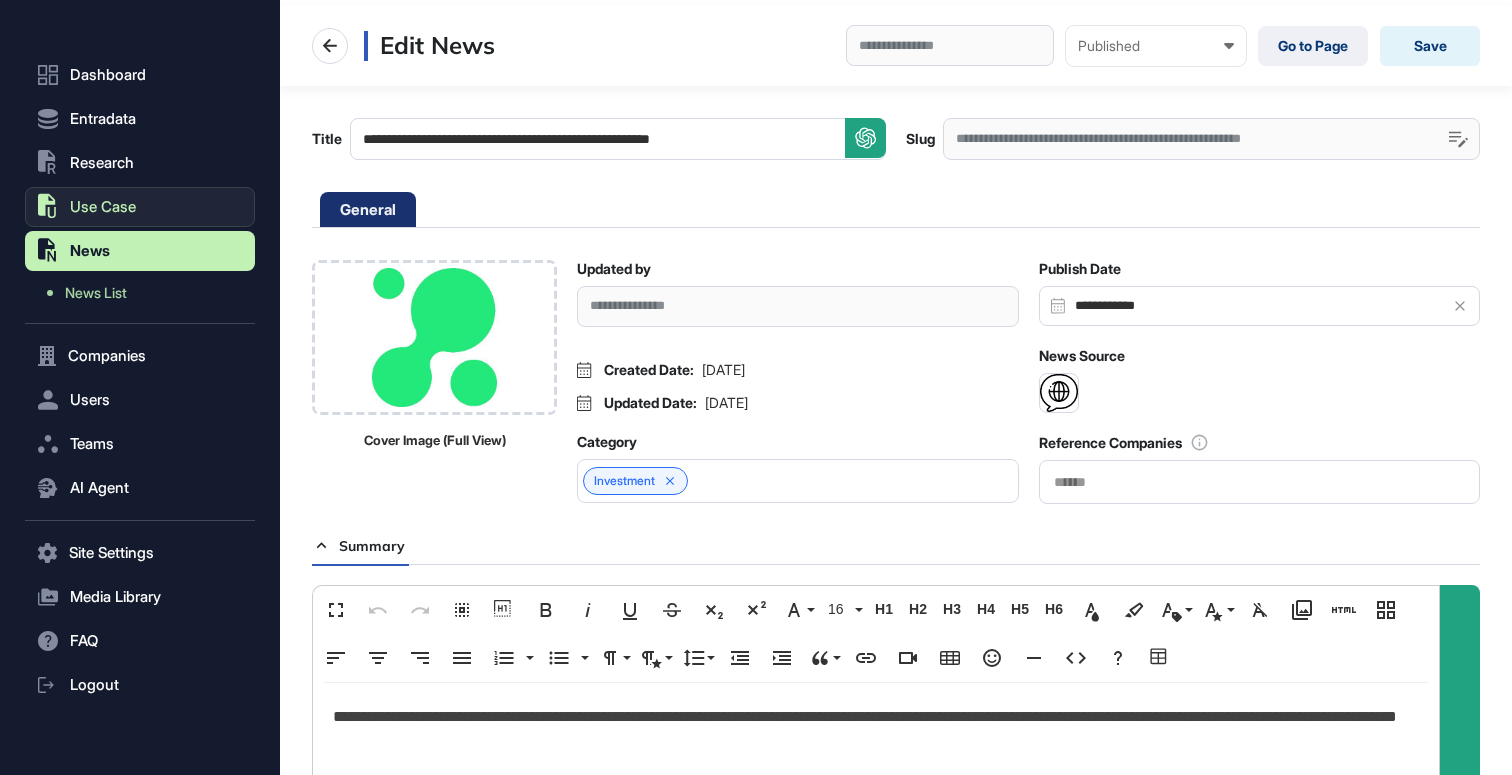 click on "Use Case" at bounding box center [103, 207] 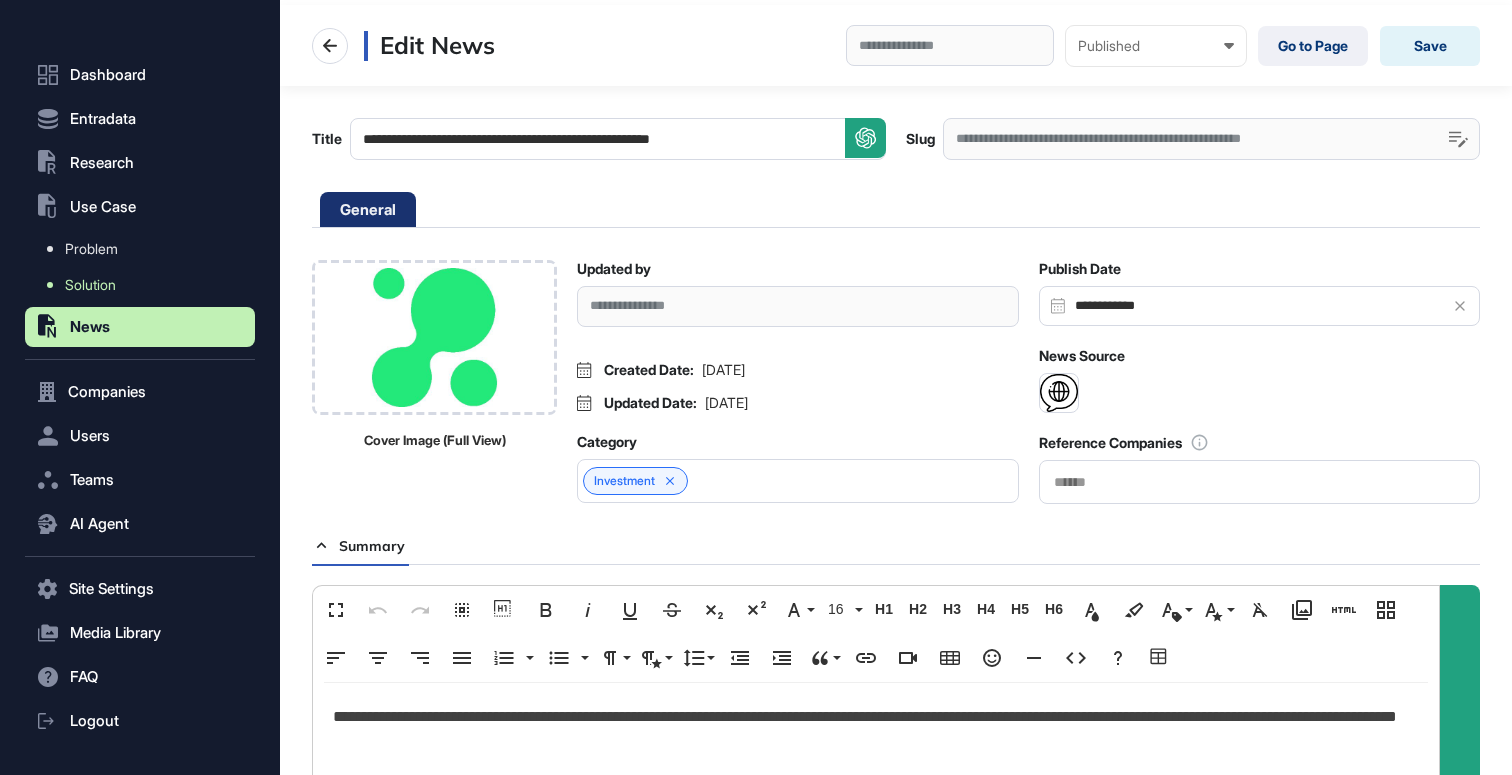 click on "Solution" at bounding box center [90, 285] 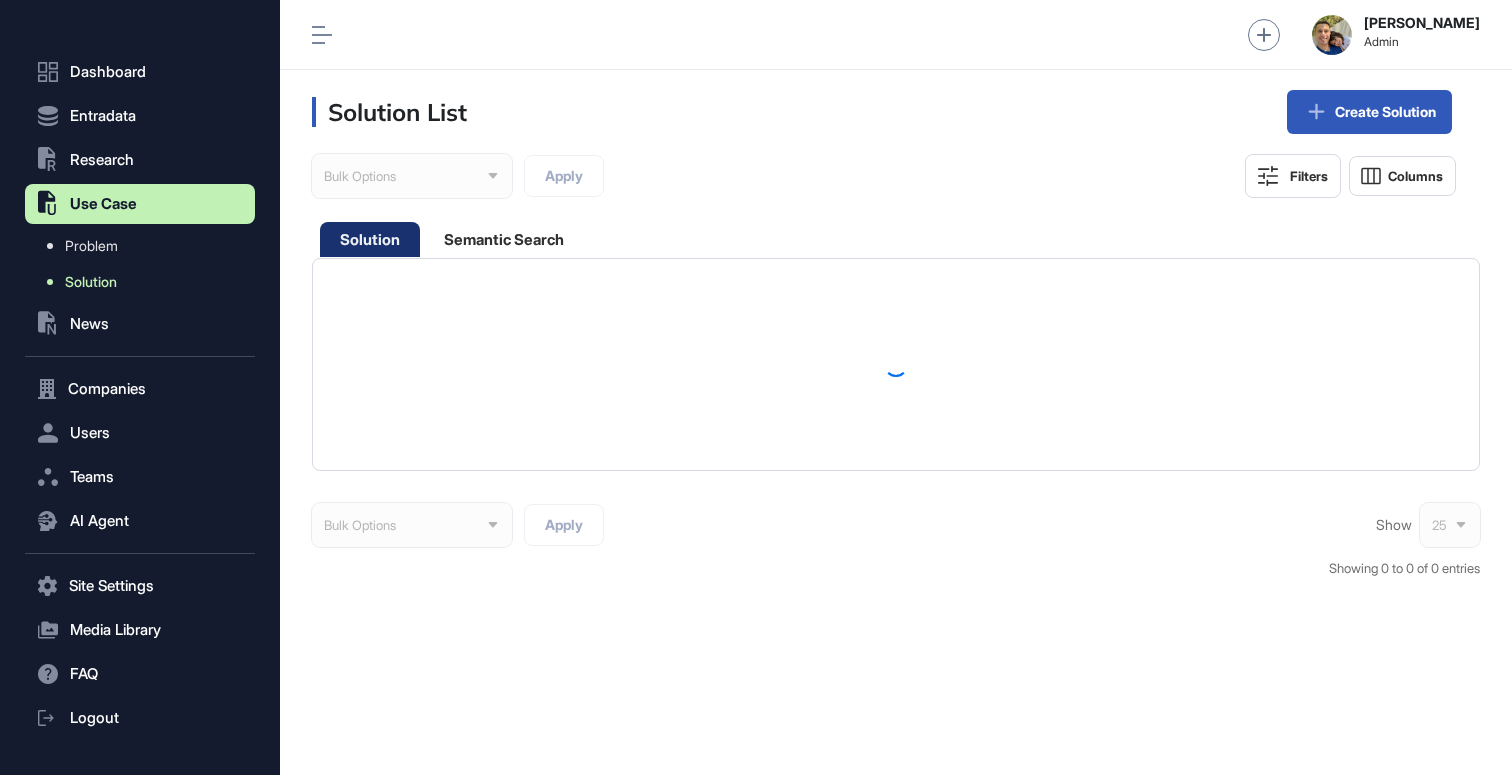 scroll, scrollTop: 0, scrollLeft: 0, axis: both 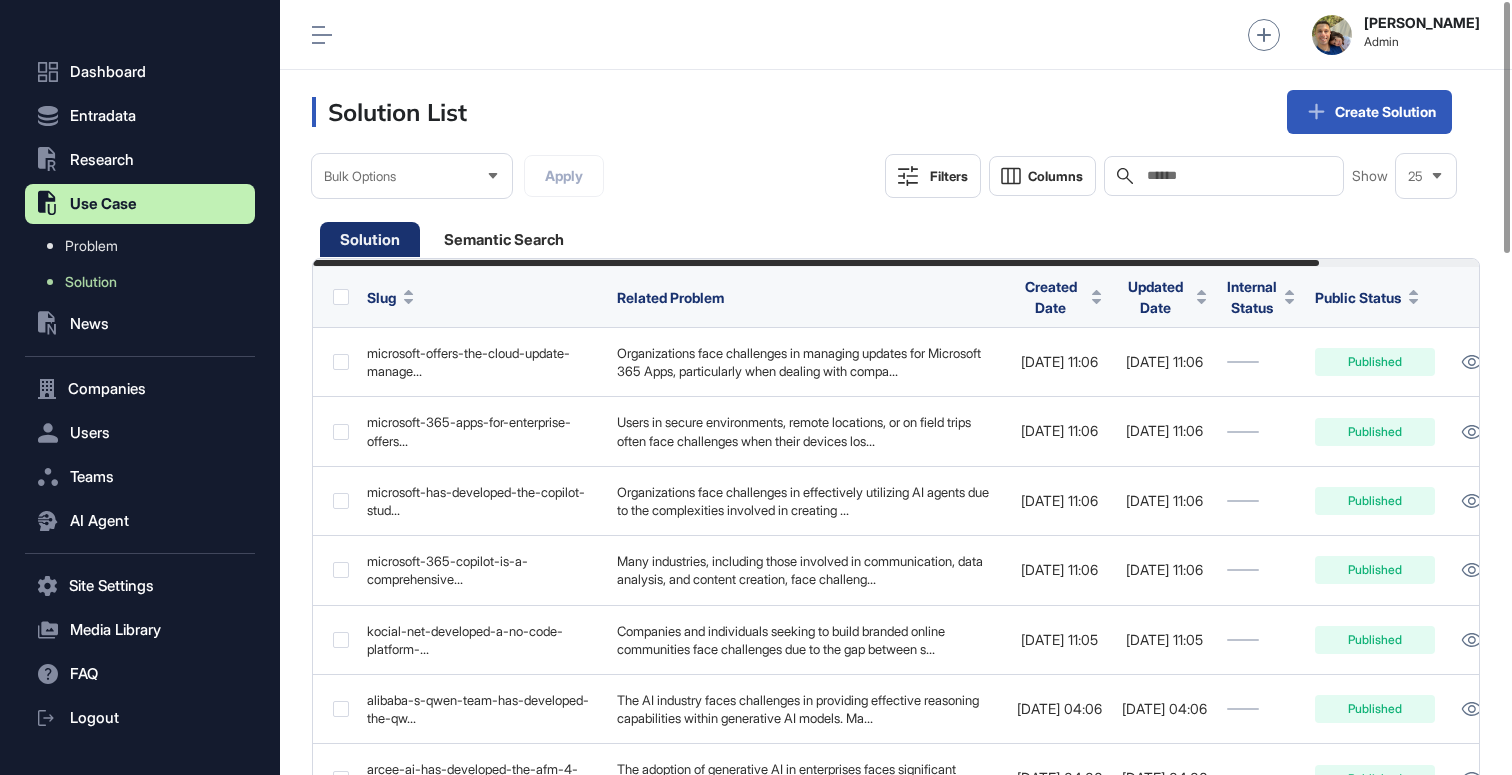 click on "Bulk Options Apply Filters Columns Search Show 25" at bounding box center [896, 196] 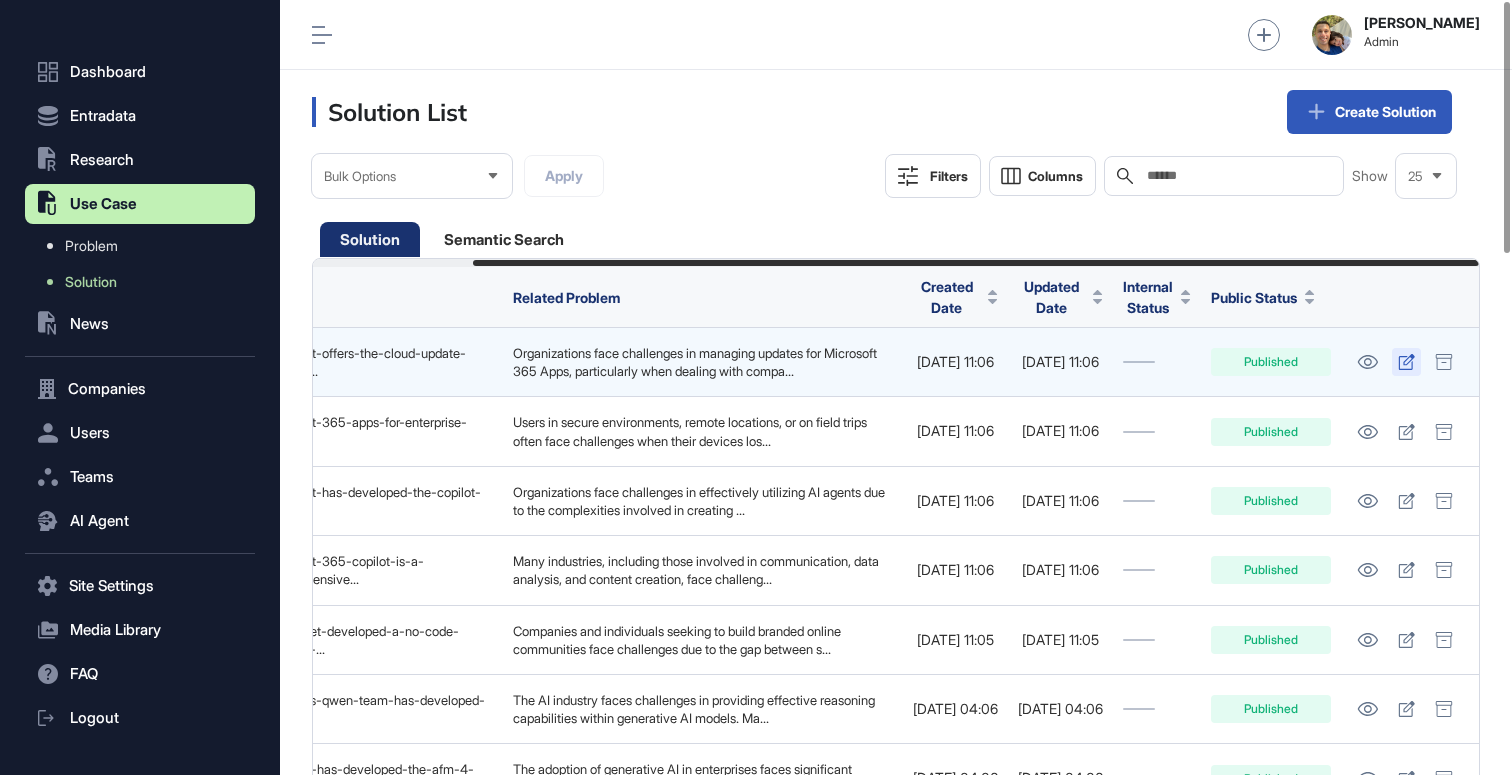 click 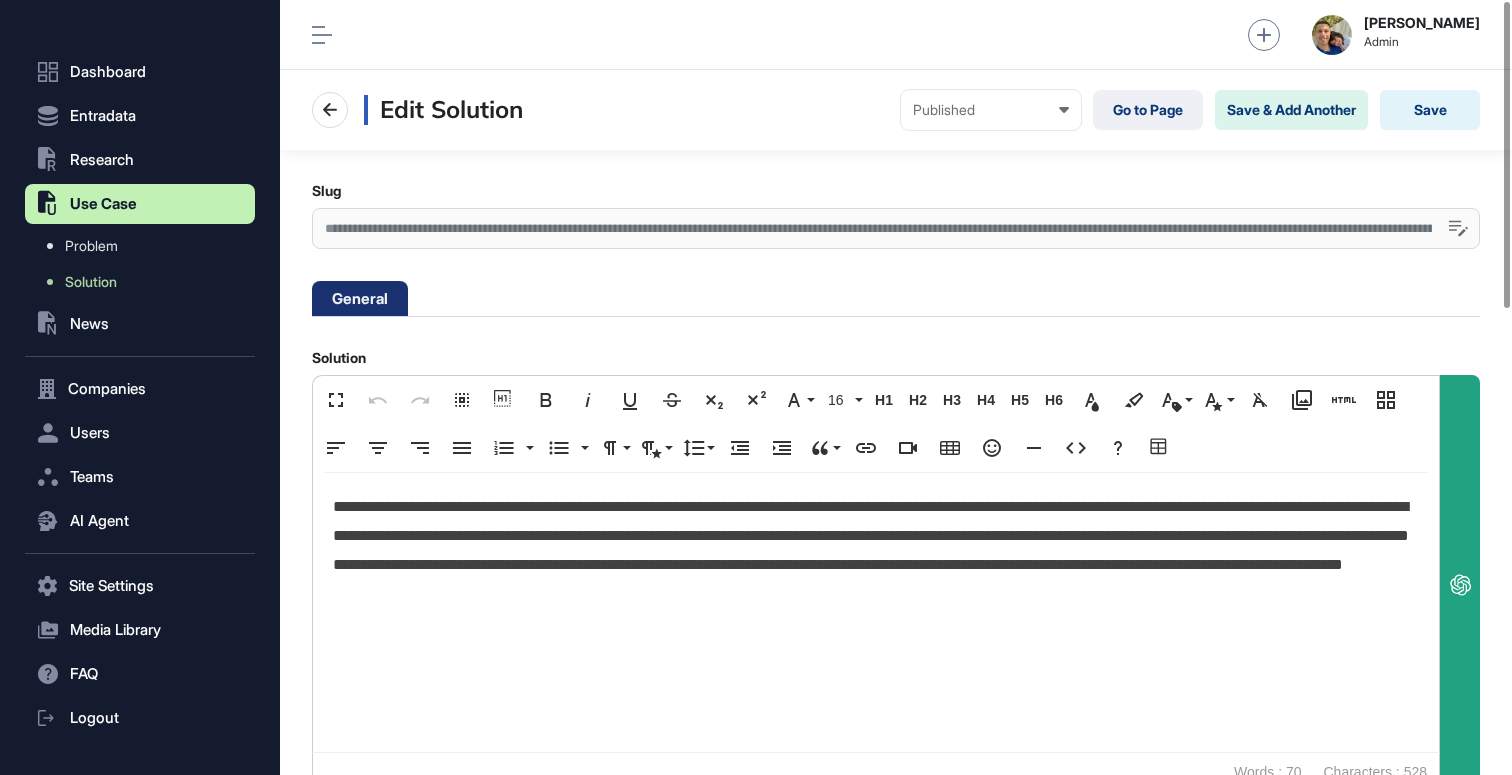 scroll, scrollTop: 26, scrollLeft: 572, axis: both 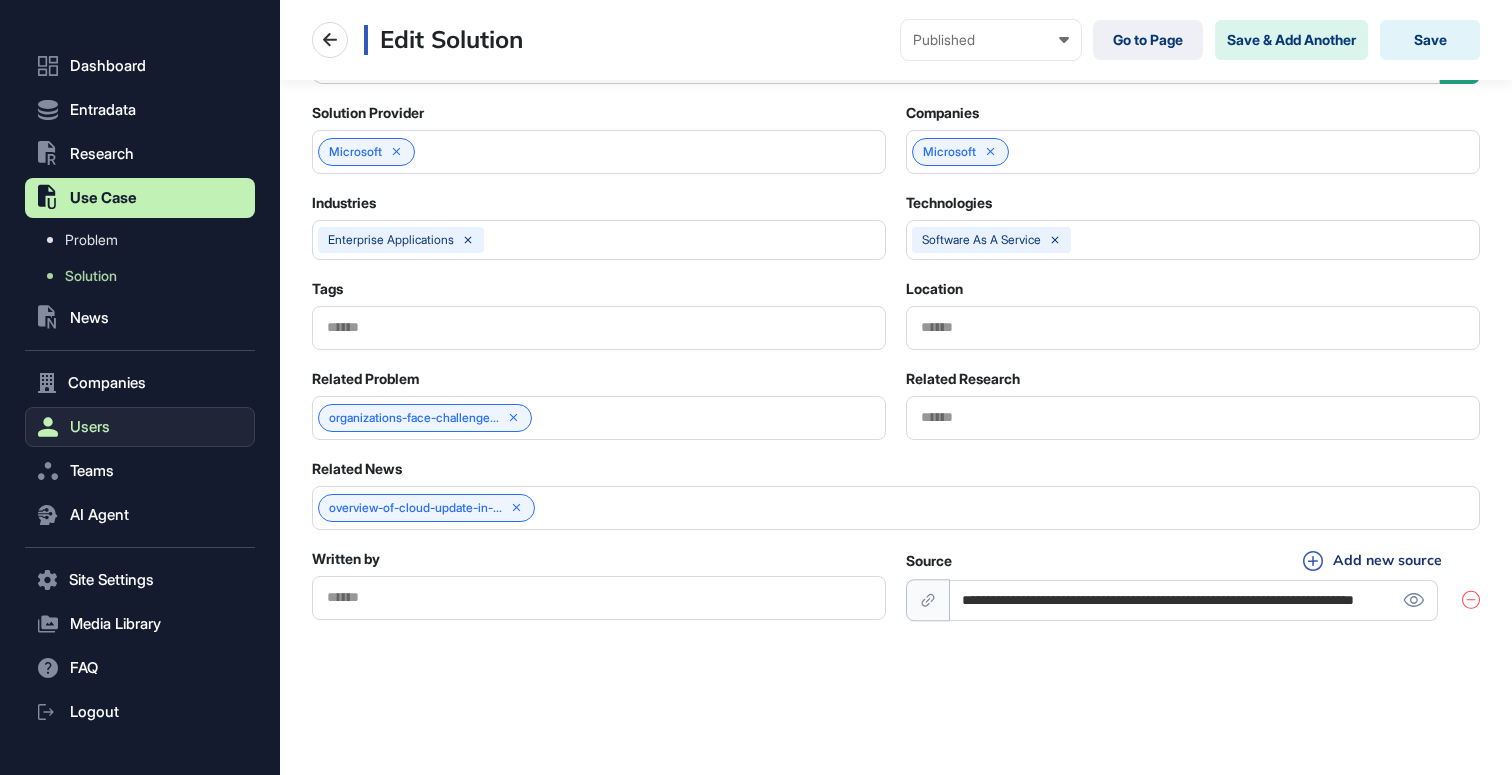 click on "Users" 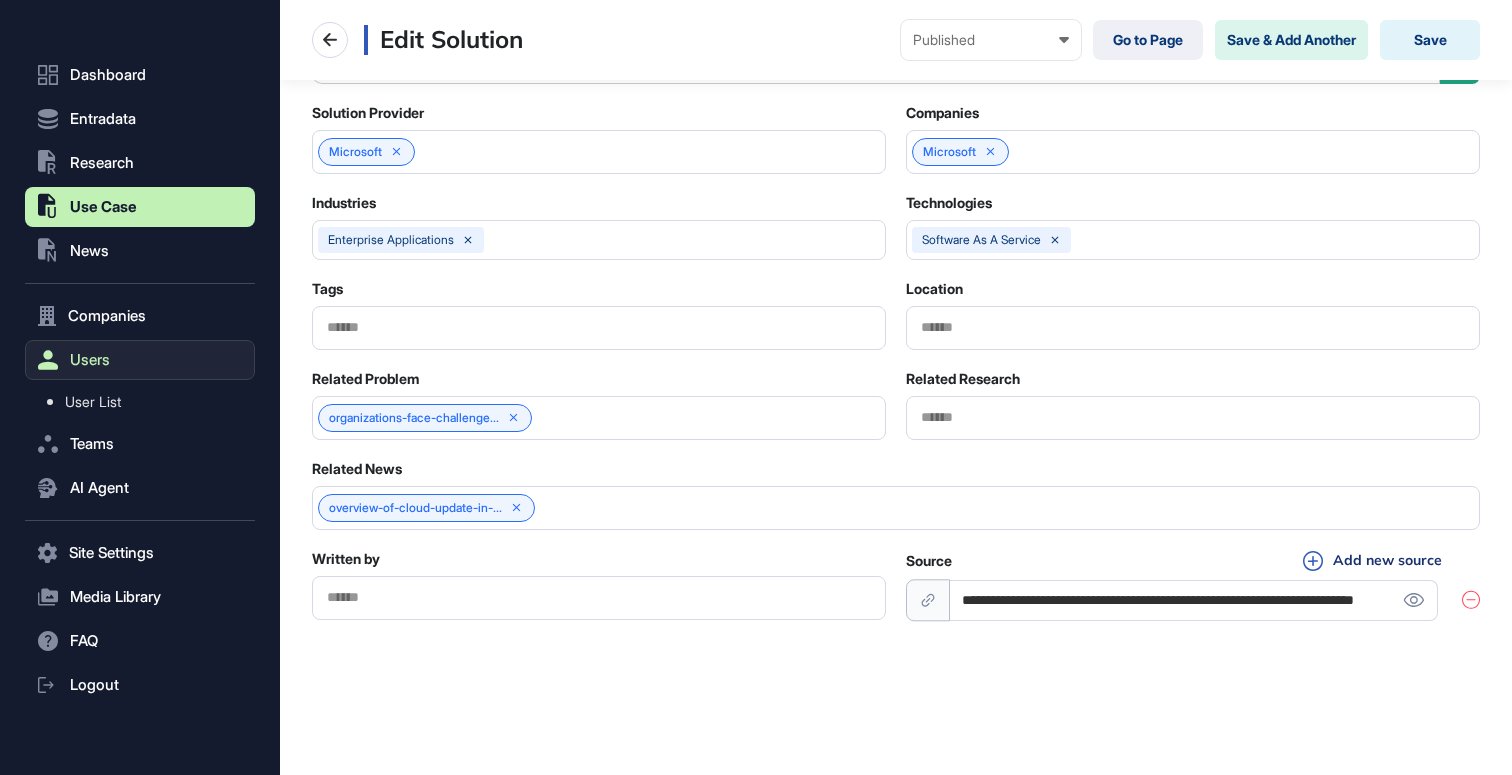 scroll, scrollTop: 36, scrollLeft: 0, axis: vertical 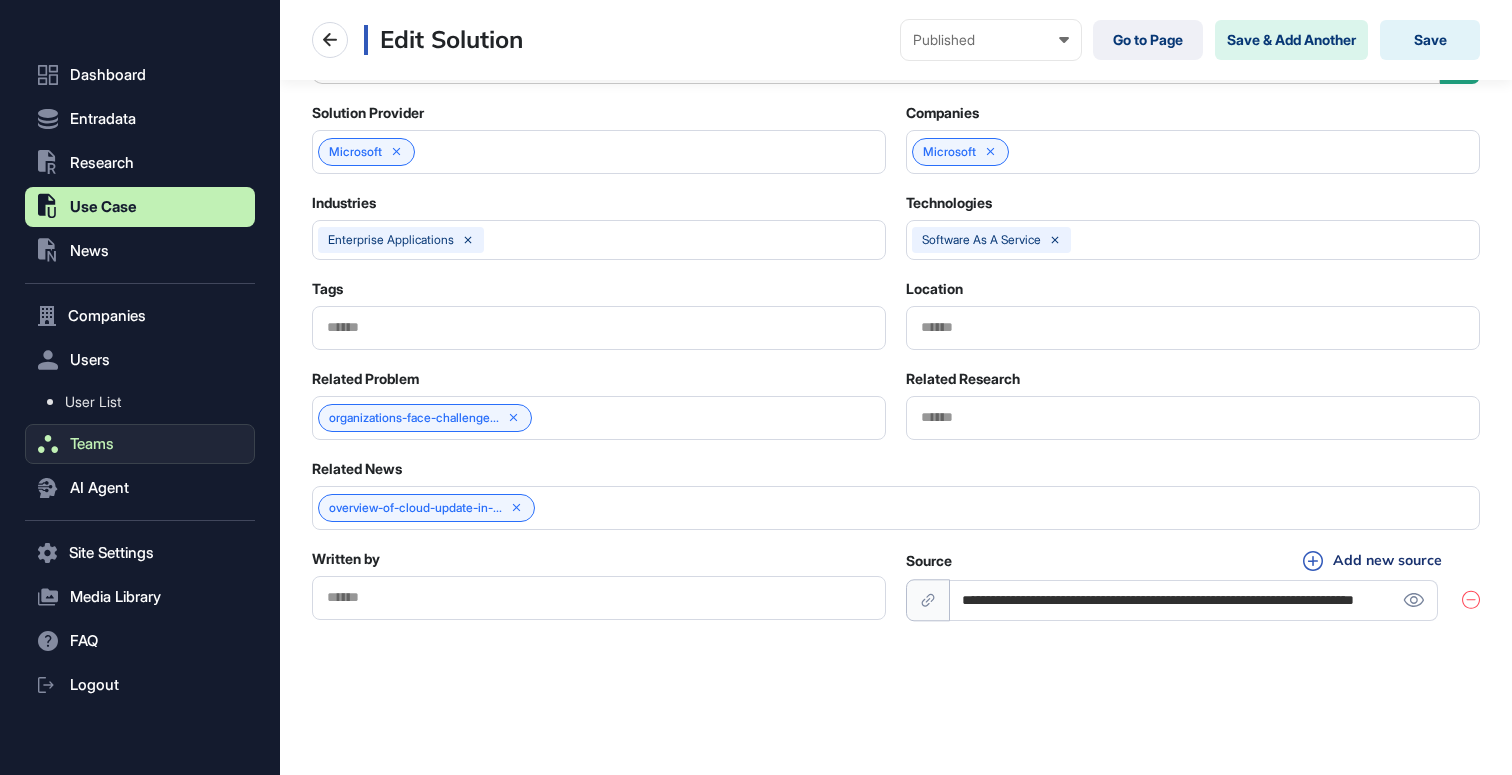 click on "Teams" at bounding box center [92, 444] 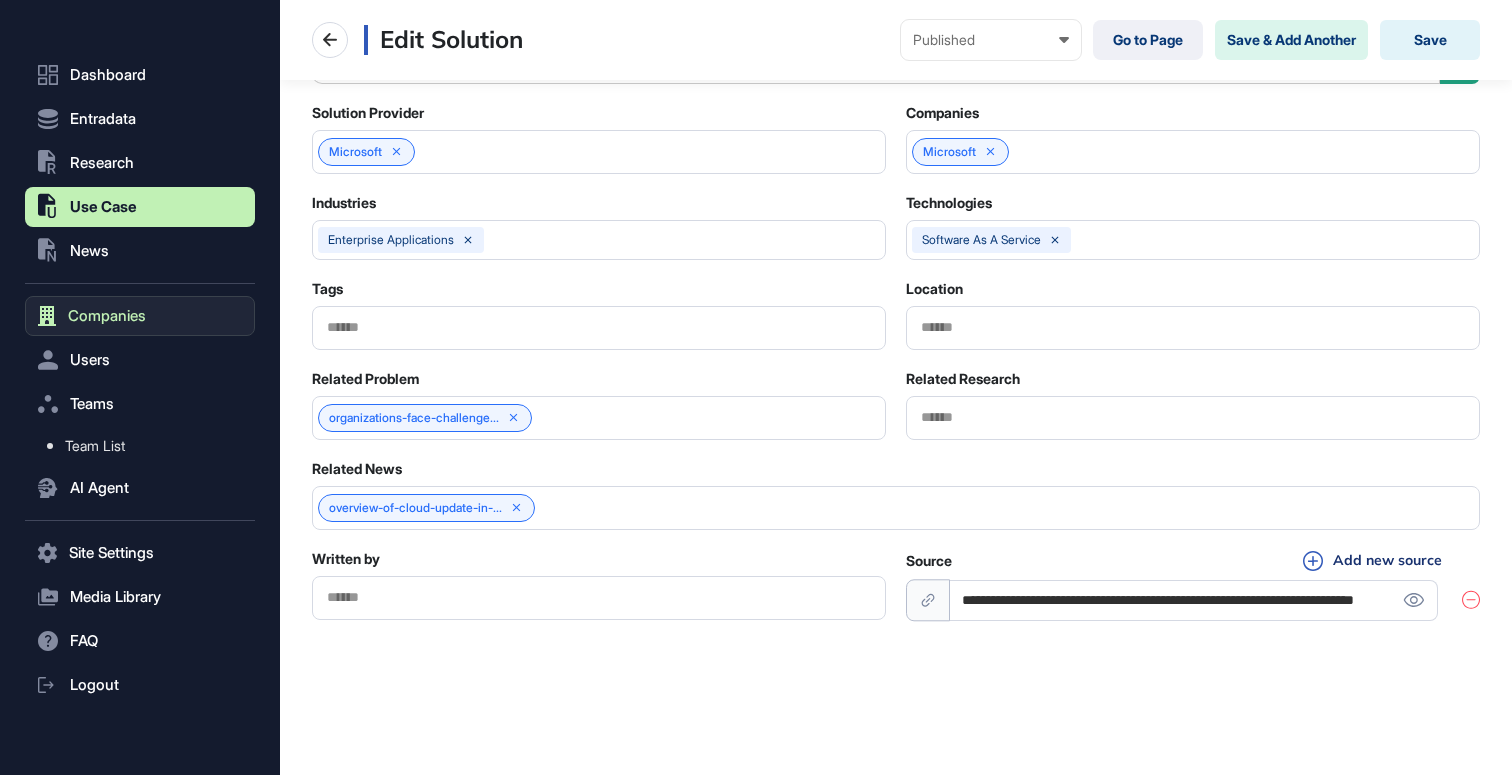 scroll, scrollTop: 26, scrollLeft: 0, axis: vertical 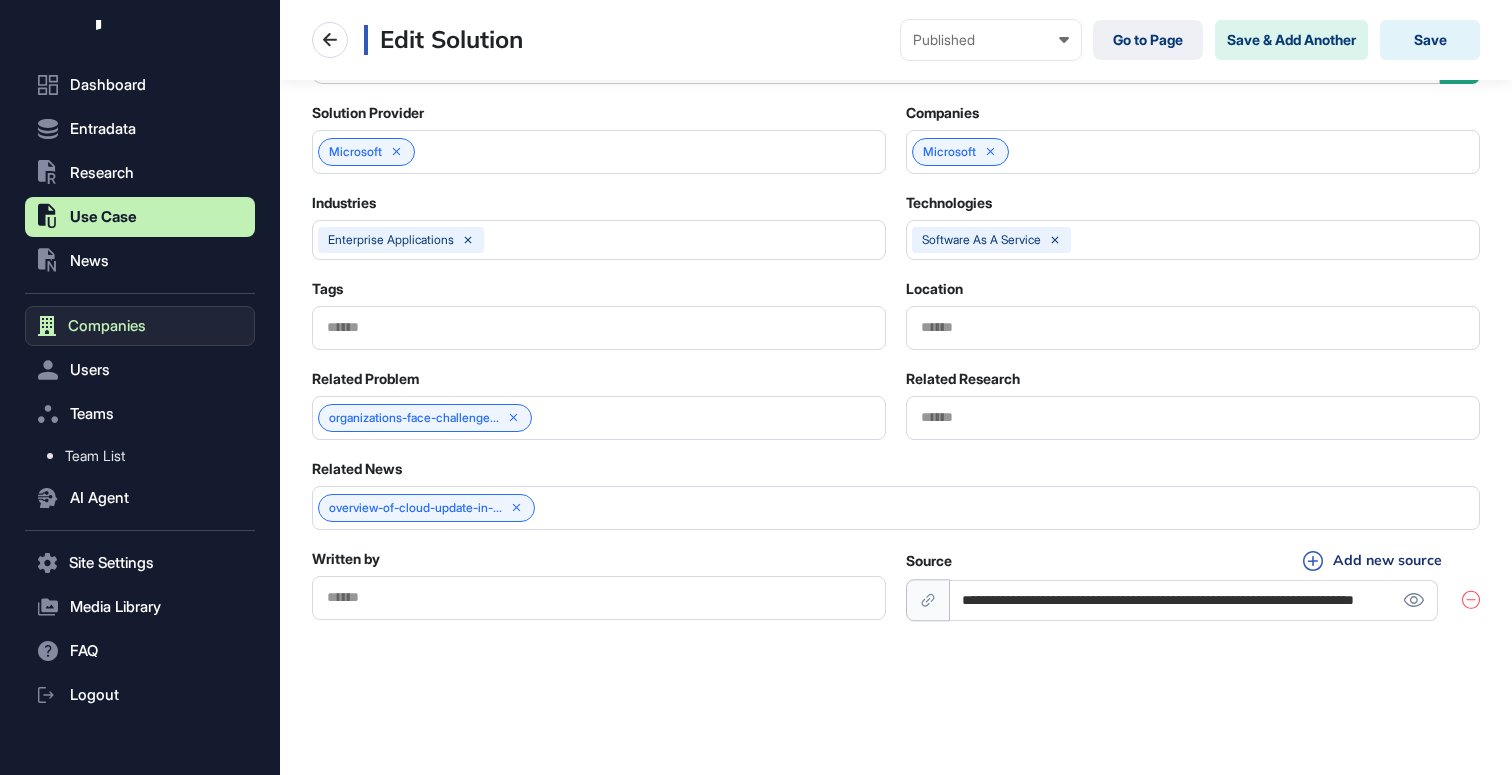 click on "Companies" at bounding box center (107, 326) 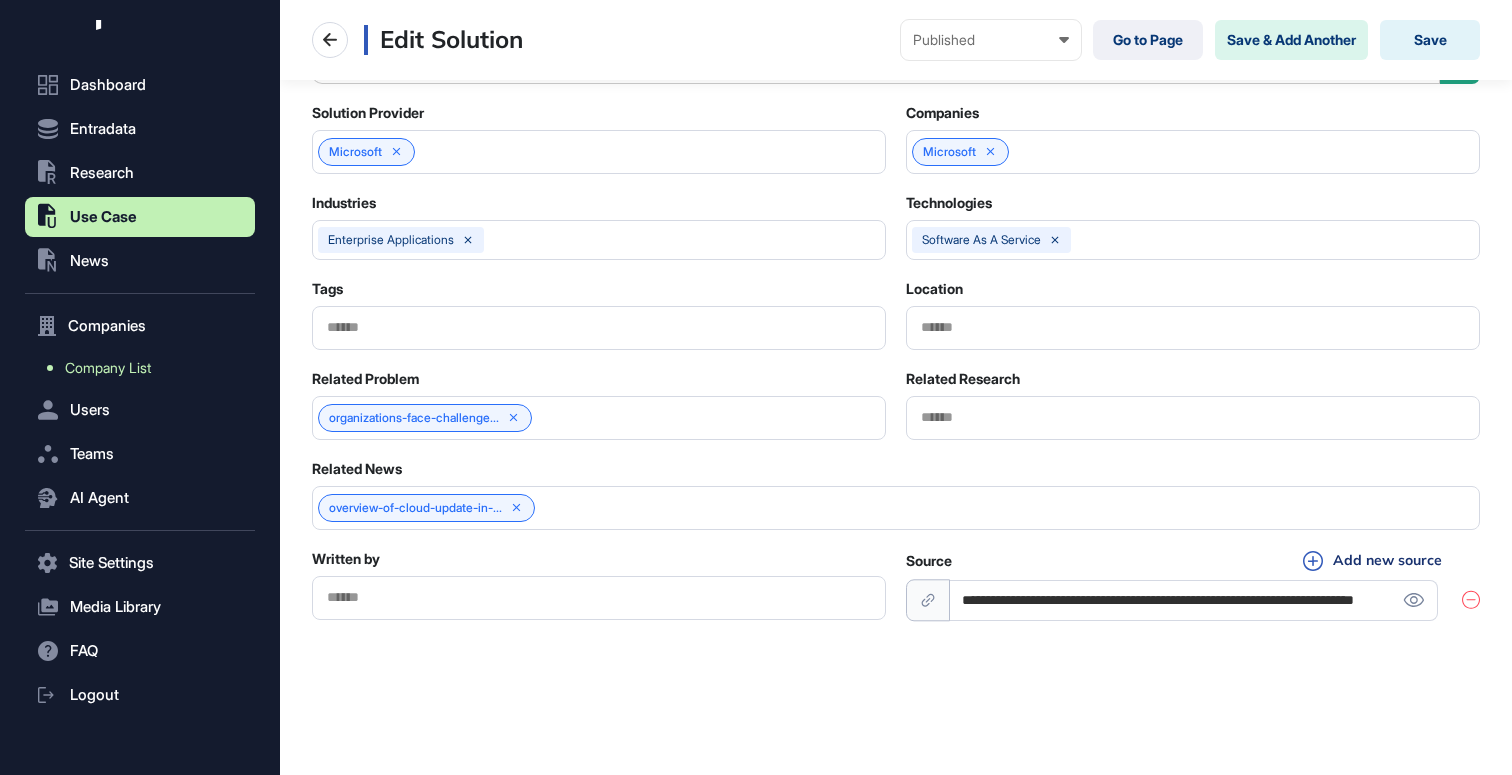 click on "Company List" at bounding box center (108, 368) 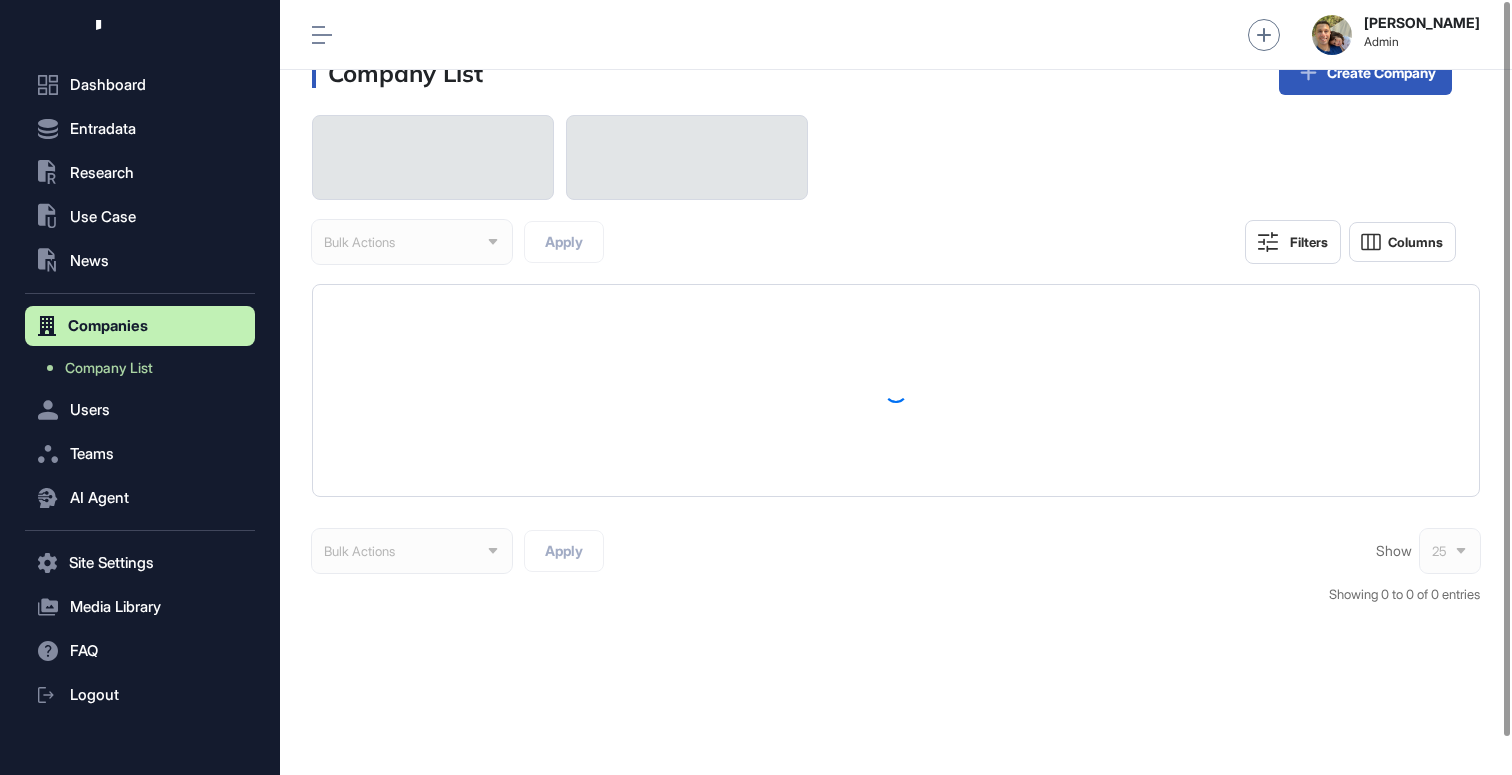 scroll, scrollTop: 0, scrollLeft: 0, axis: both 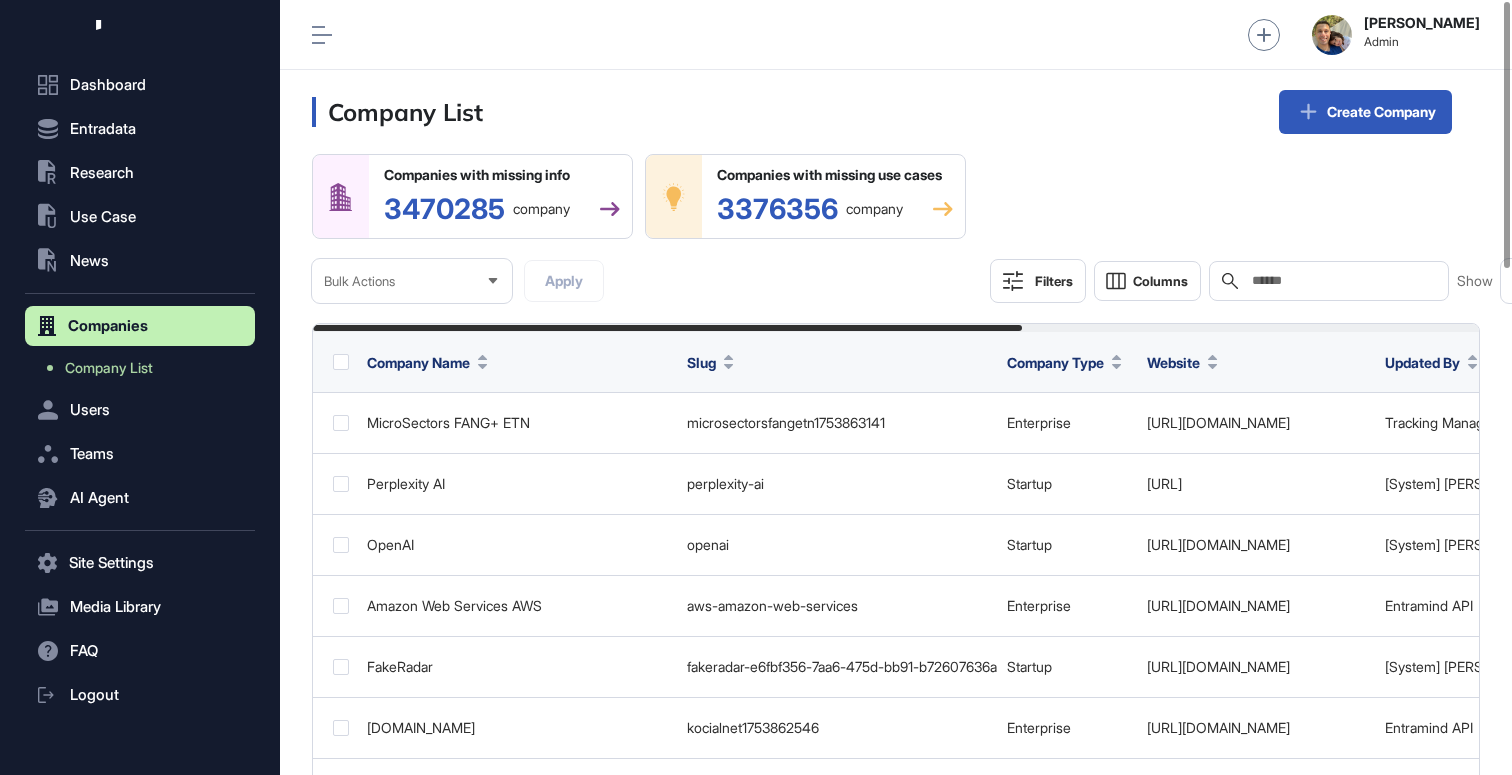 click on "Companies with missing info 3470285 company Companies with missing use cases 3376356 company Bulk Actions Apply" at bounding box center [639, 228] 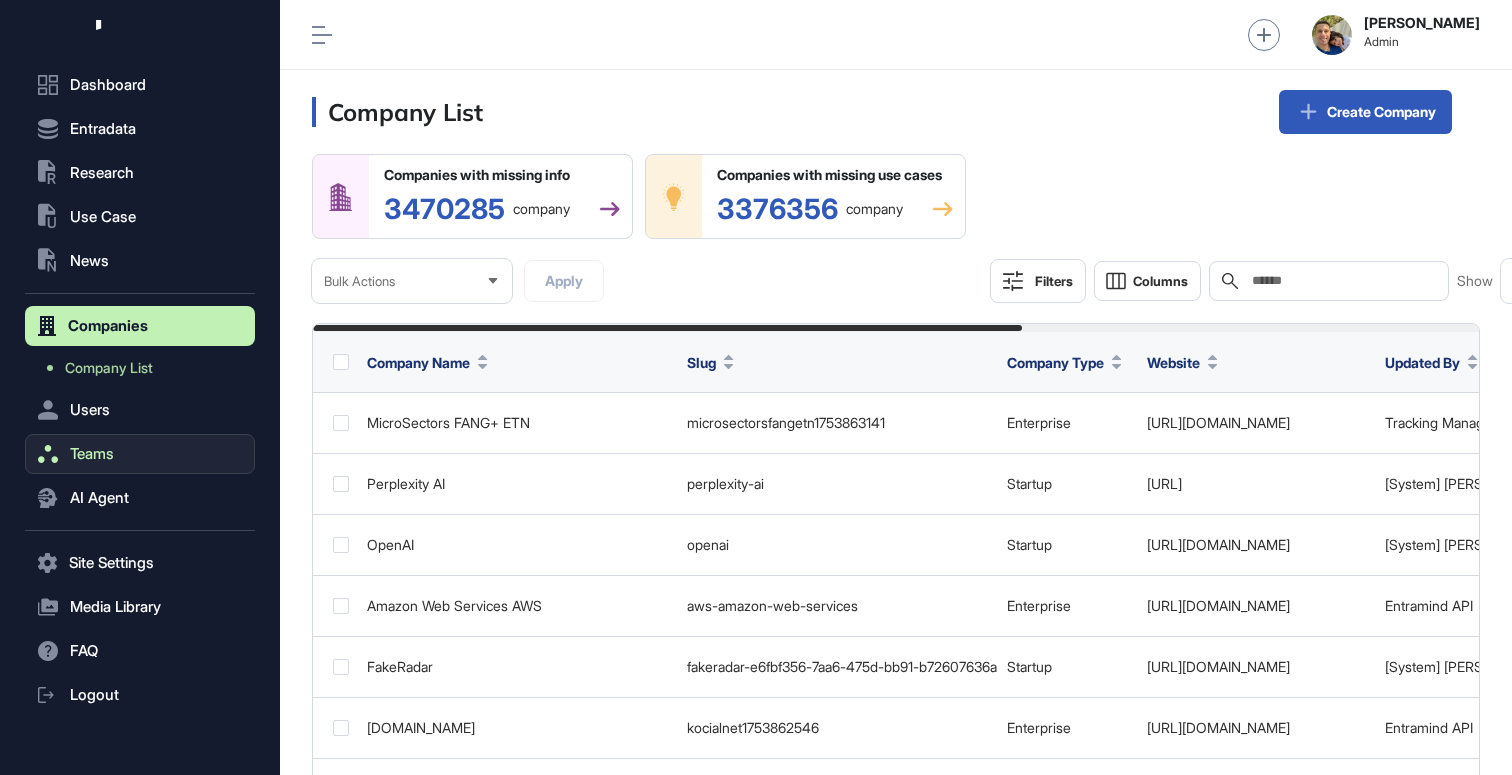 click on "Teams" at bounding box center [92, 454] 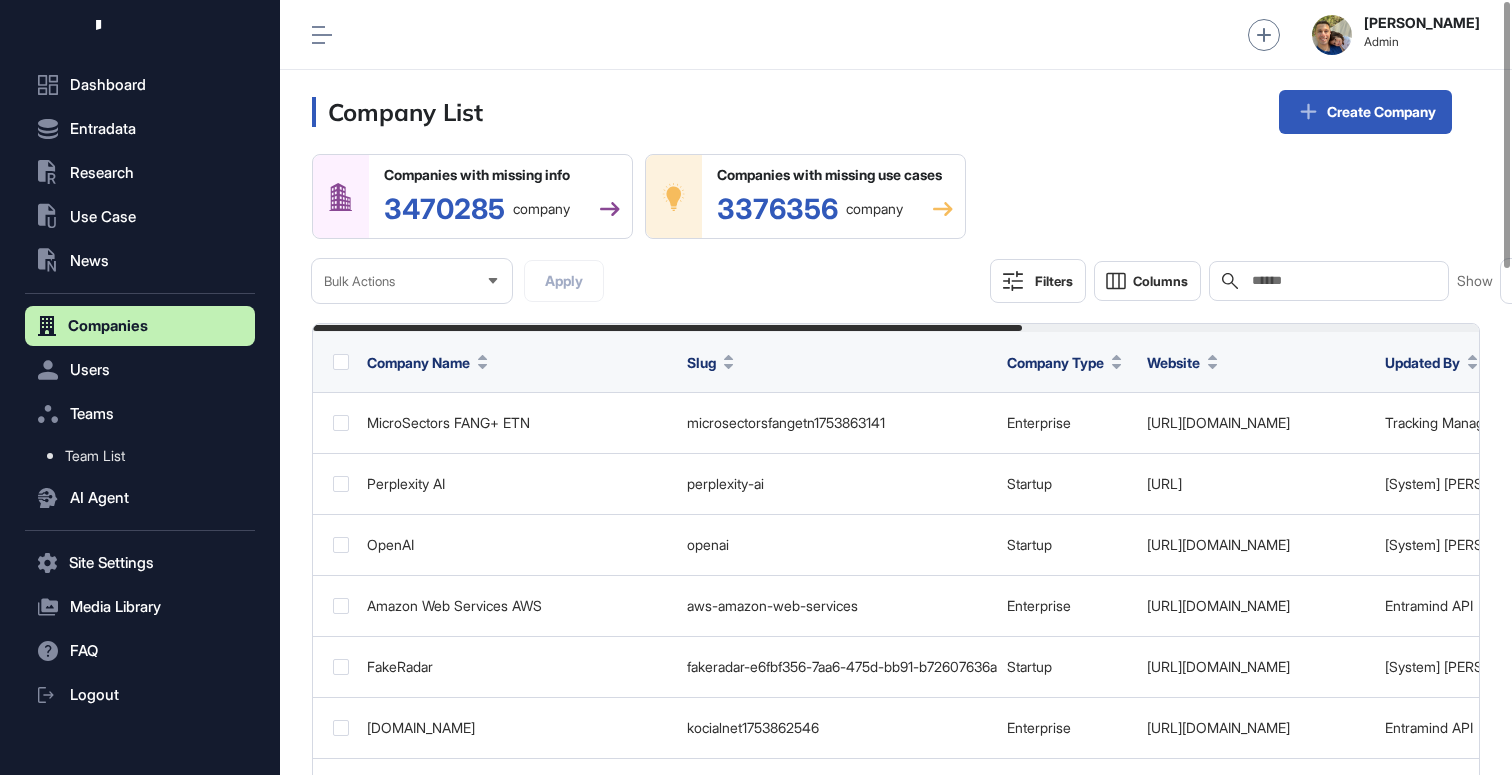 click on "Company List Create Company" at bounding box center (896, 112) 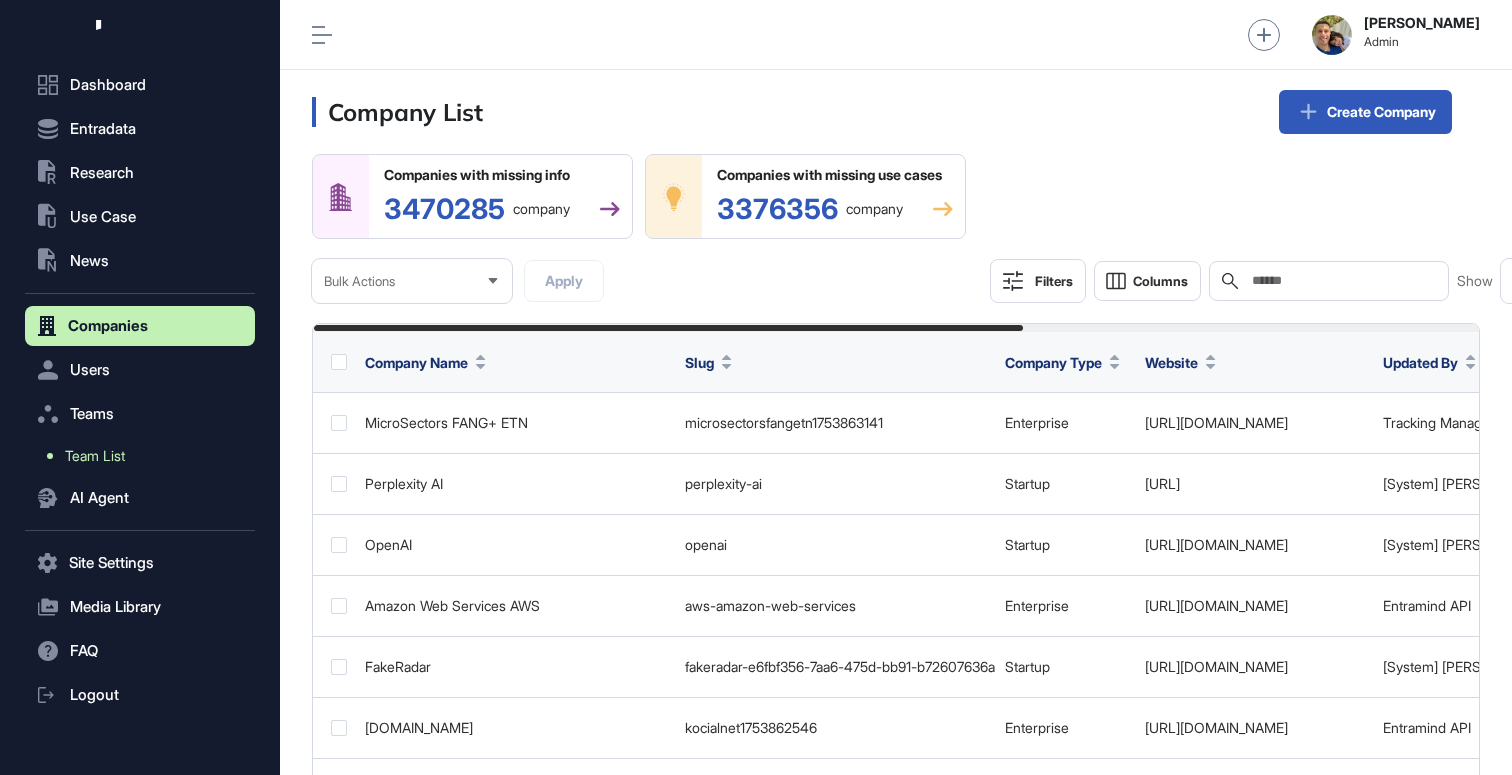 click on "Team List" at bounding box center (95, 456) 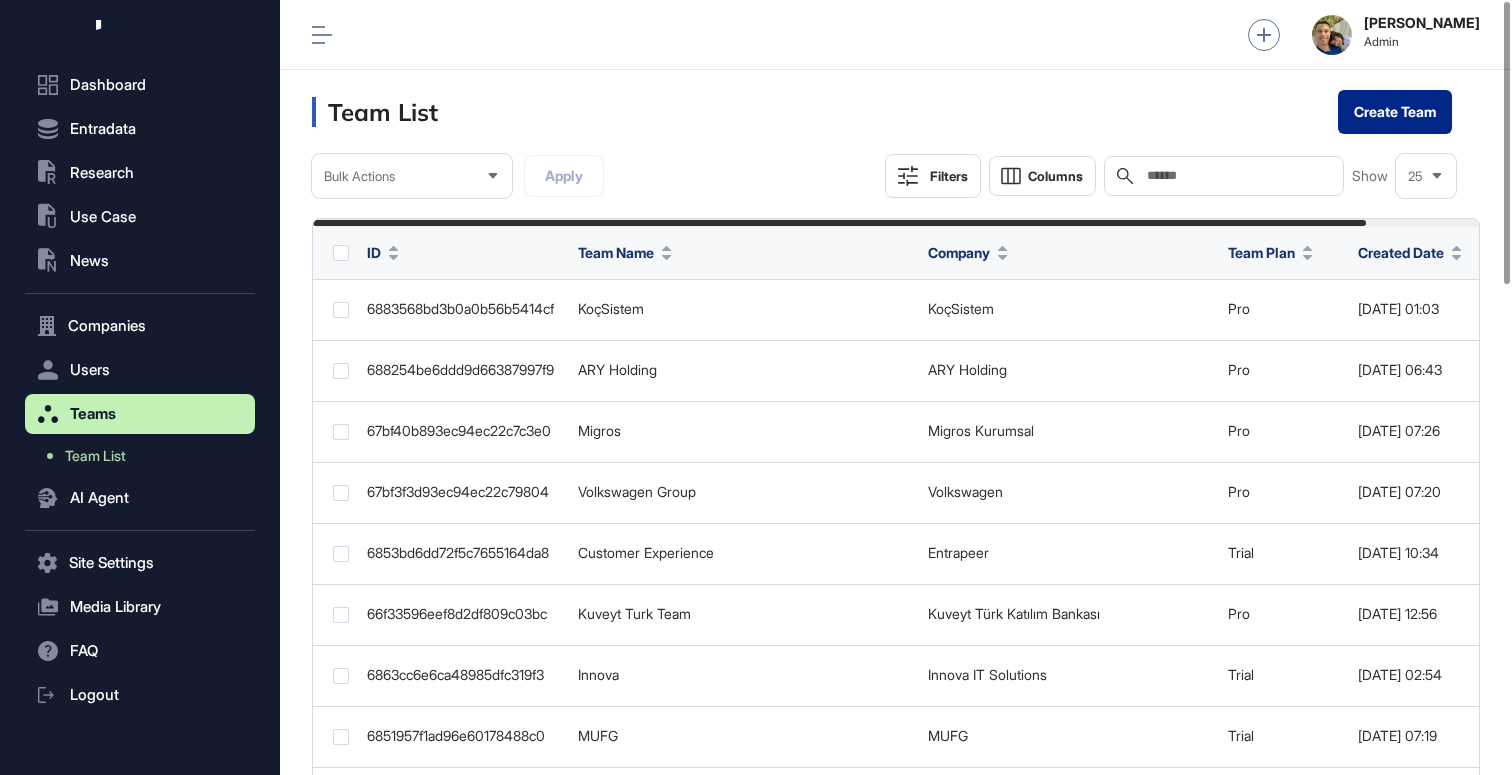 click on "Create Team" at bounding box center (1395, 112) 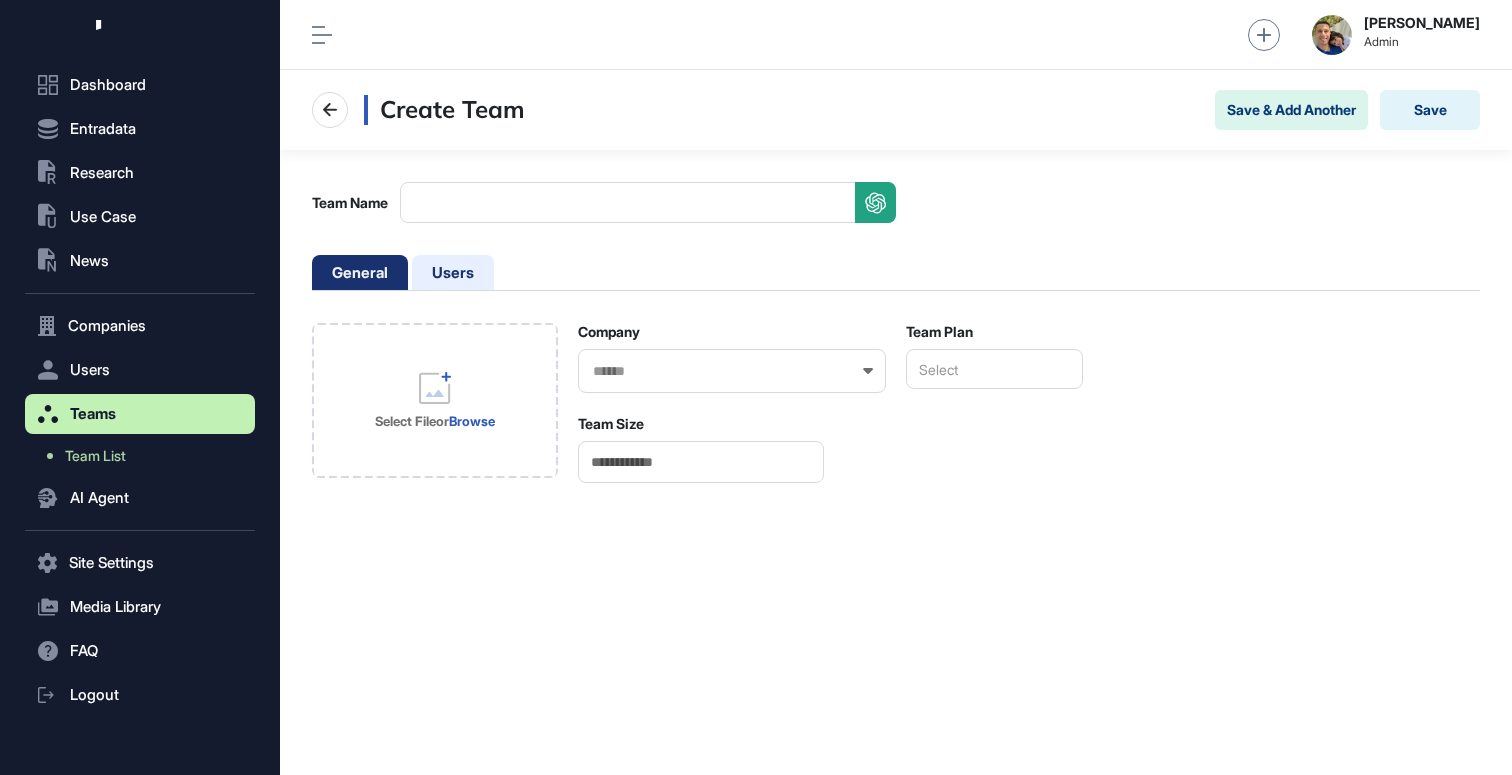 drag, startPoint x: 455, startPoint y: 280, endPoint x: 467, endPoint y: 275, distance: 13 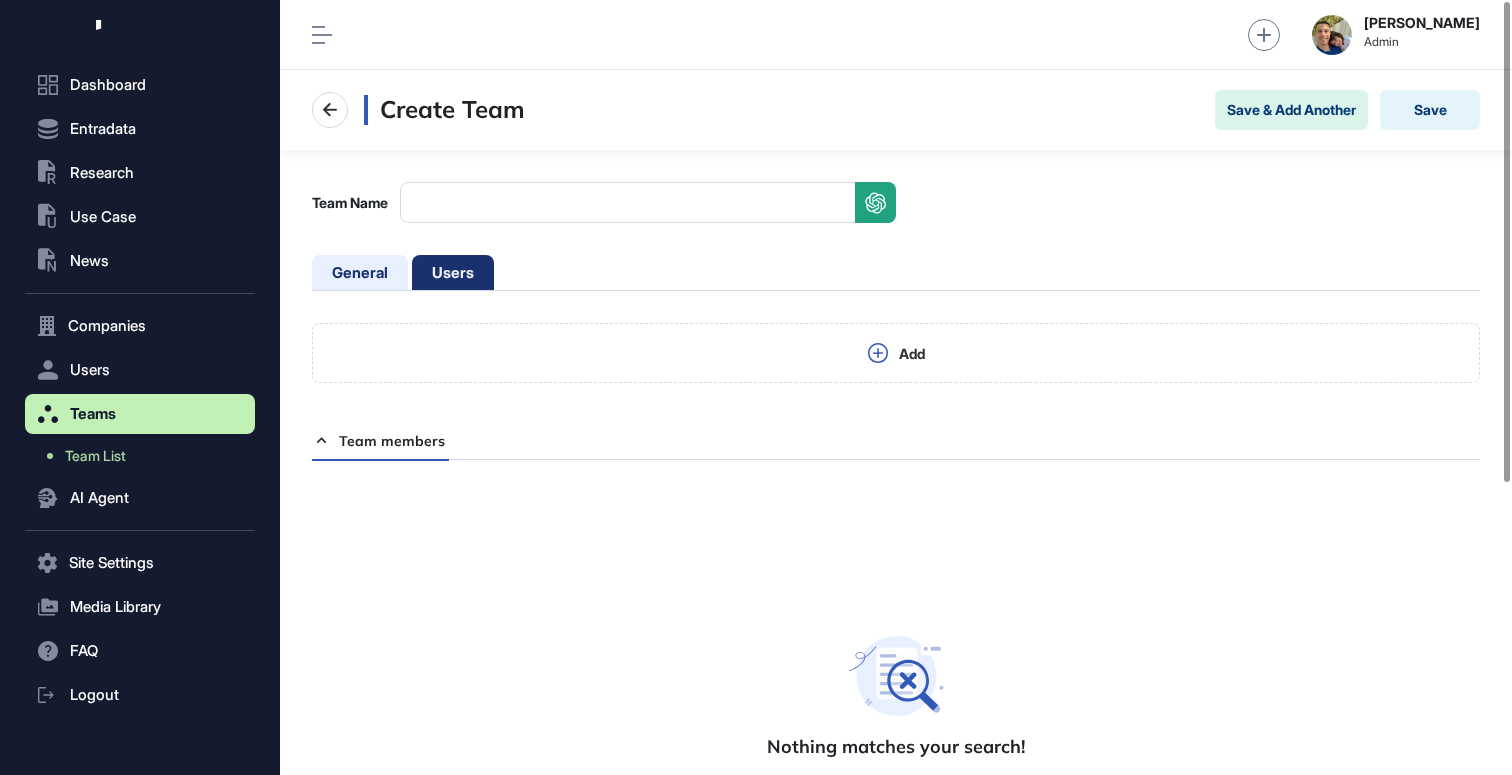 click on "General" 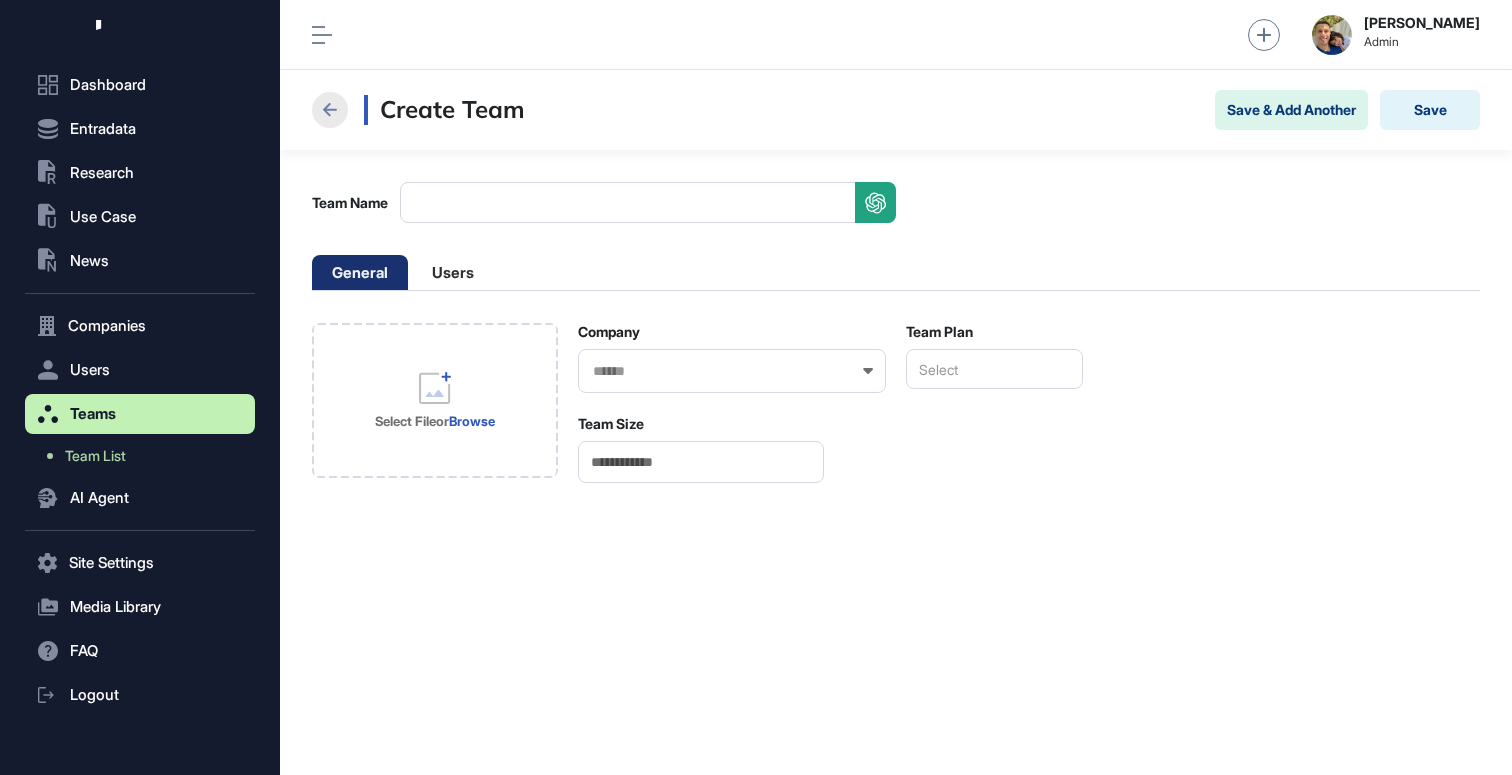 click 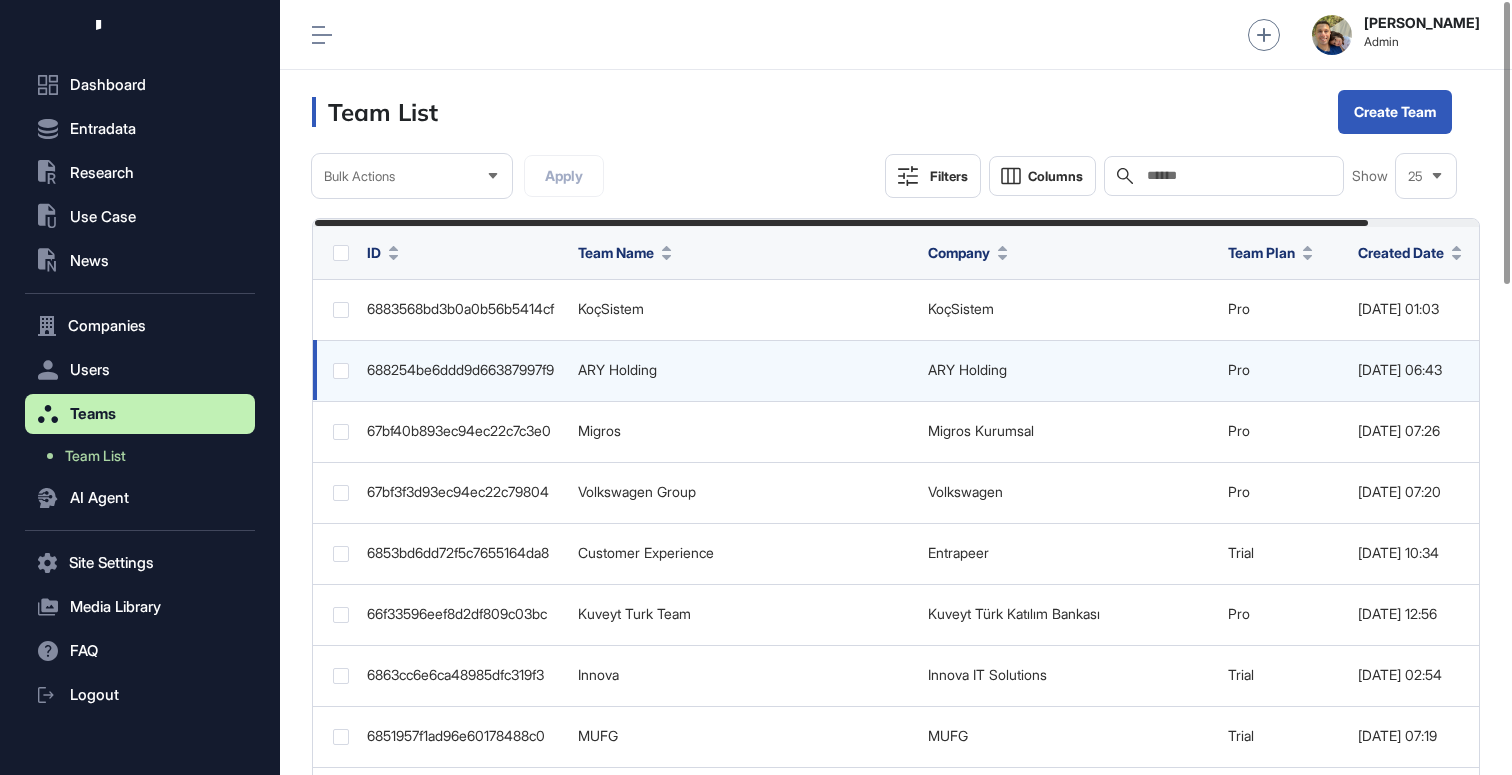 scroll, scrollTop: 0, scrollLeft: 125, axis: horizontal 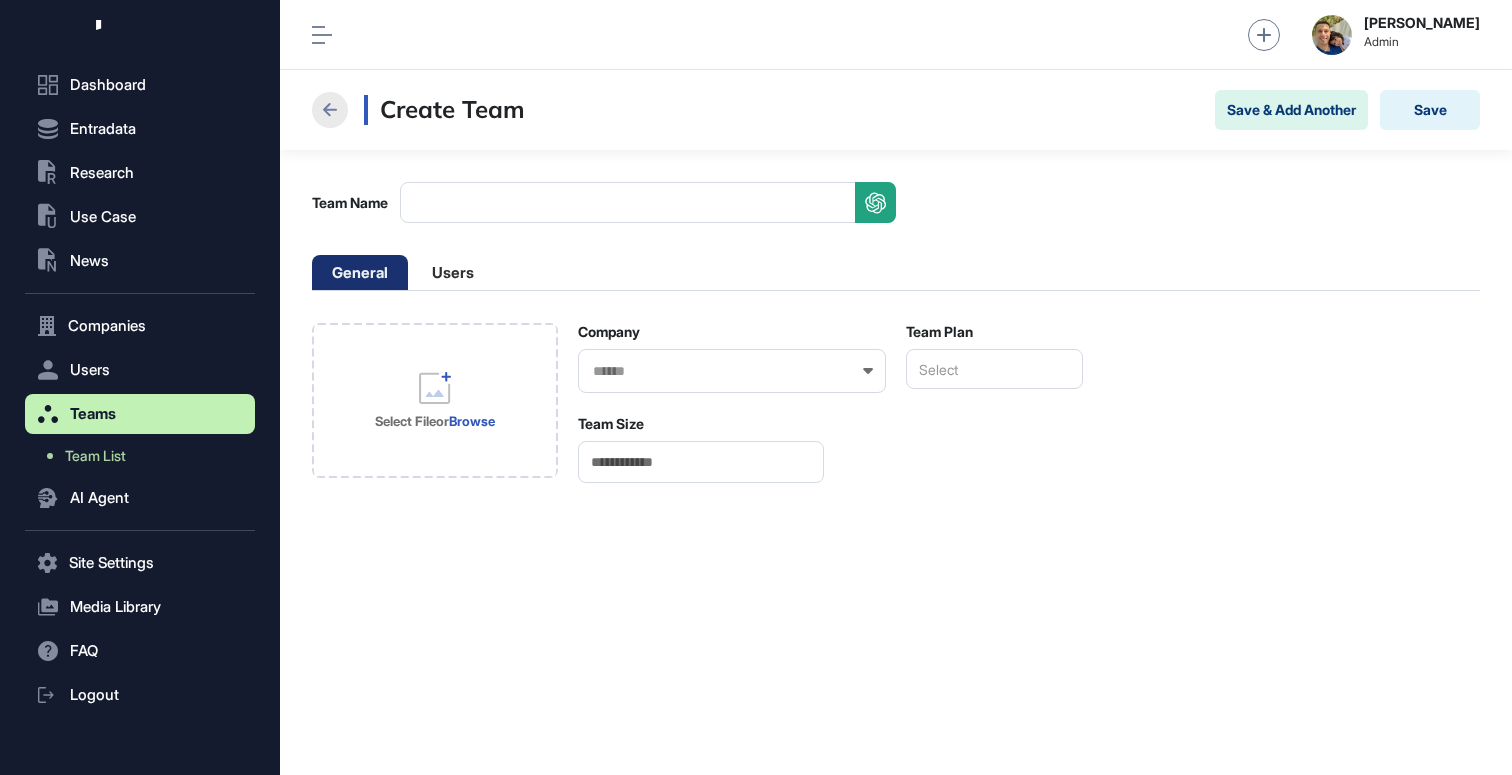 click 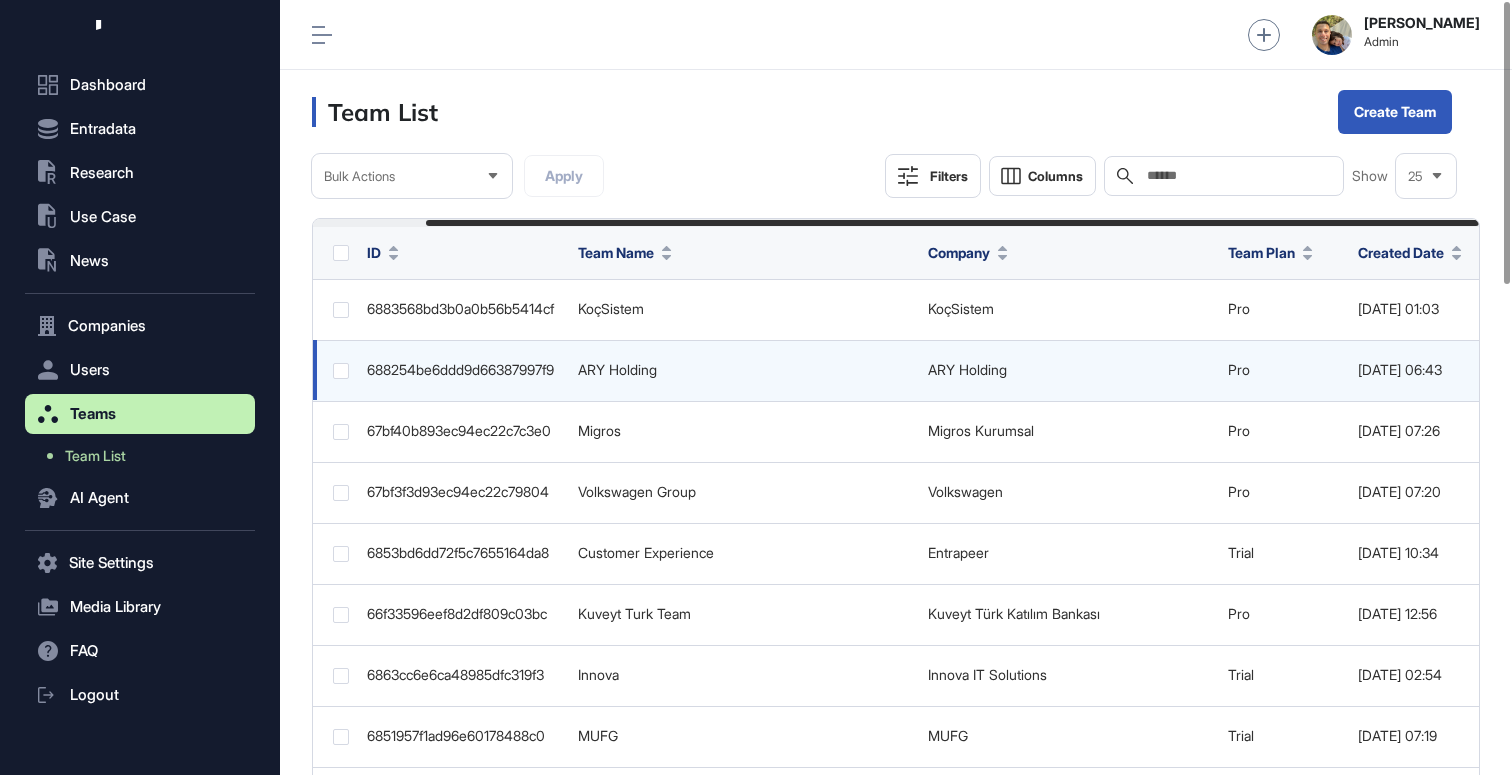 scroll, scrollTop: 0, scrollLeft: 125, axis: horizontal 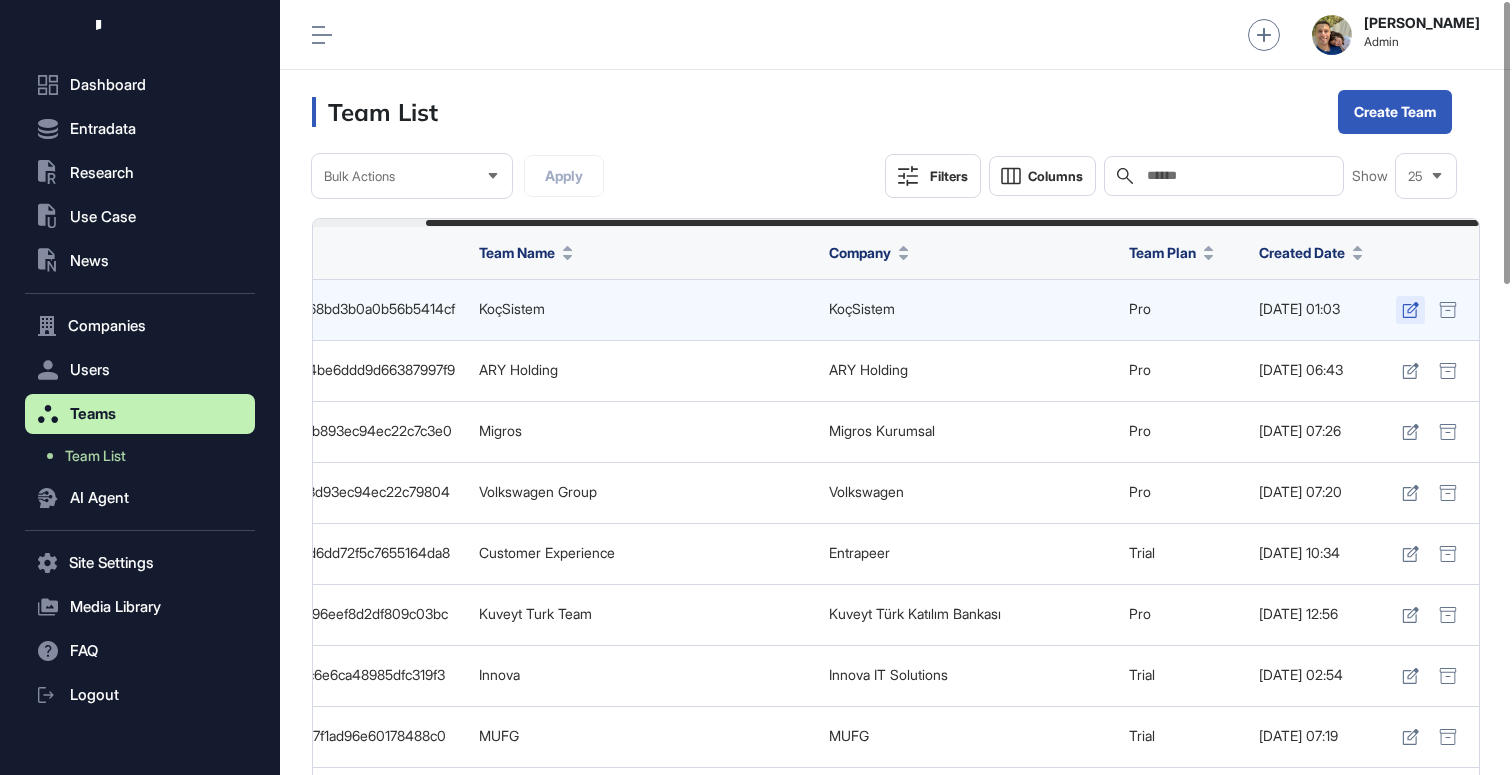 click 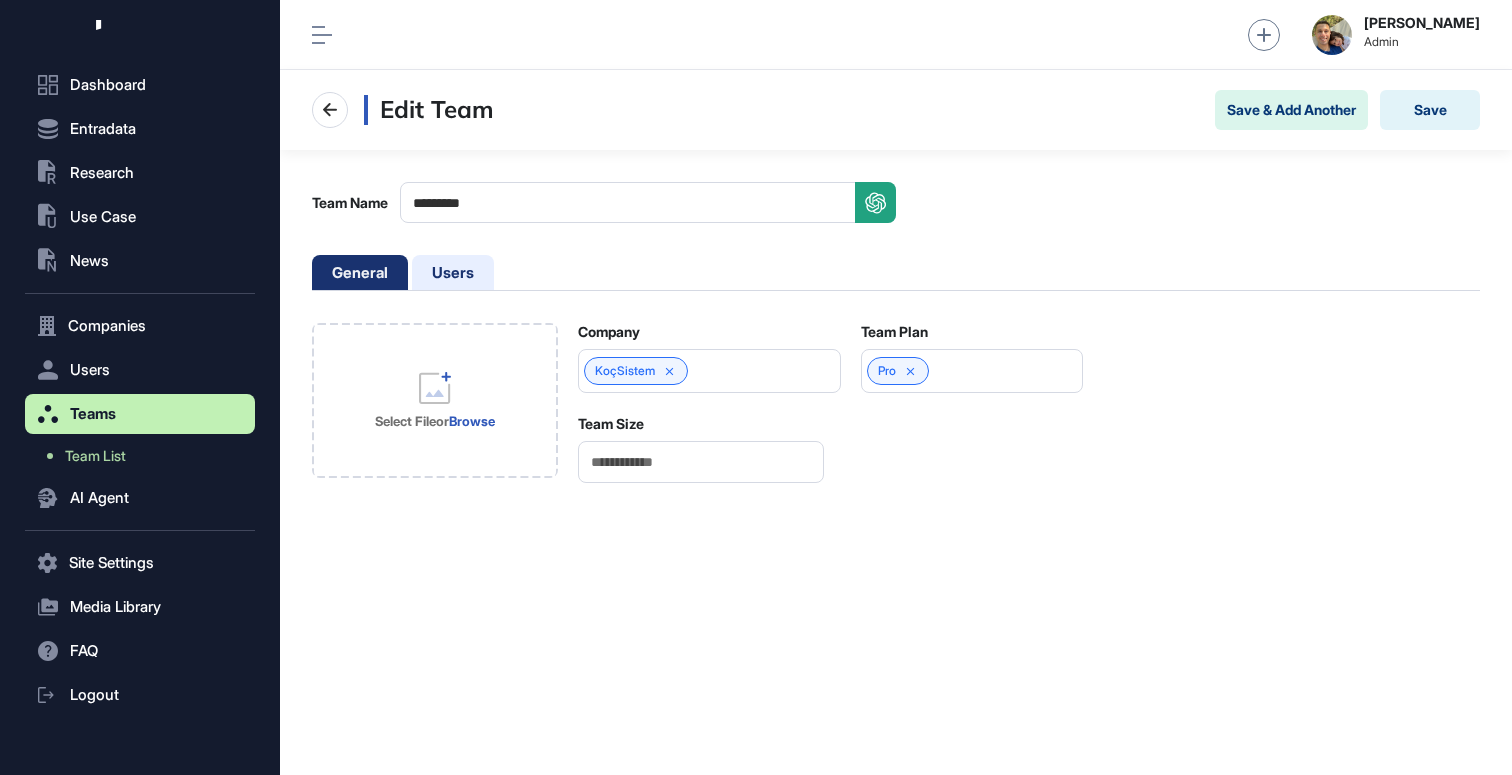 click on "Users" 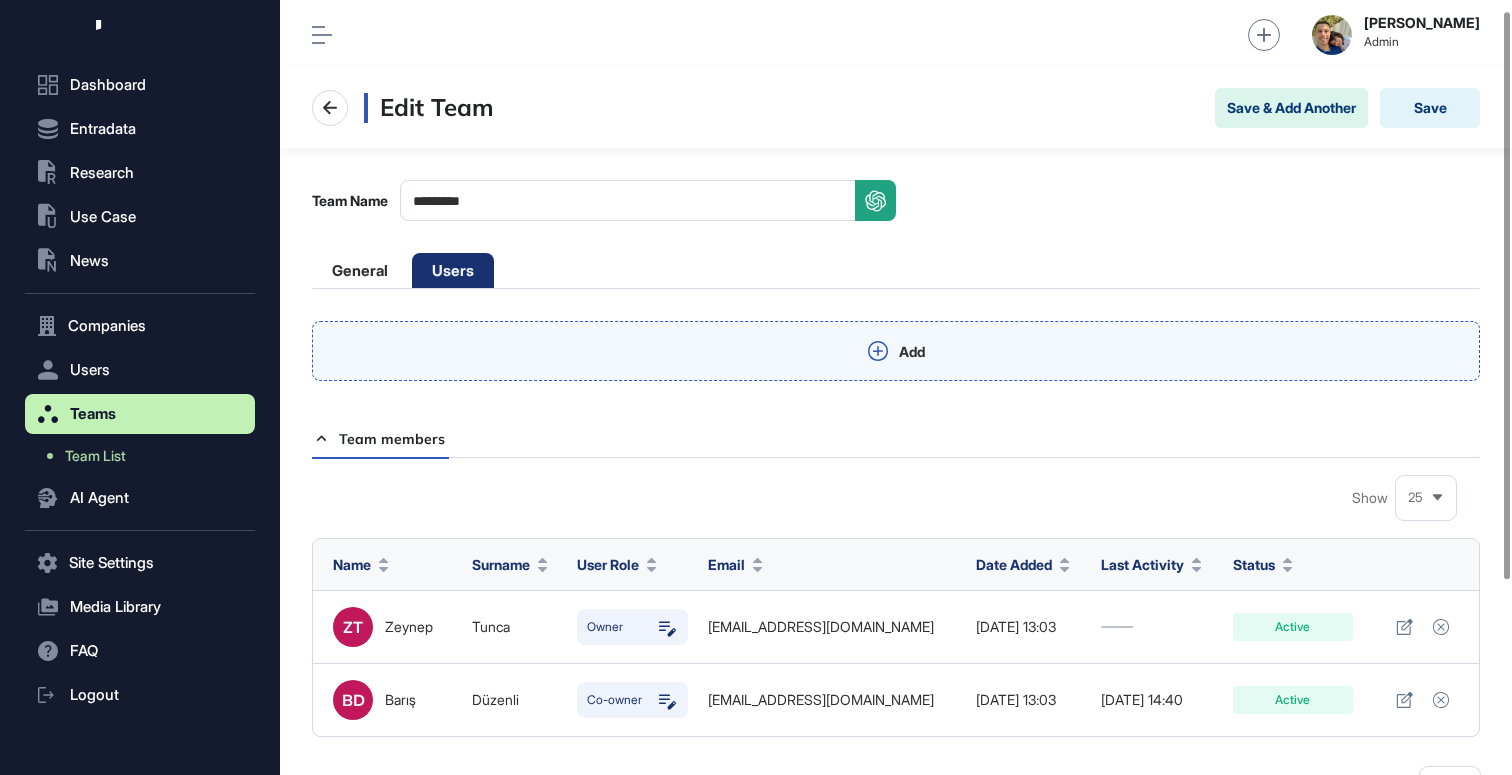 scroll, scrollTop: 0, scrollLeft: 0, axis: both 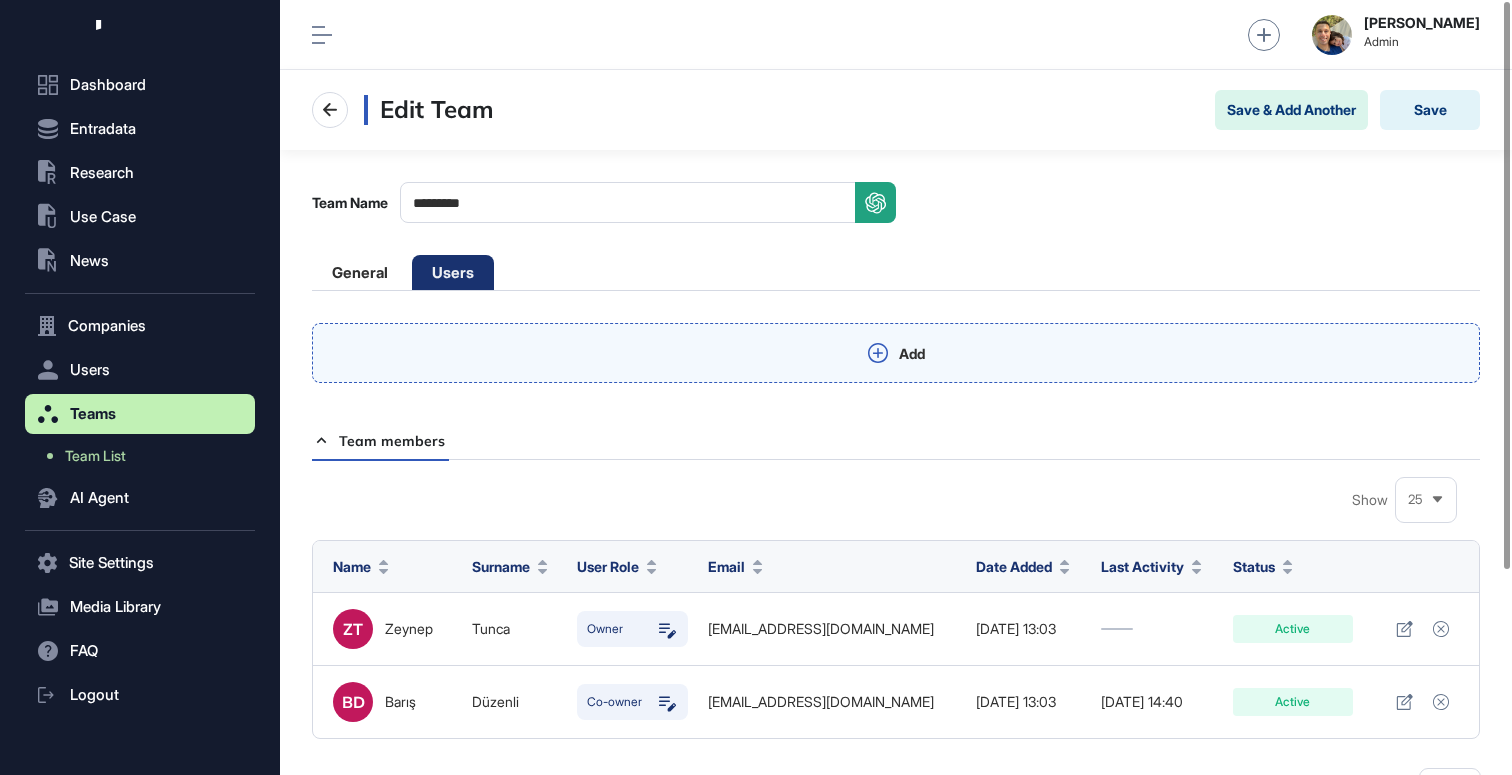 click 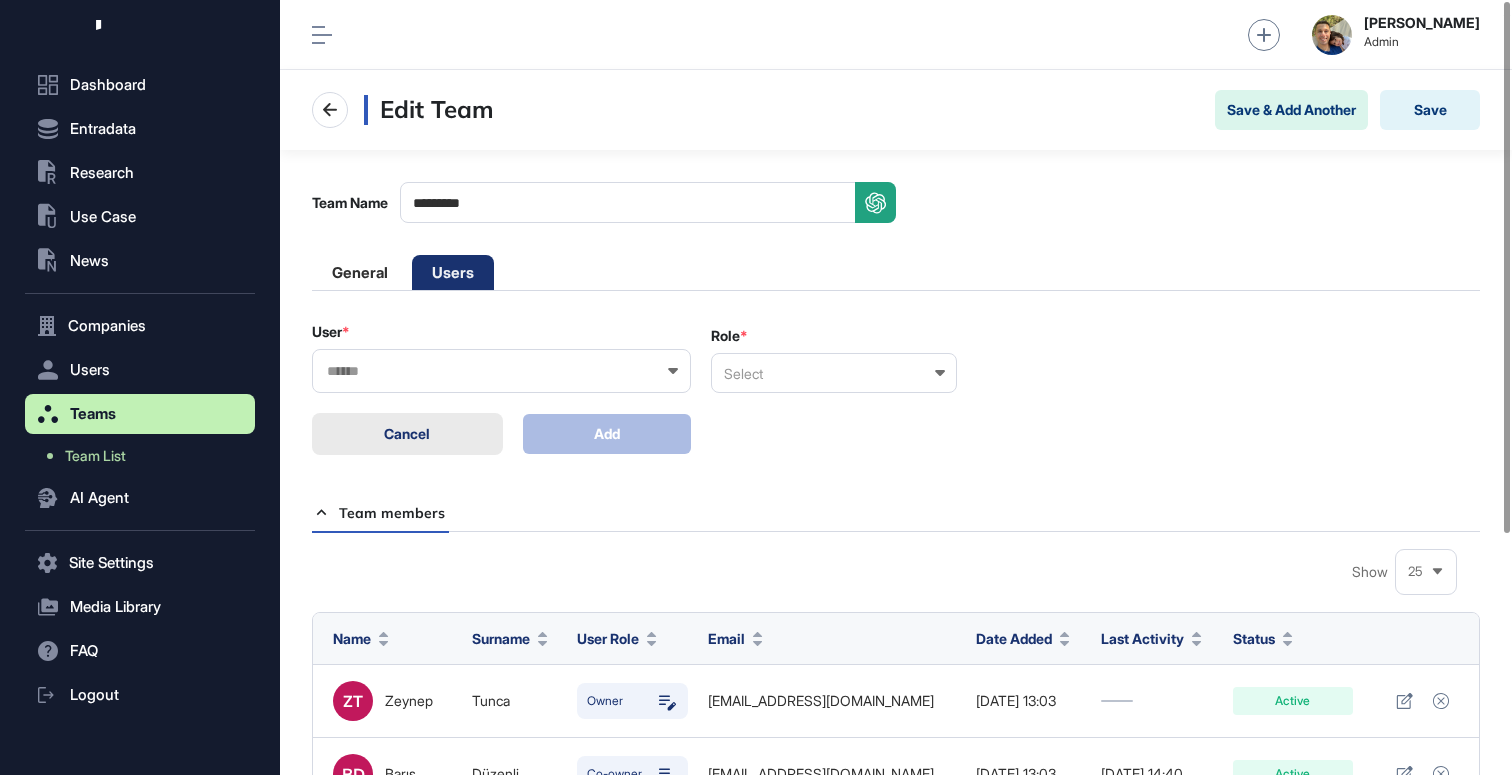 click on "Cancel" at bounding box center (407, 434) 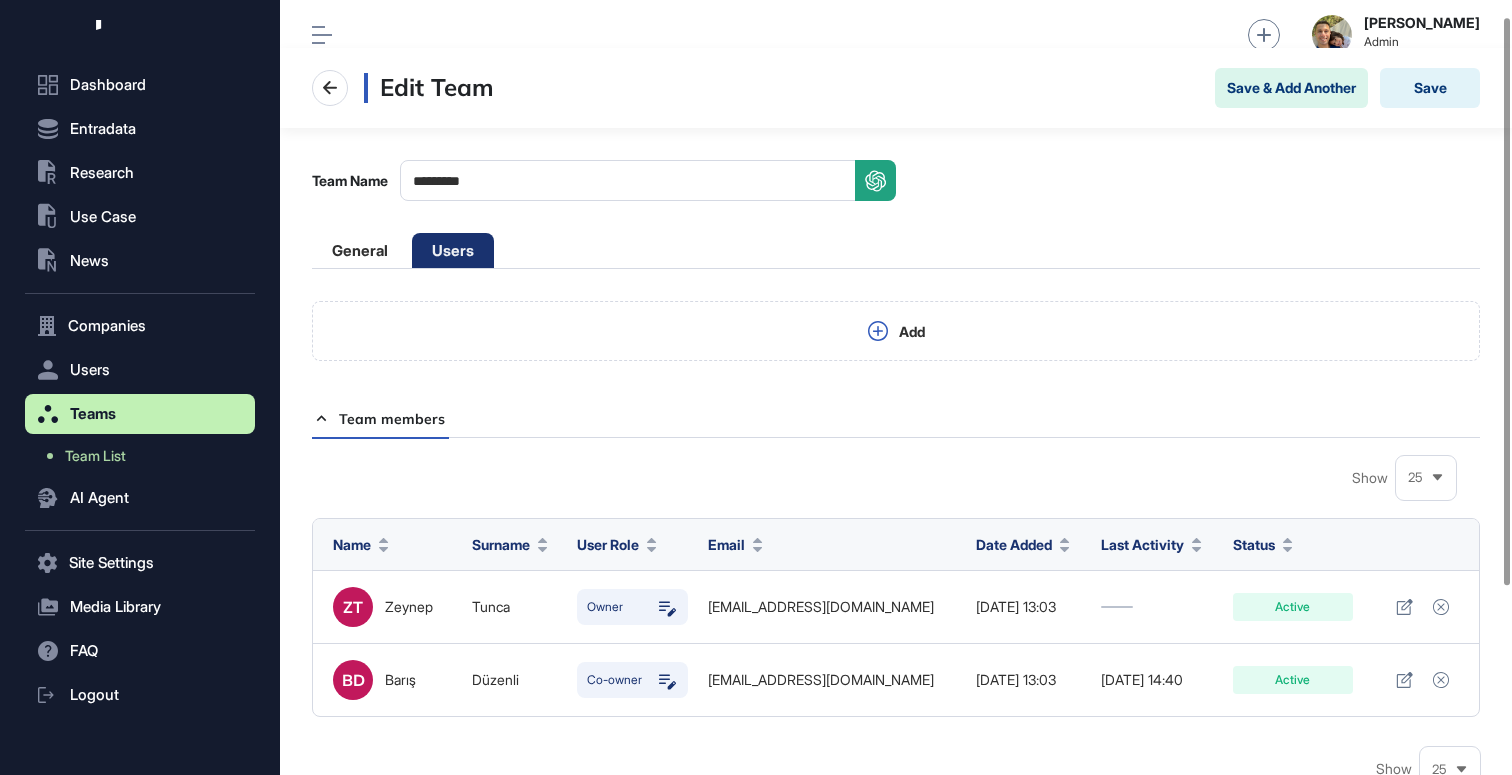 scroll, scrollTop: 18, scrollLeft: 0, axis: vertical 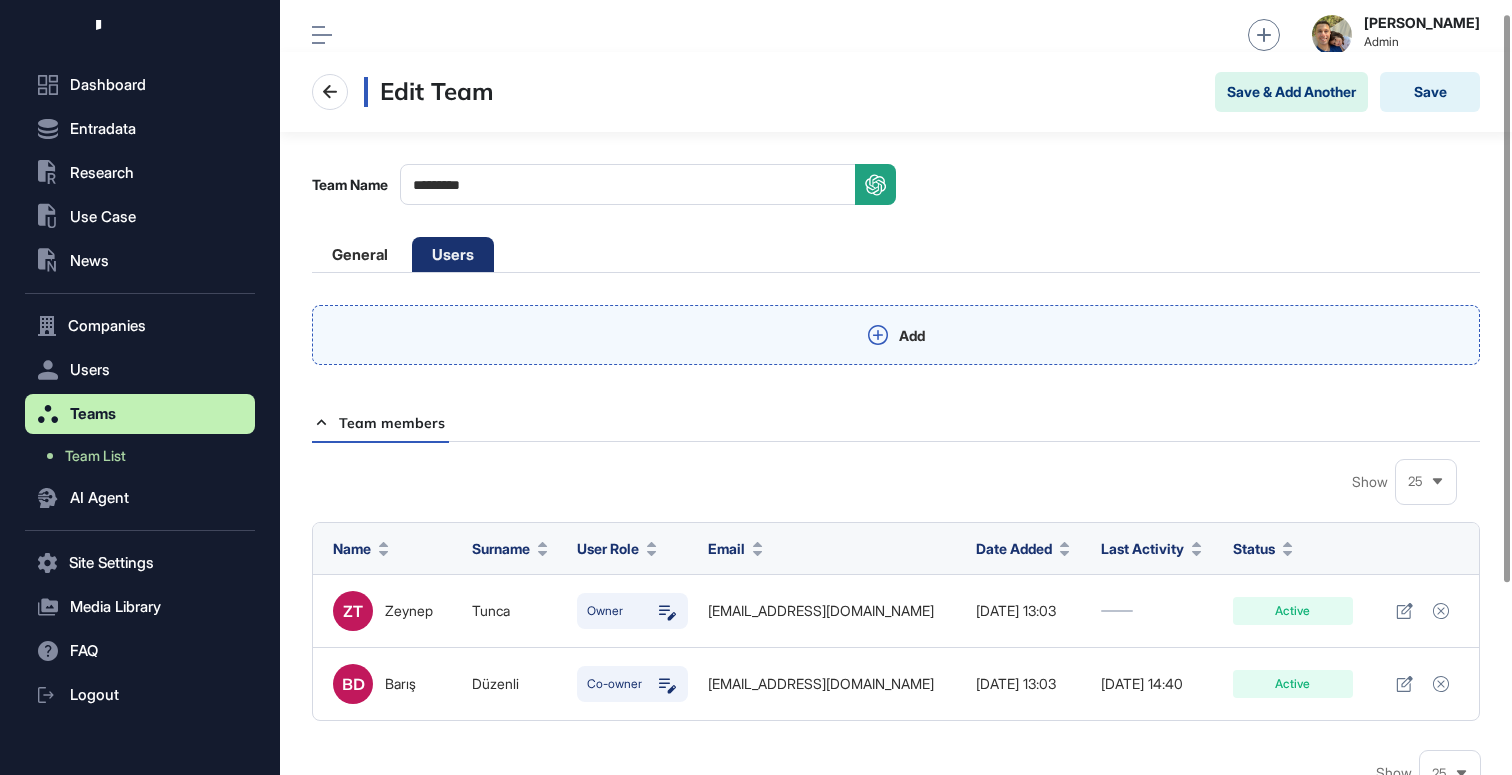 click on "Add" at bounding box center (912, 336) 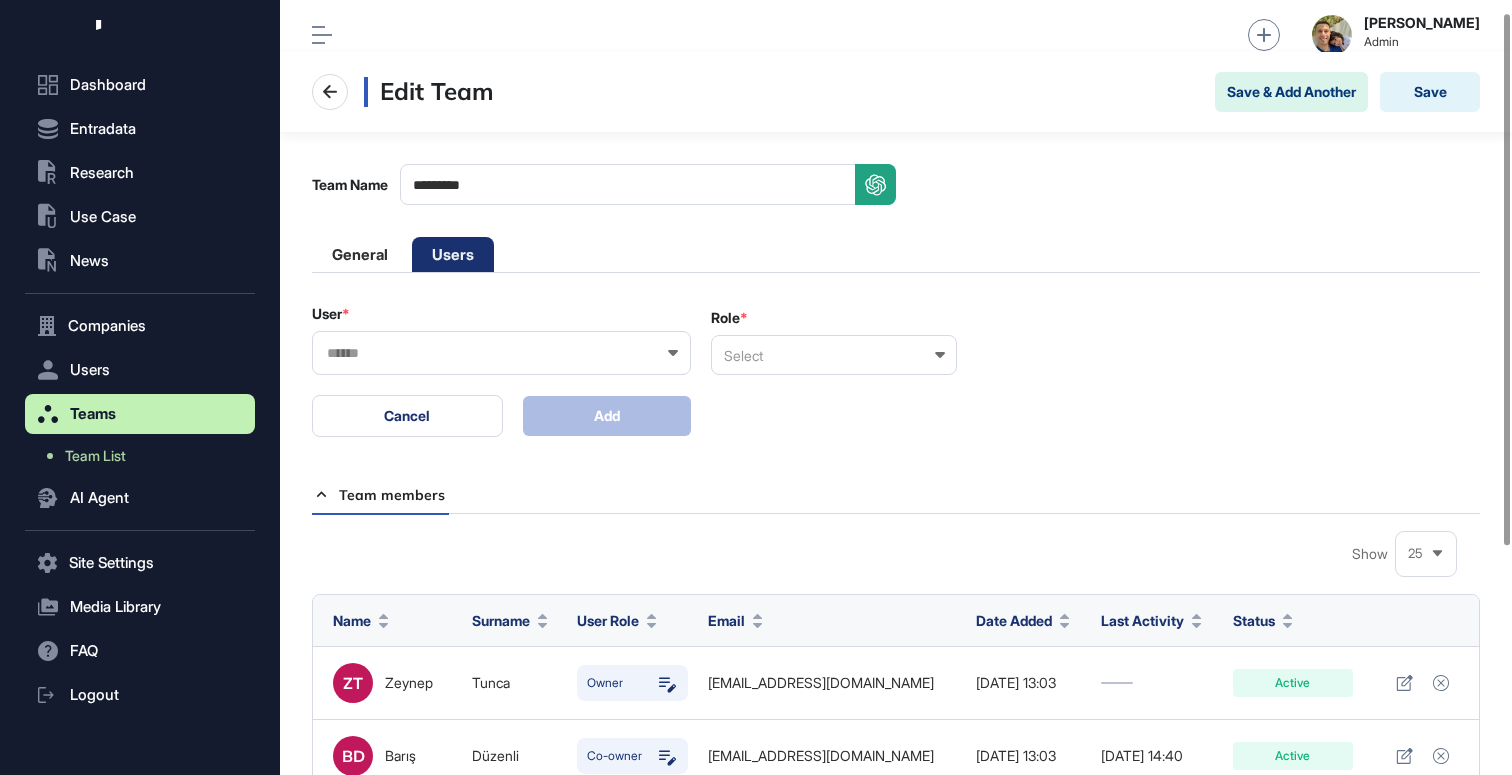 click at bounding box center (488, 353) 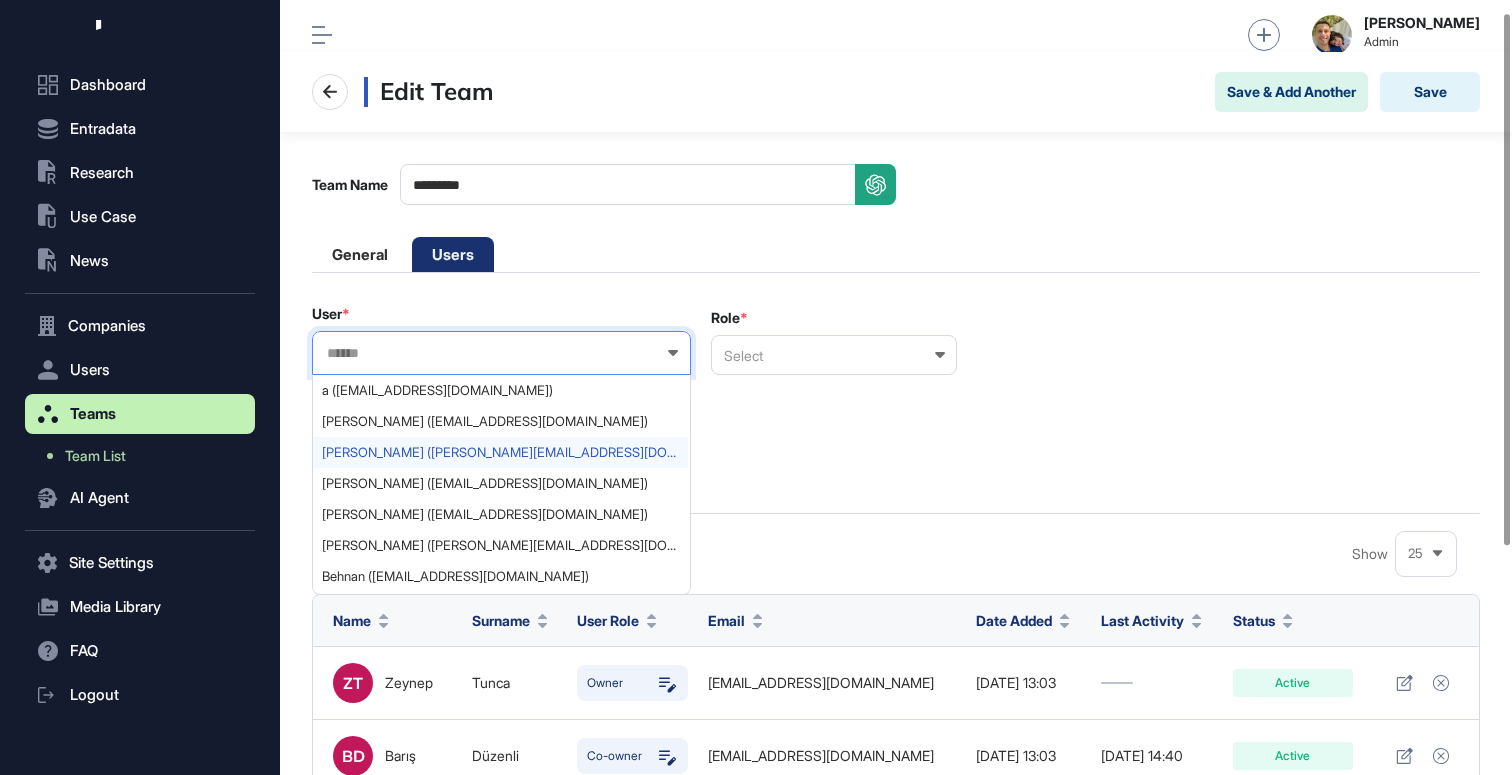 click on "Ali Isitman (alican@isitman.com)" at bounding box center [500, 452] 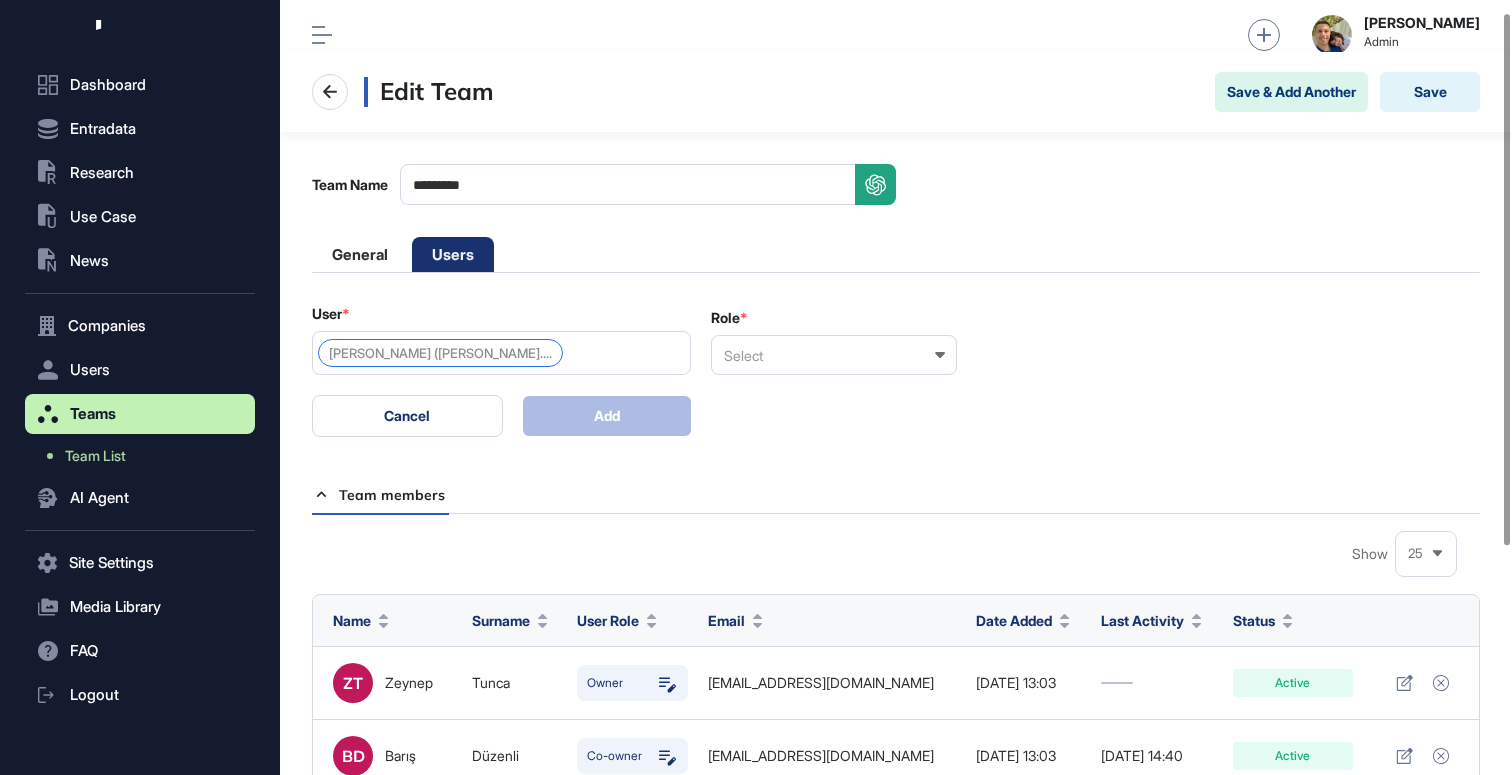 click on "Select" at bounding box center [834, 355] 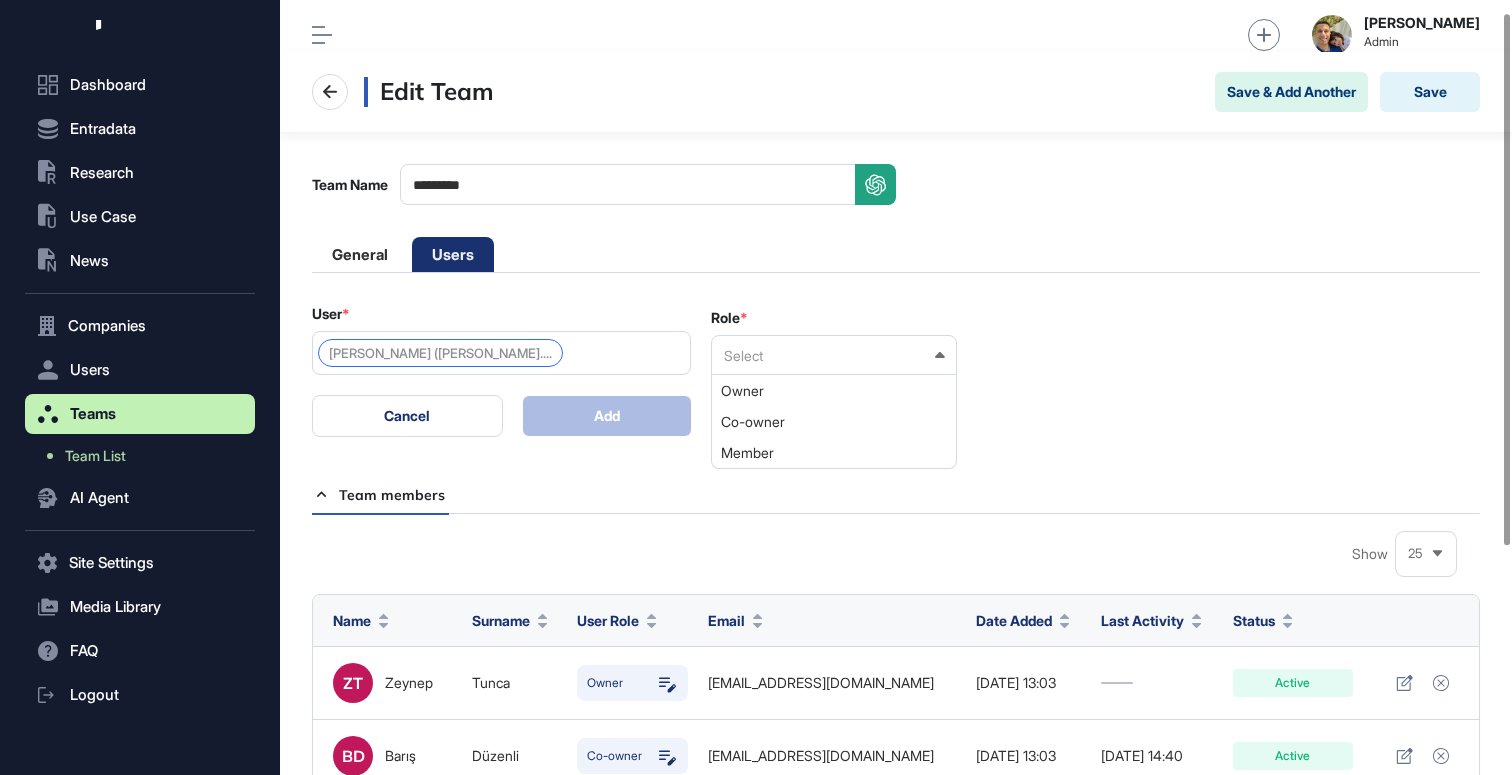 click on "User  * Ali Isitman (alican@isitman.... Role  * Select Owner Co-owner Member" at bounding box center [896, 340] 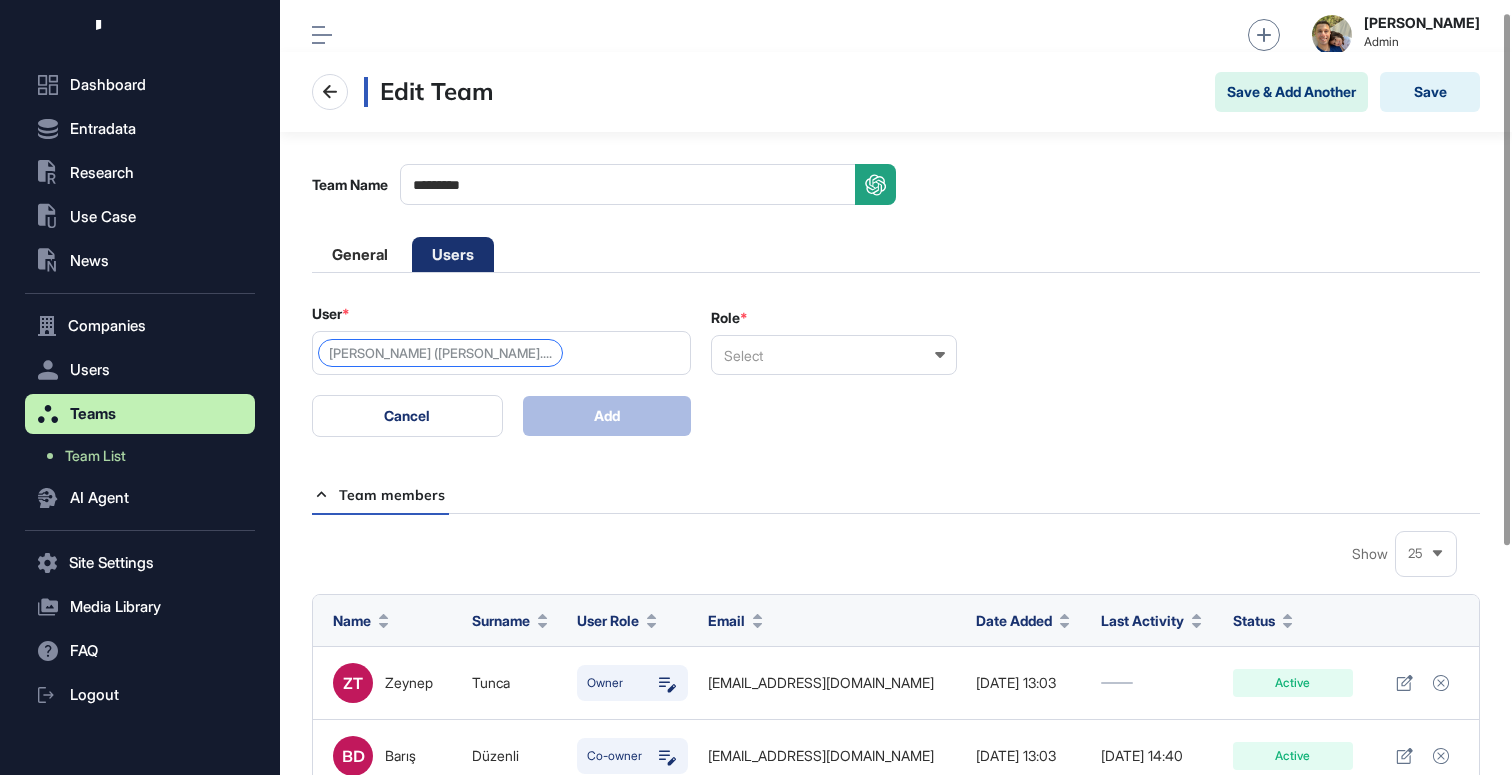 click on "Select" at bounding box center (834, 355) 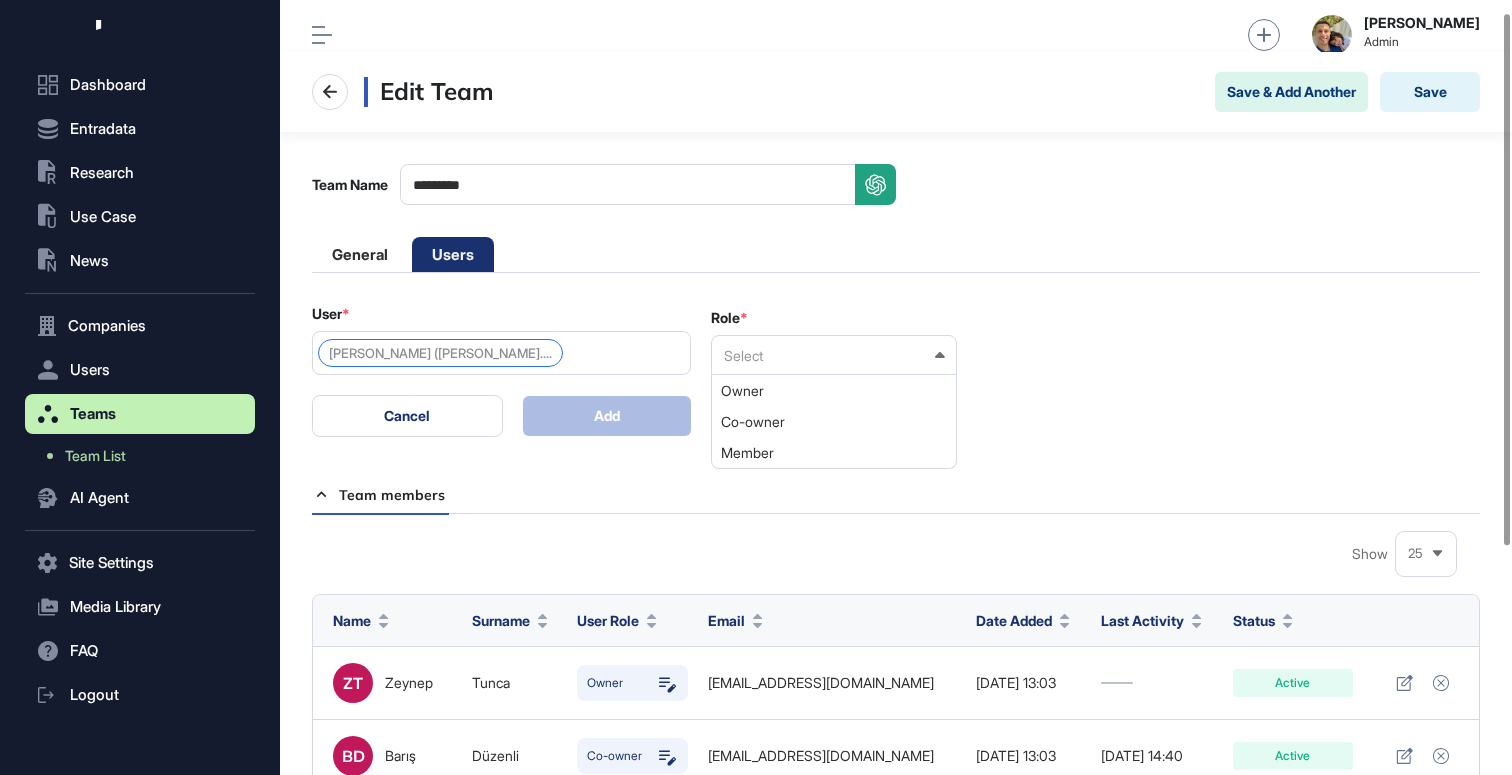 click on "User  * Ali Isitman (alican@isitman.... Role  * Select Owner Co-owner Member" at bounding box center (896, 340) 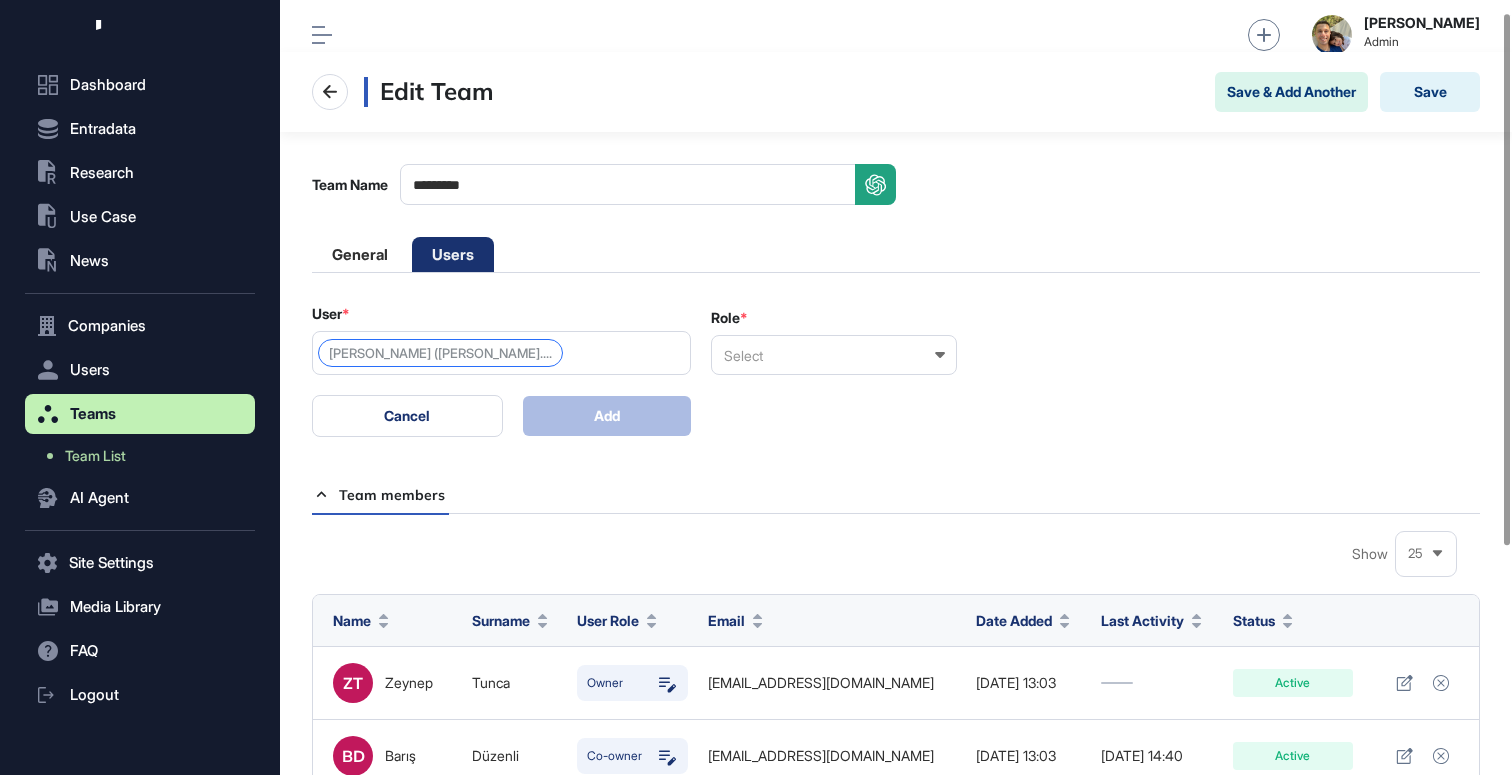 click on "Select" at bounding box center (834, 355) 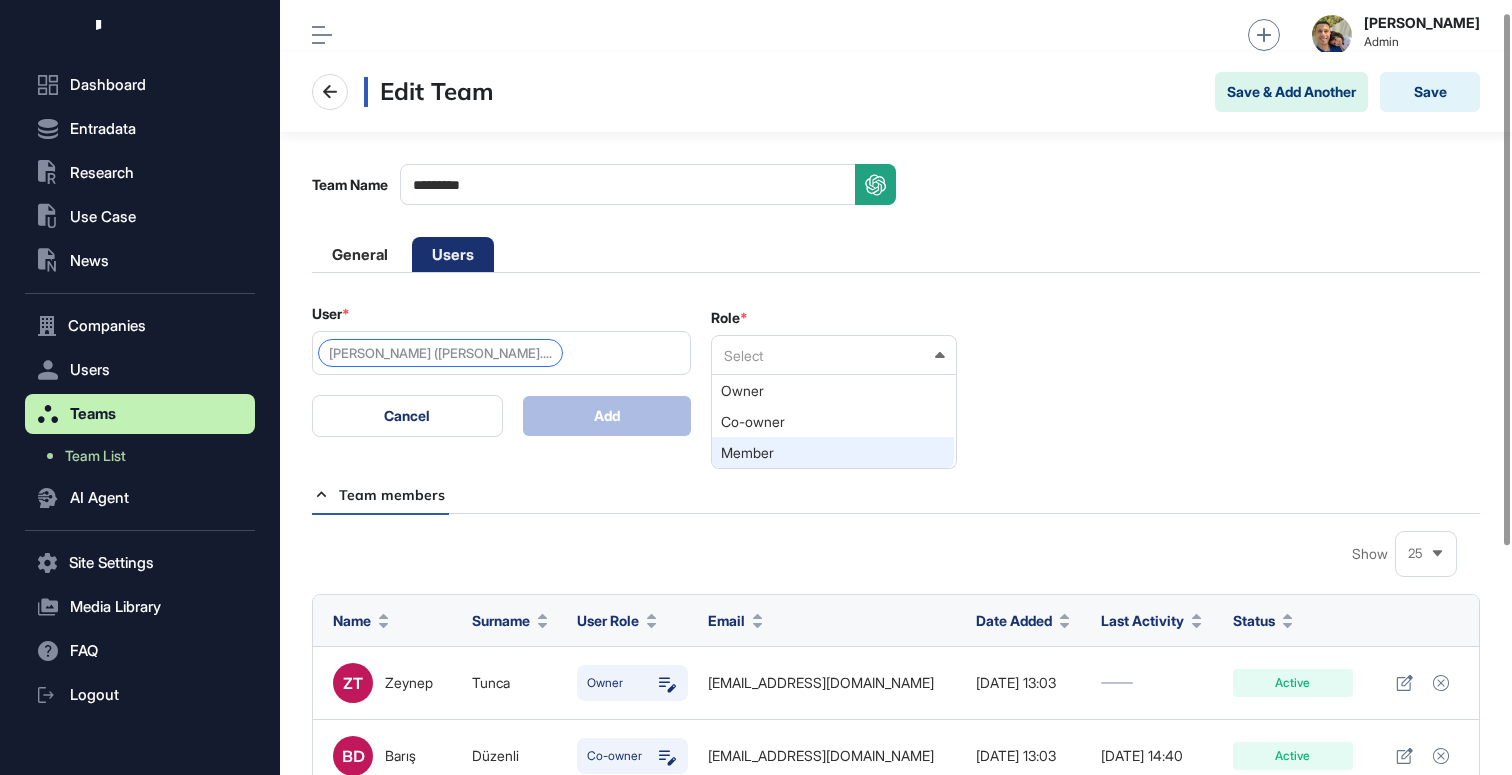 click on "Member" 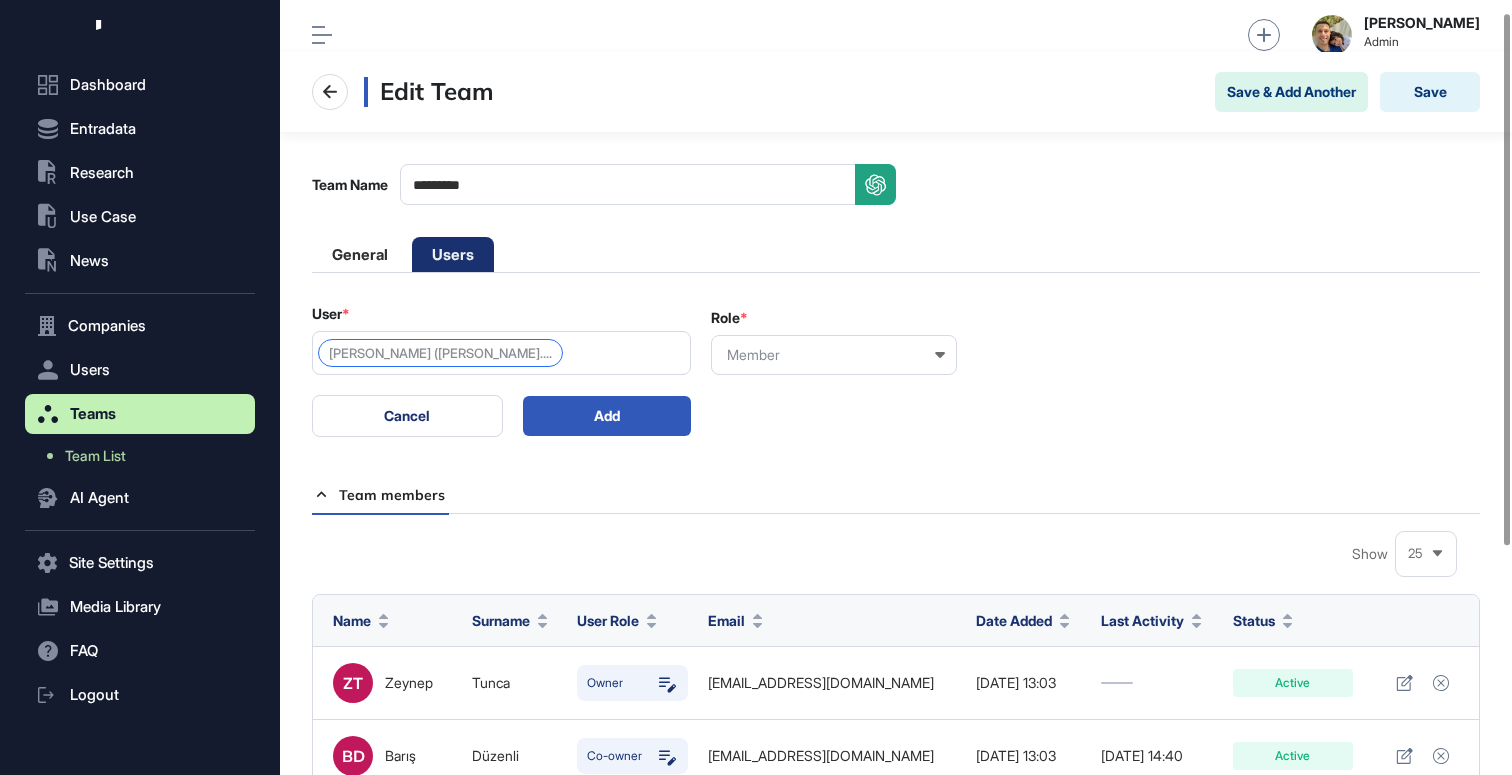 click on "User  * Ali Isitman (alican@isitman.... Role  * Member" at bounding box center (896, 340) 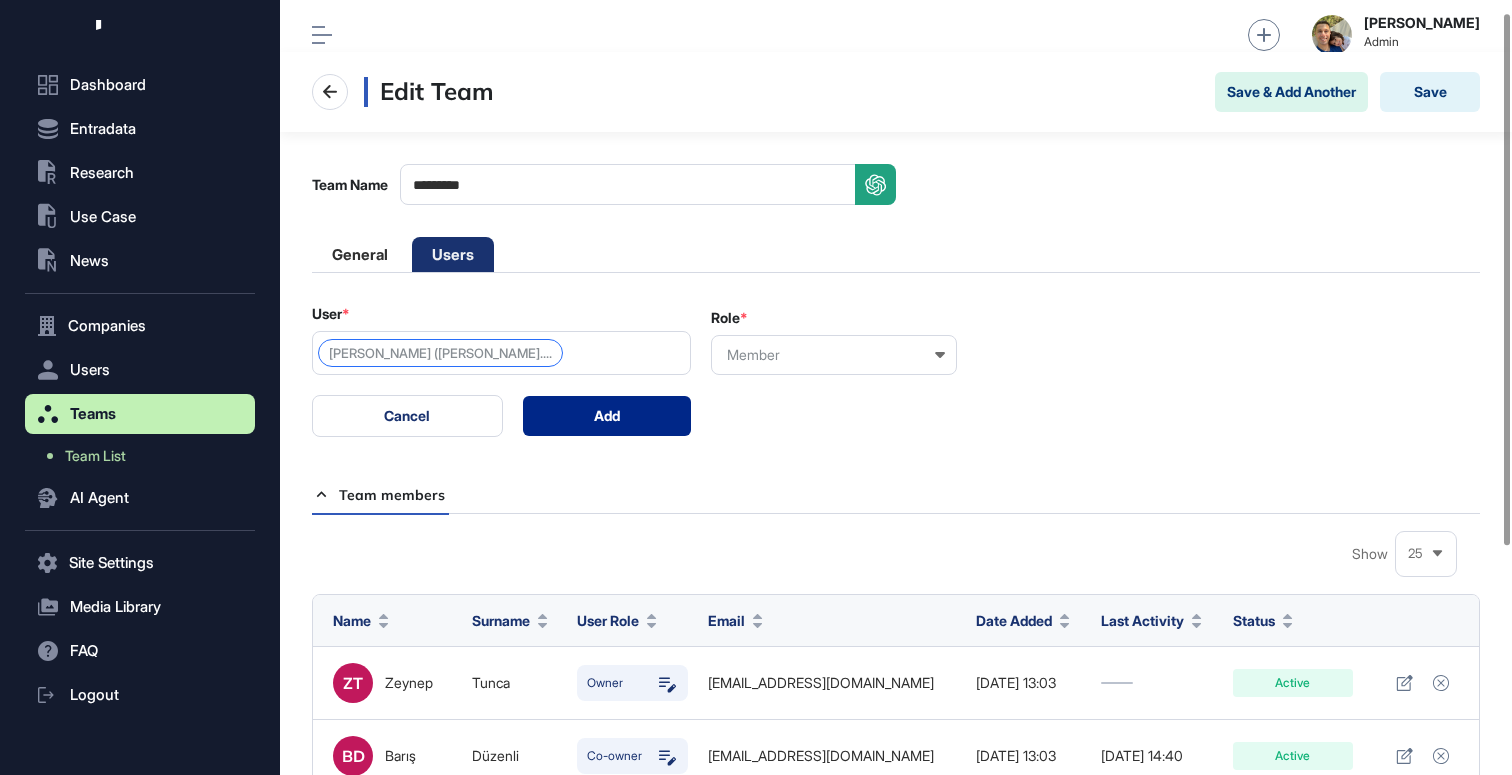 click on "Add" at bounding box center [607, 416] 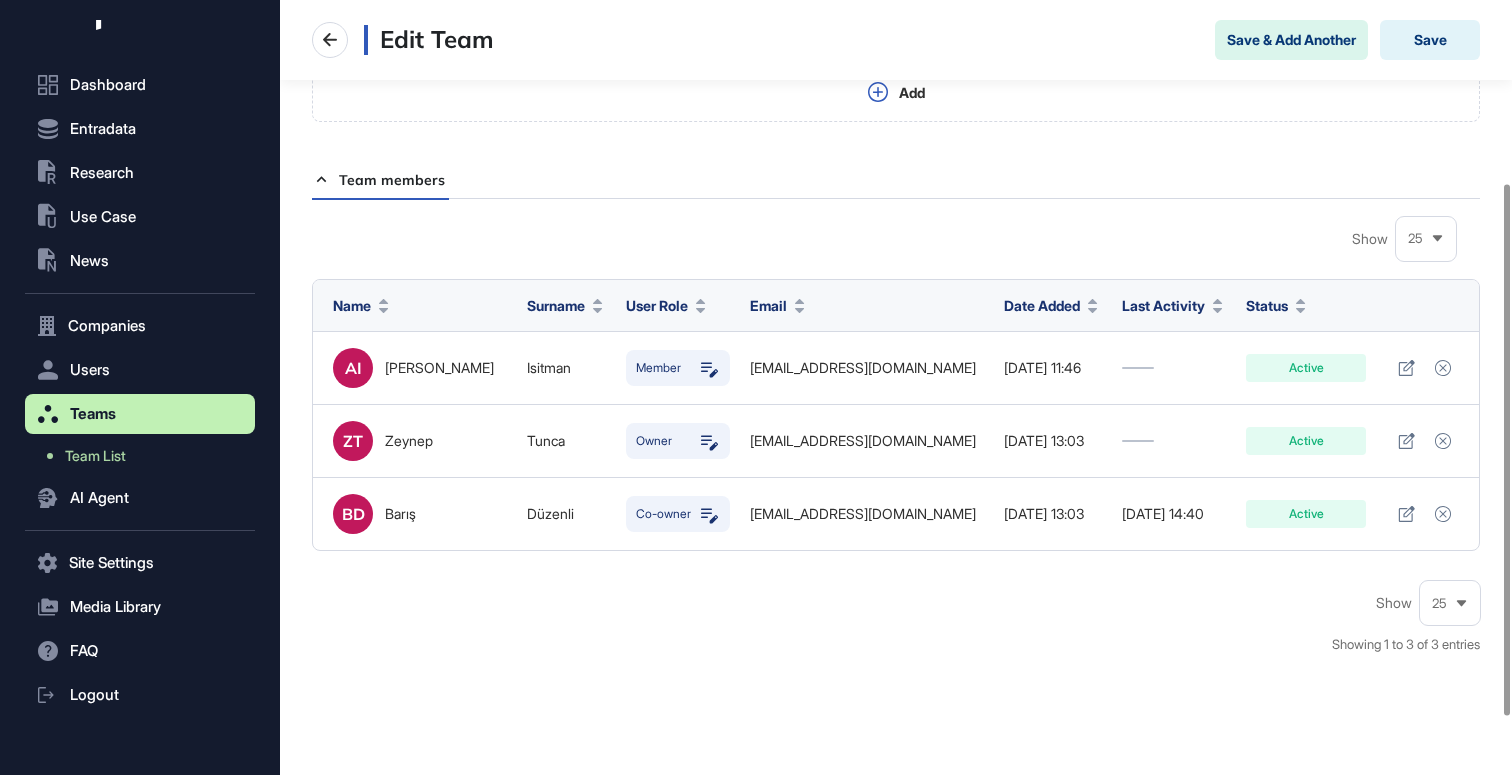 scroll, scrollTop: 267, scrollLeft: 0, axis: vertical 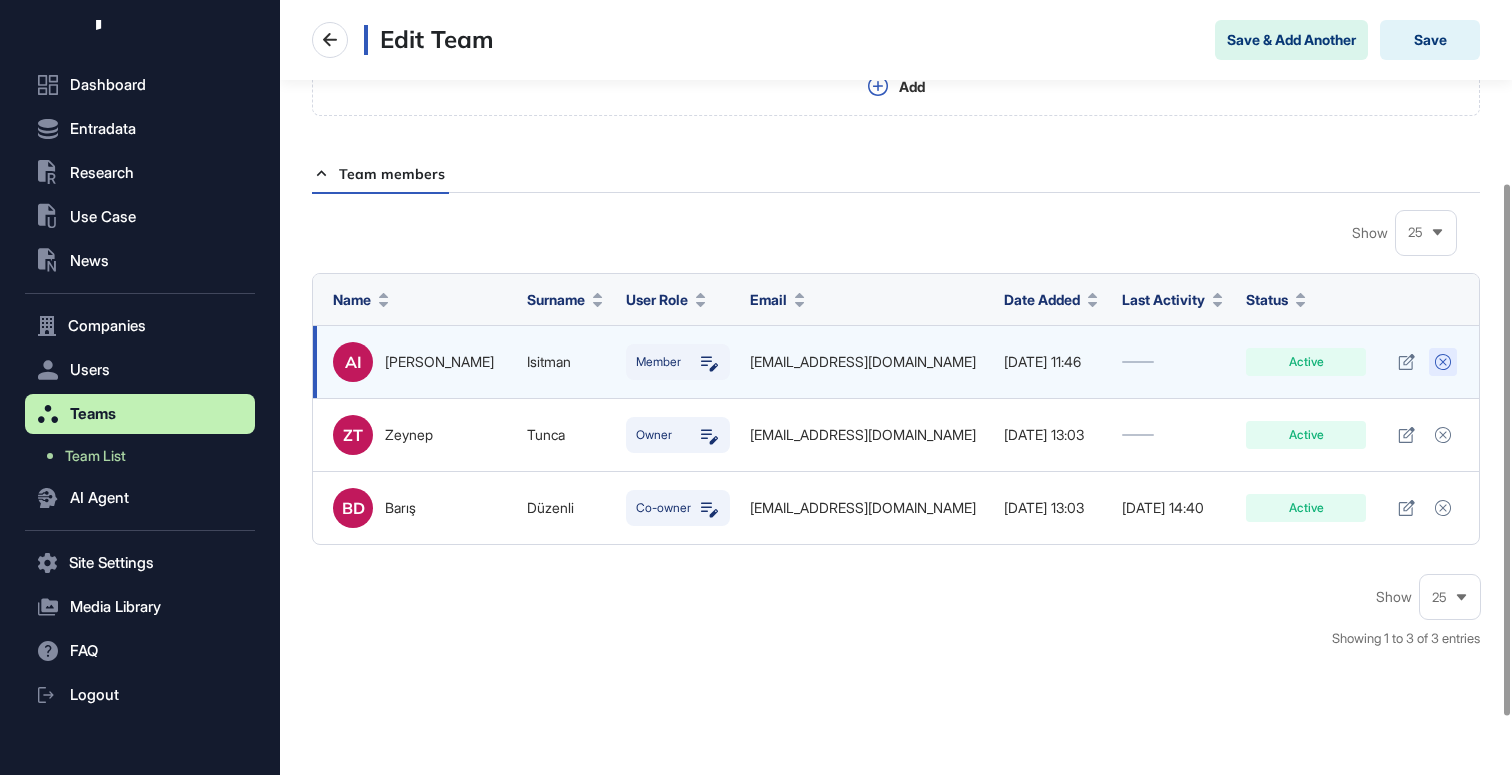click 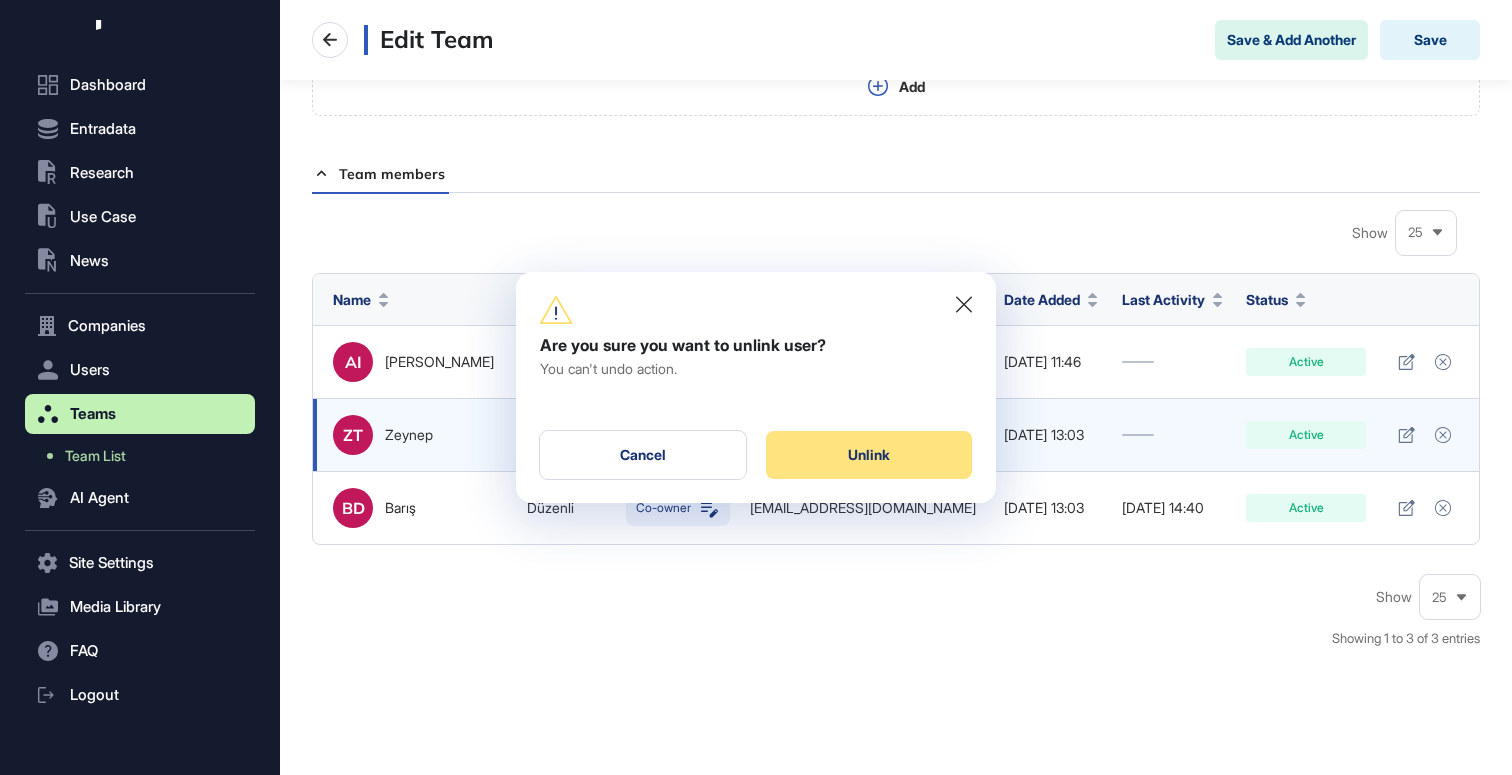 click on "Unlink" at bounding box center (869, 455) 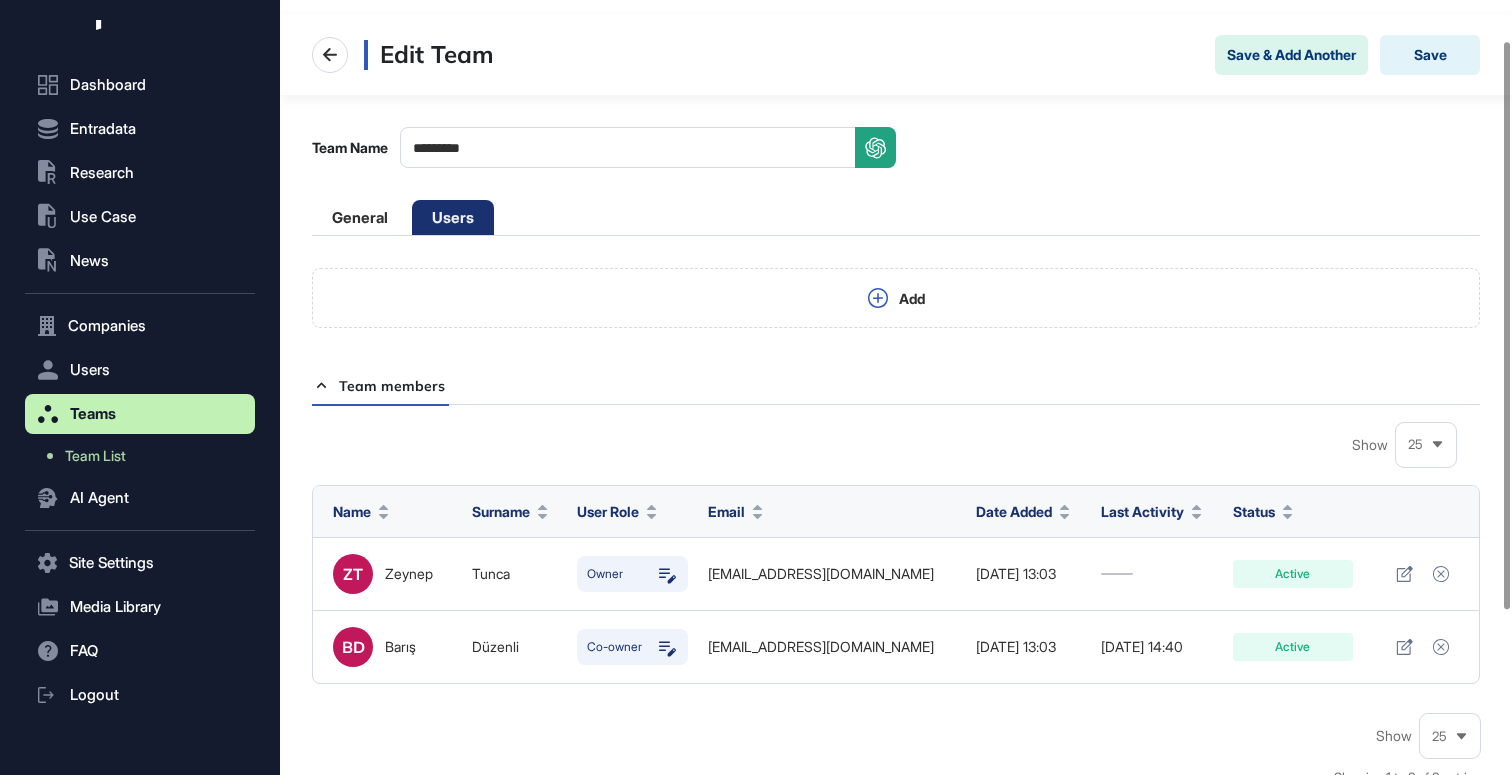 scroll, scrollTop: 50, scrollLeft: 0, axis: vertical 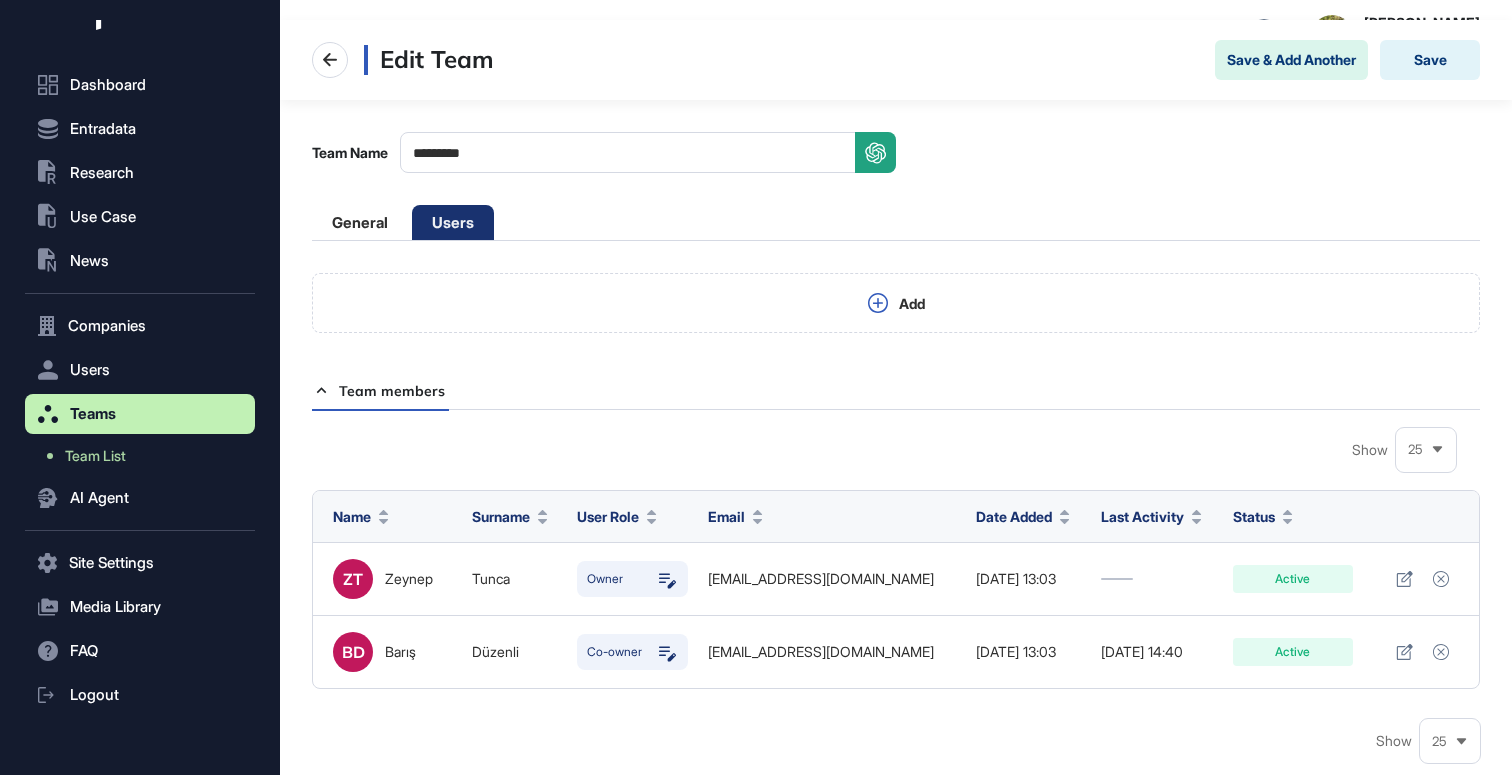 click on "Teams" at bounding box center [93, 414] 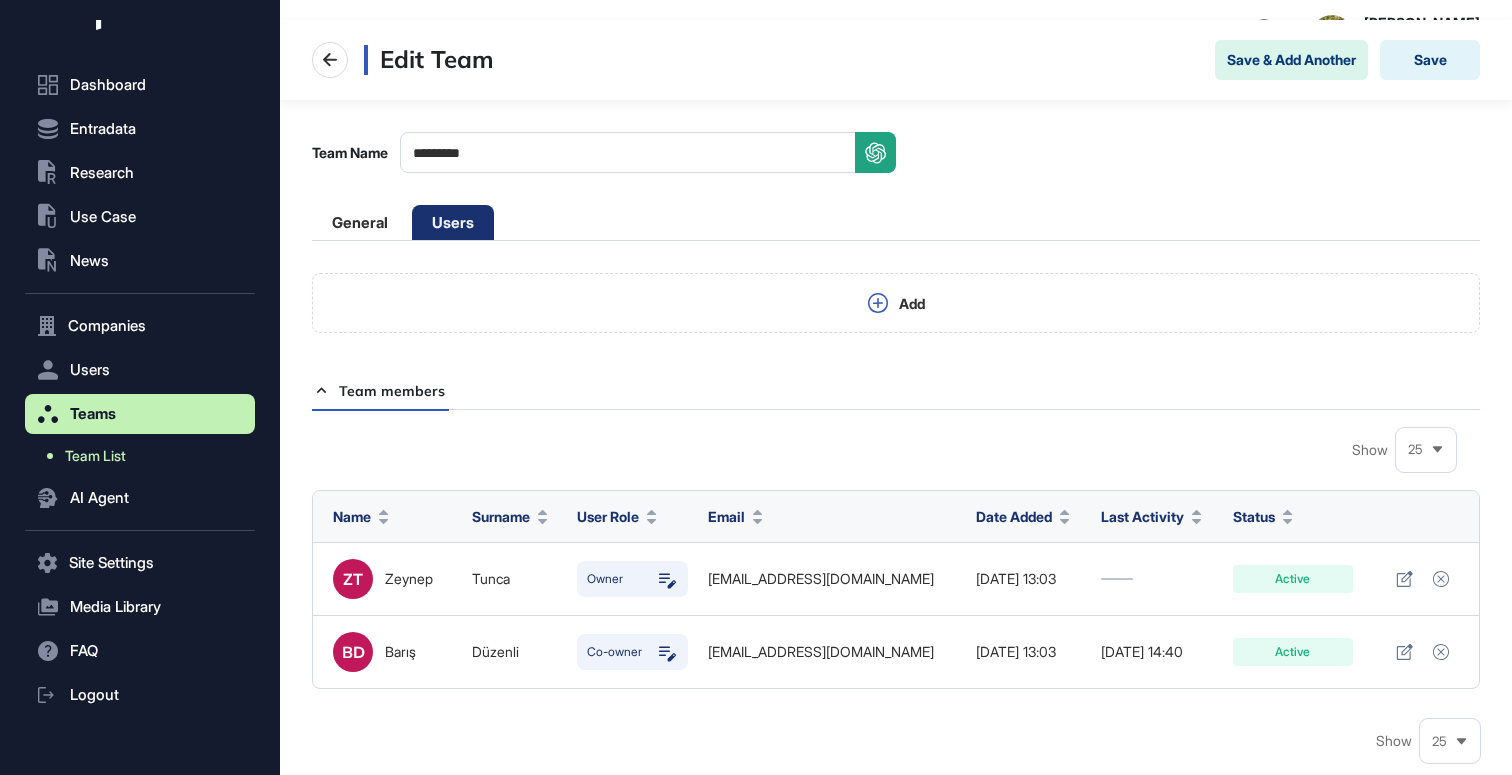 click on "Team List" at bounding box center (95, 456) 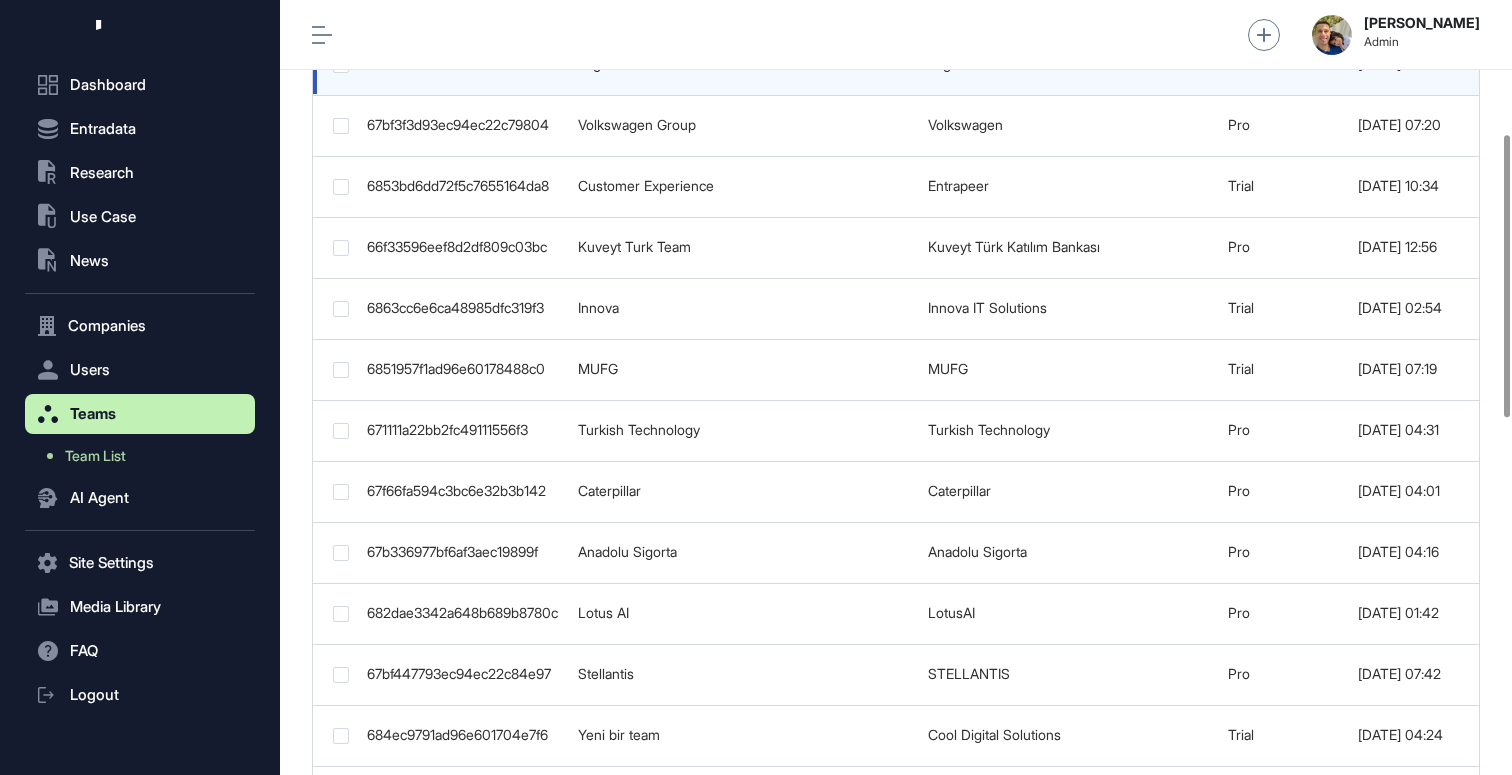 scroll, scrollTop: 394, scrollLeft: 0, axis: vertical 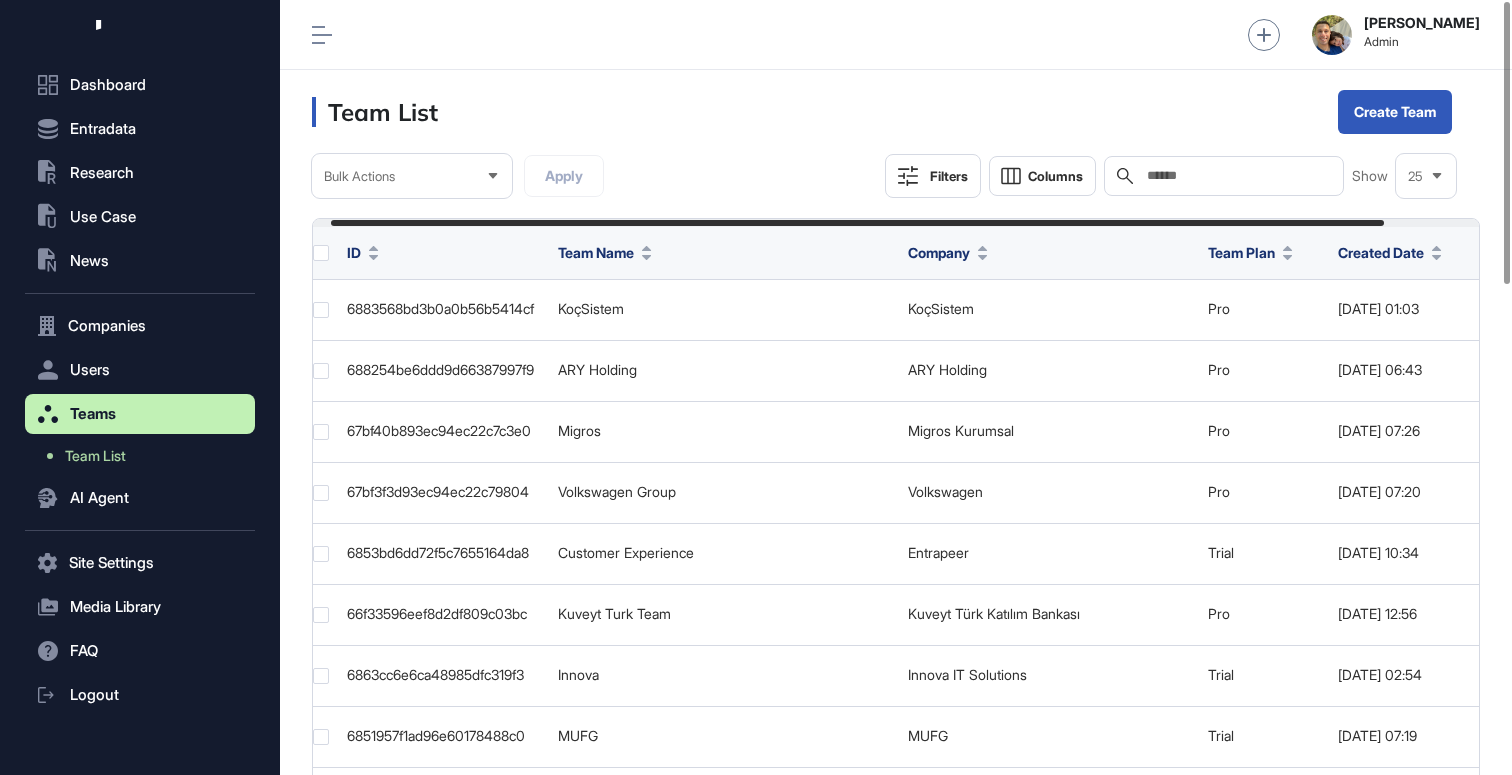 click at bounding box center (1238, 176) 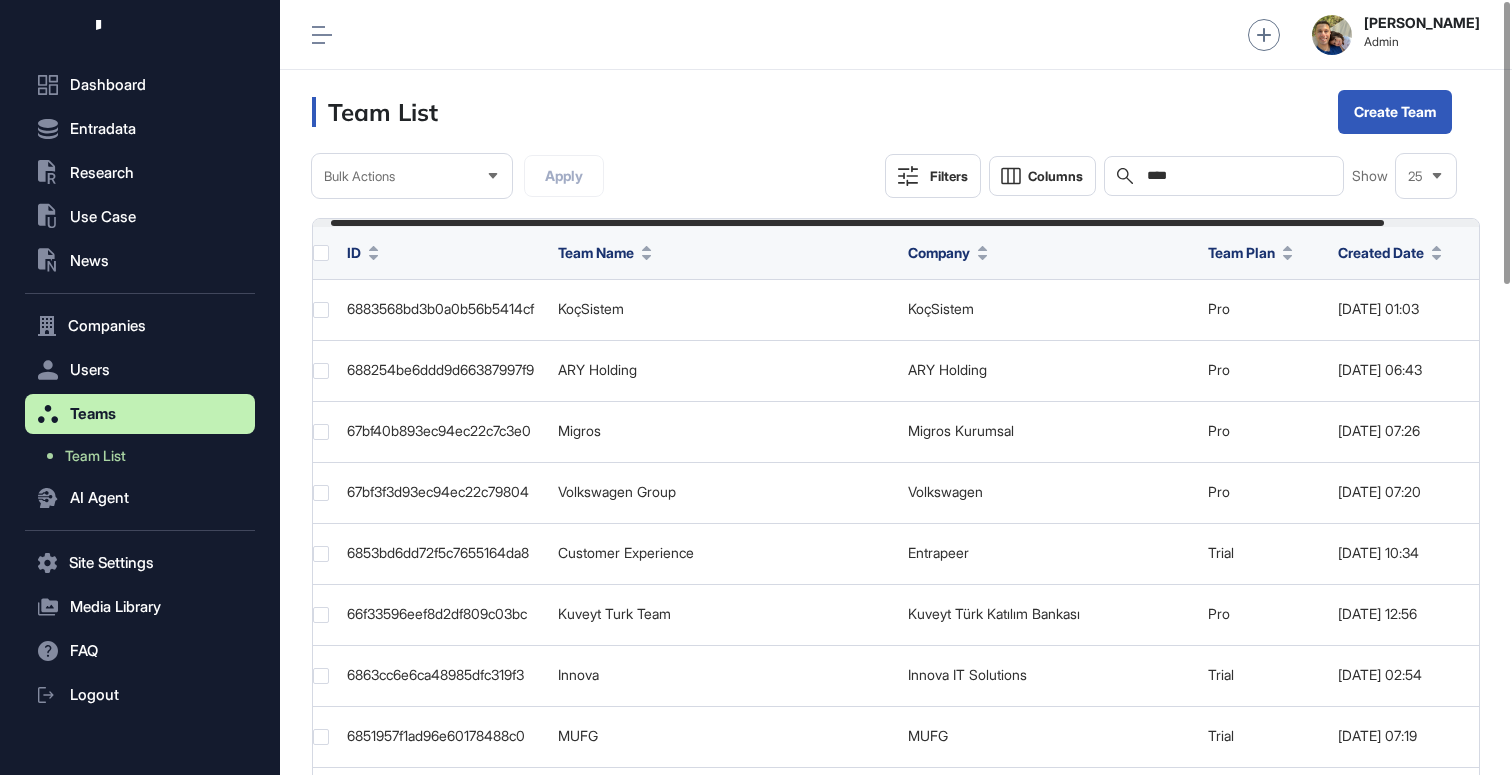 type on "*****" 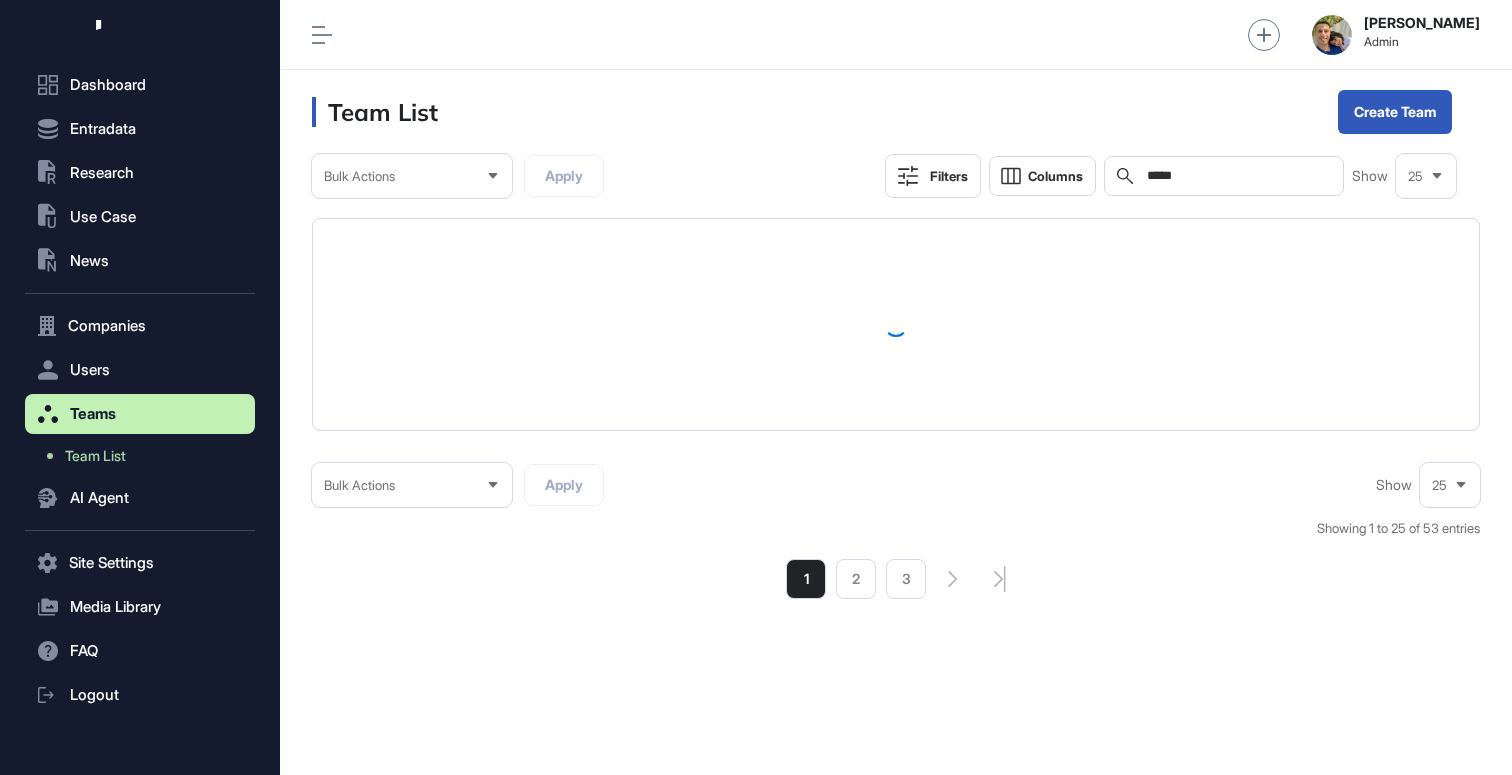 scroll, scrollTop: 0, scrollLeft: 0, axis: both 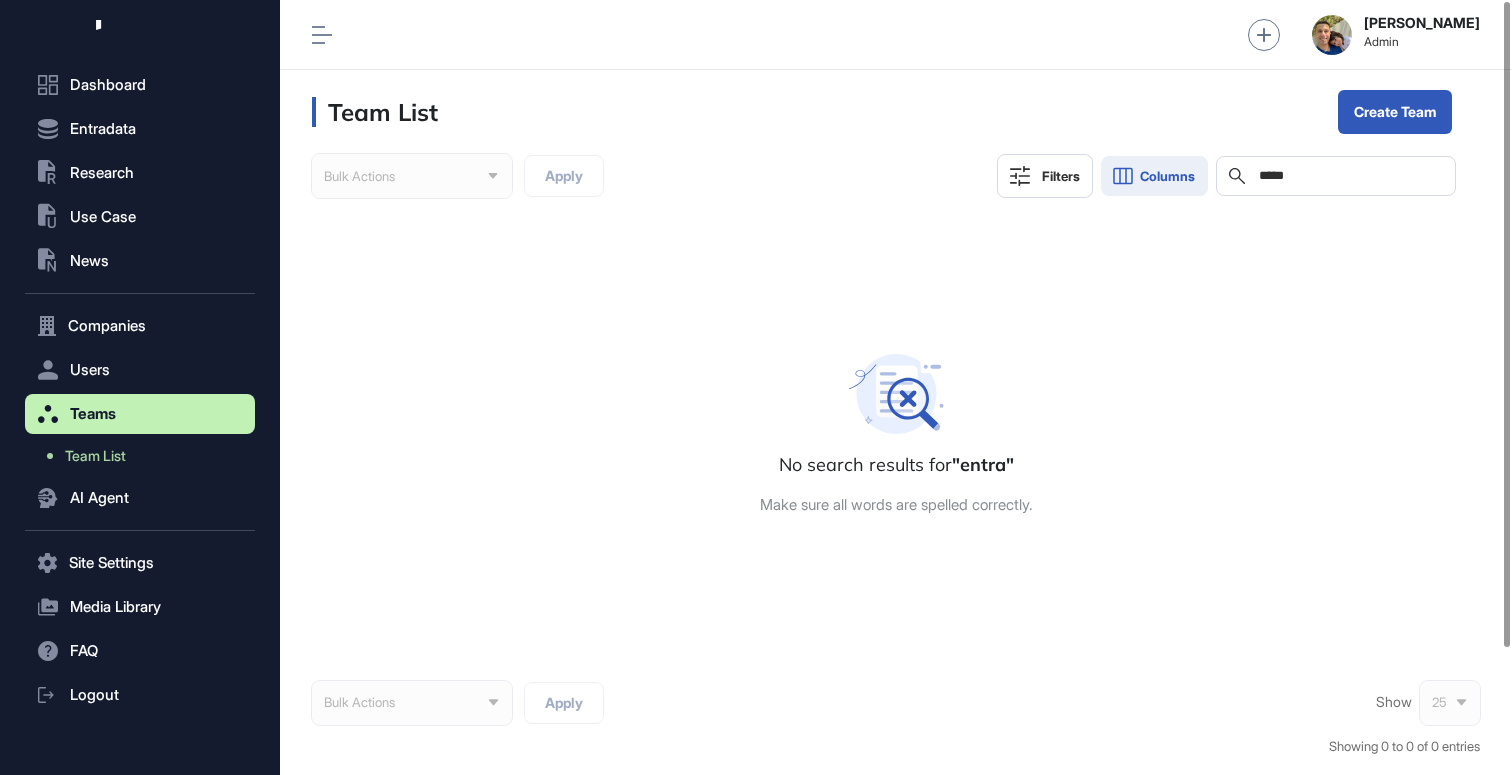drag, startPoint x: 1343, startPoint y: 175, endPoint x: 1198, endPoint y: 176, distance: 145.00345 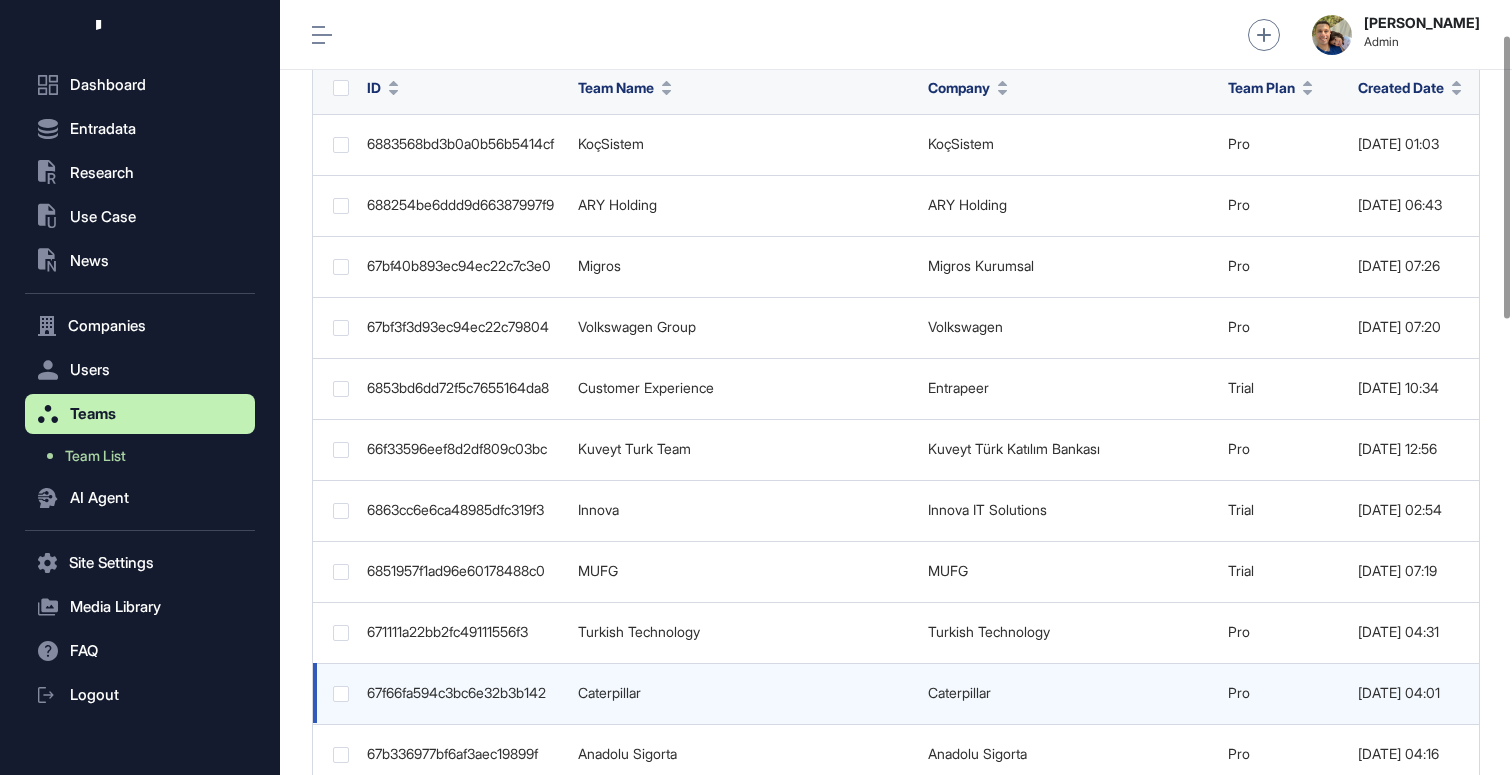 scroll, scrollTop: 95, scrollLeft: 0, axis: vertical 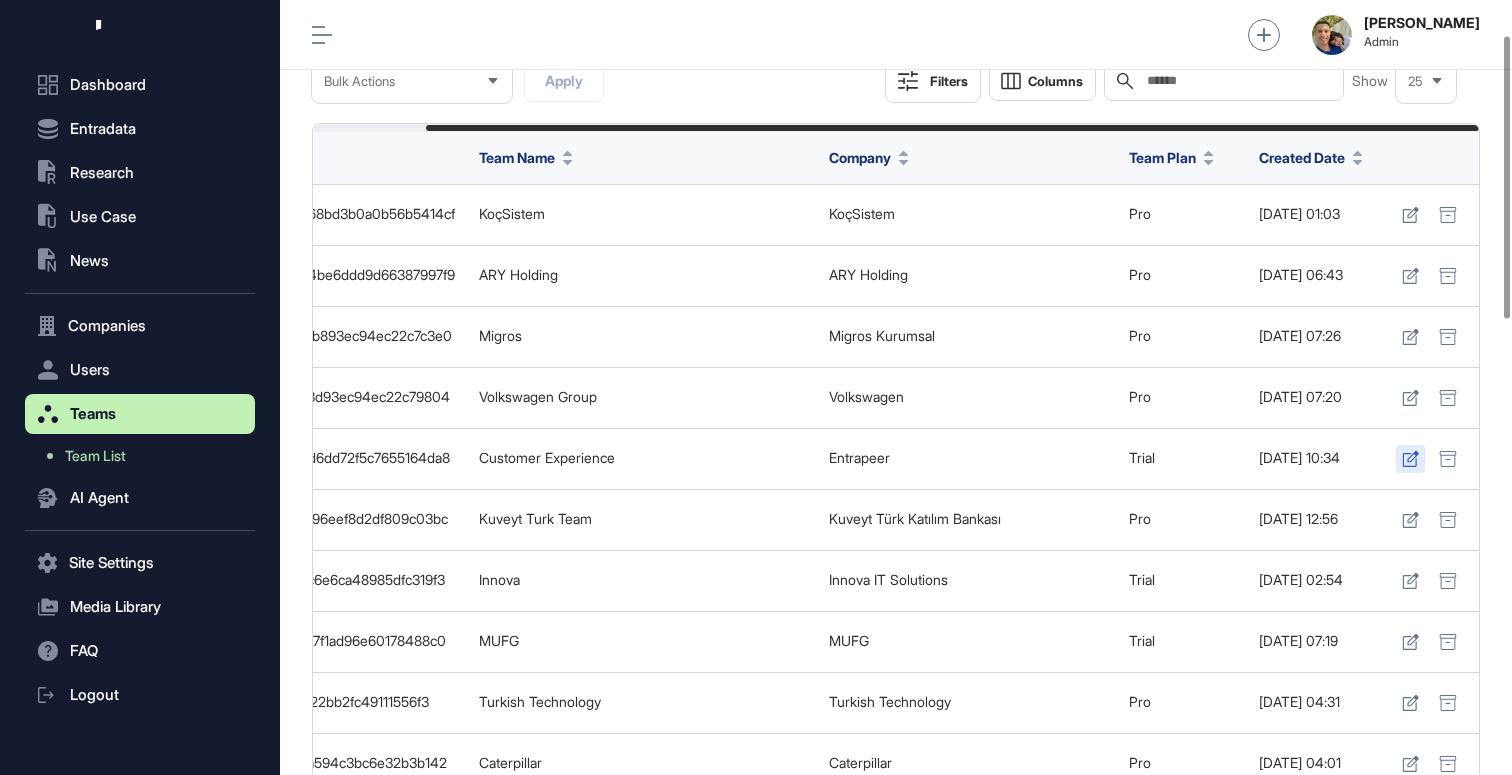 click 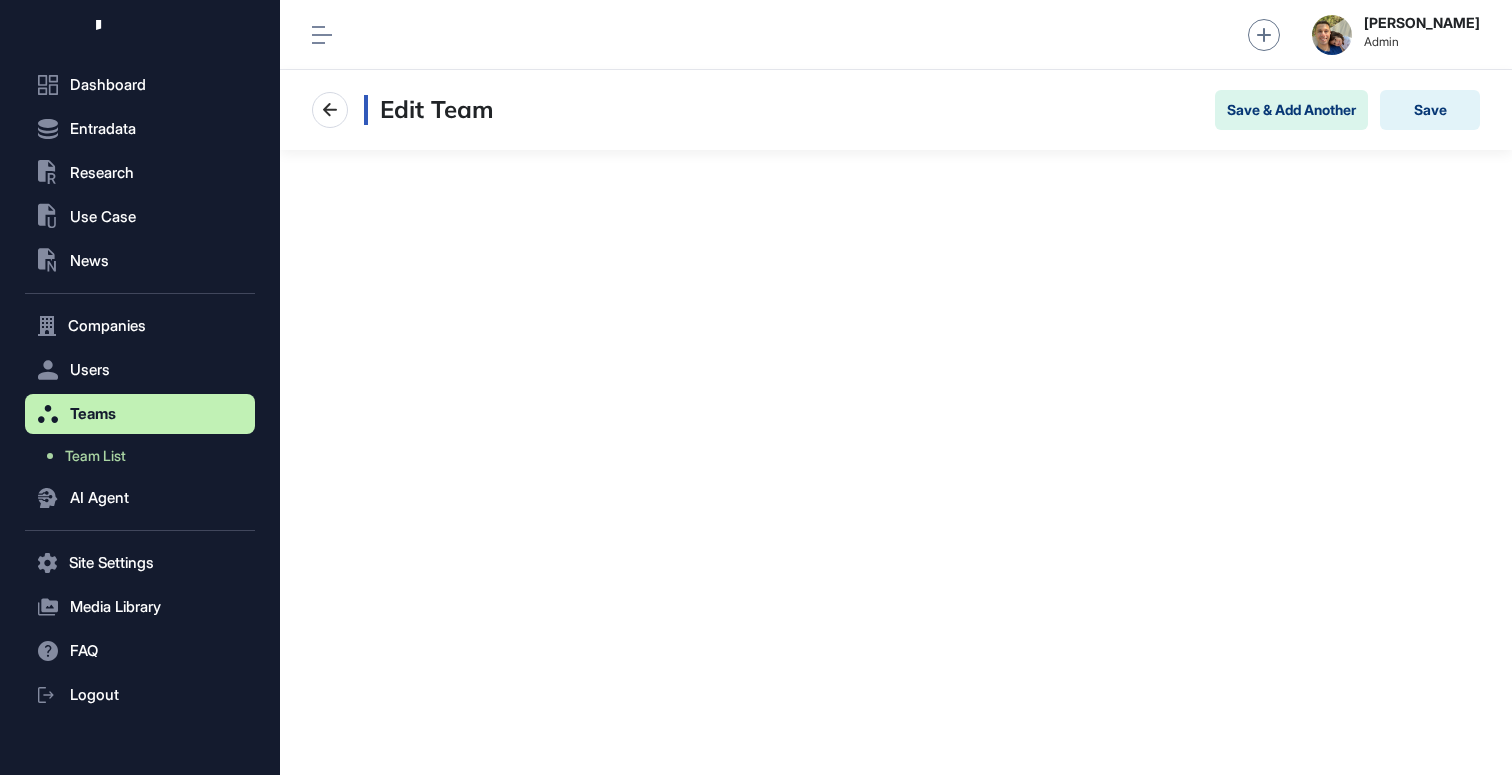 scroll, scrollTop: 0, scrollLeft: 0, axis: both 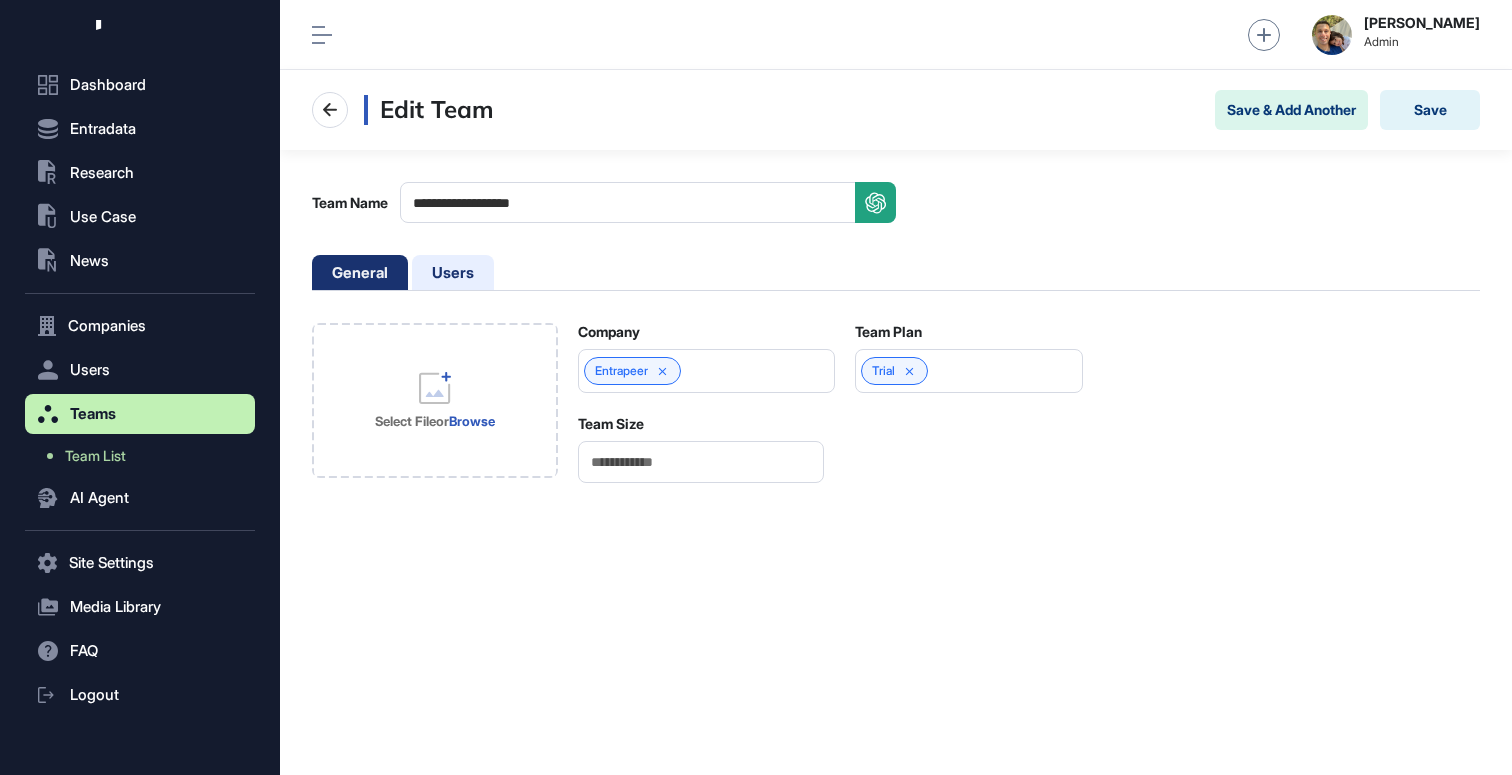 click on "Users" 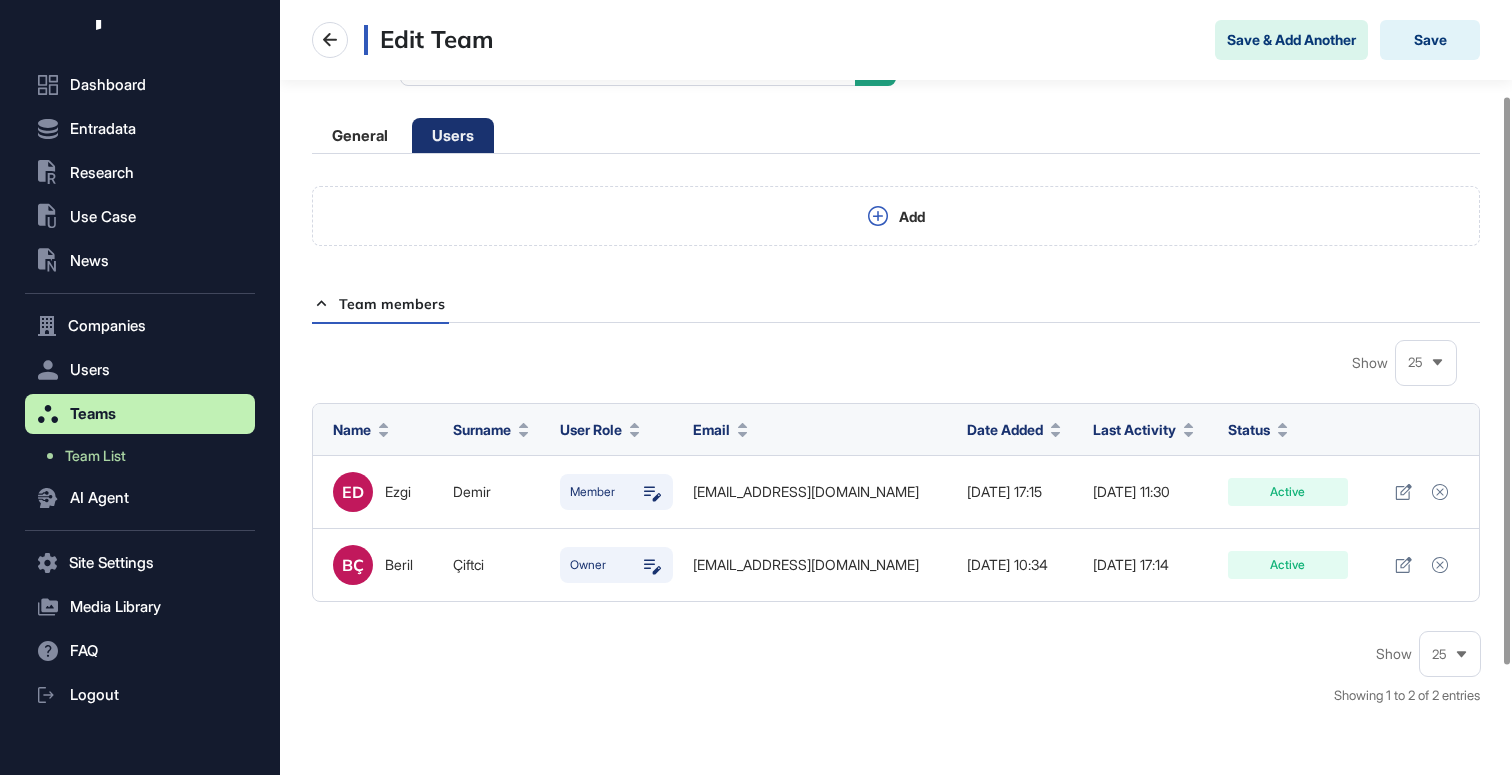 scroll, scrollTop: 130, scrollLeft: 0, axis: vertical 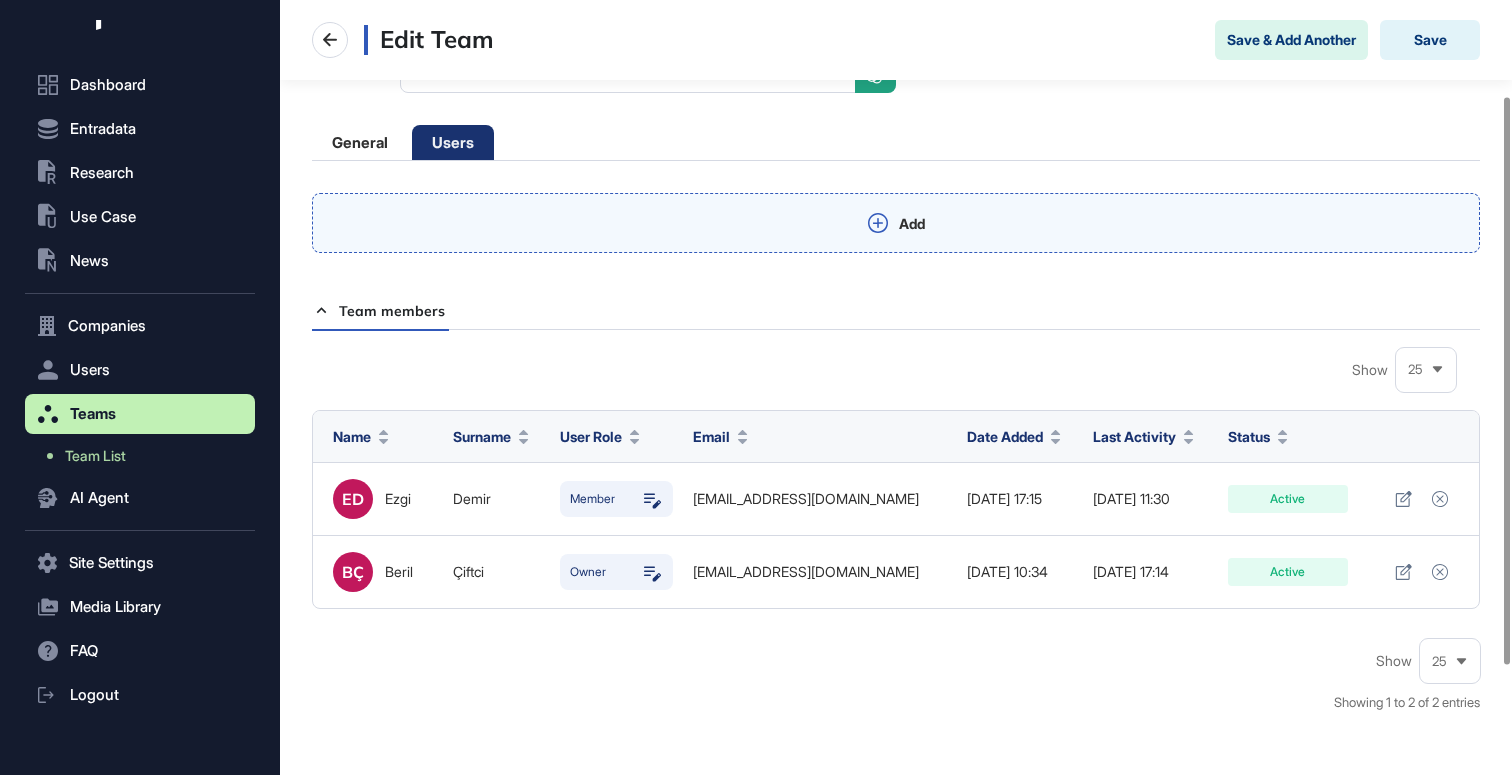 click on "Add" at bounding box center [896, 223] 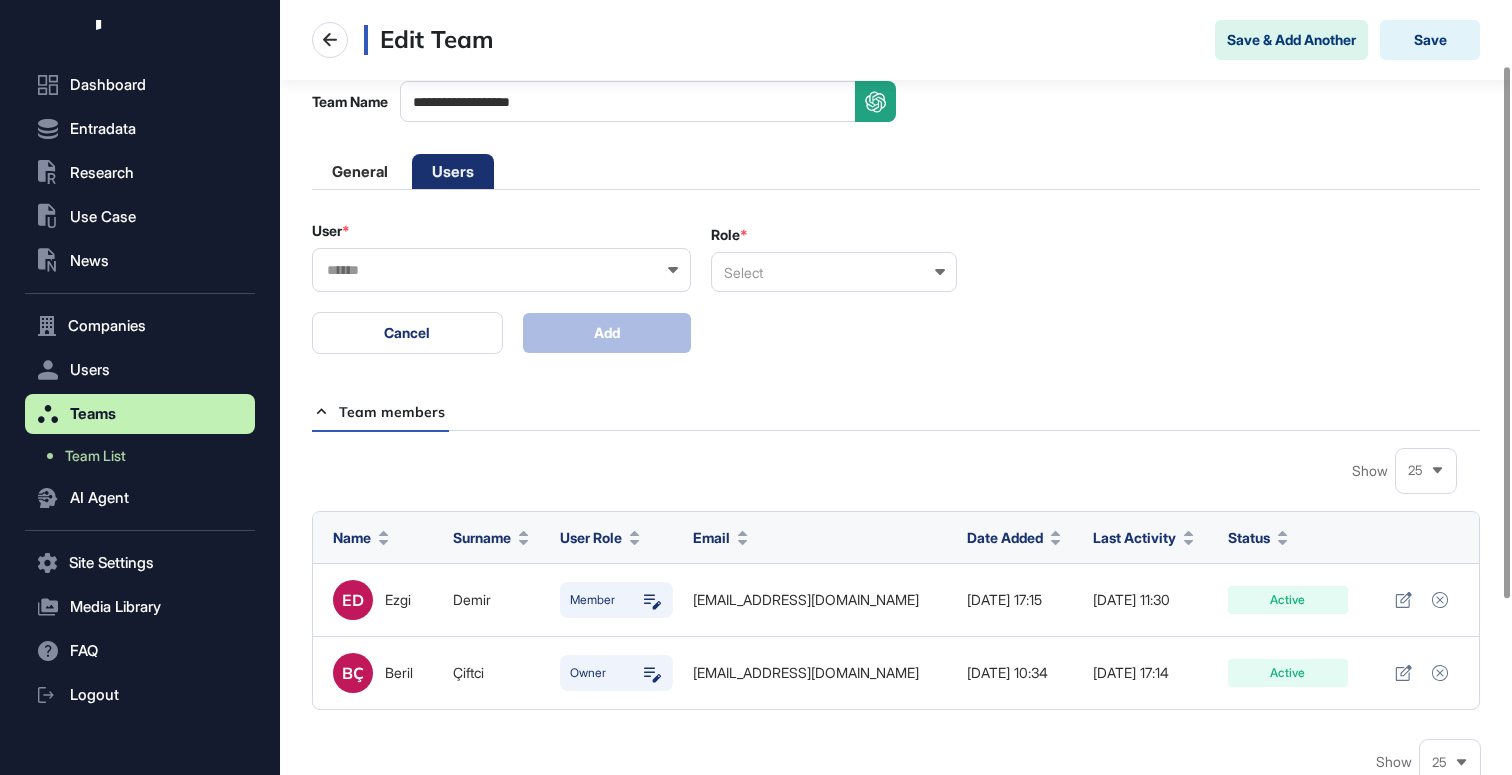 scroll, scrollTop: 95, scrollLeft: 0, axis: vertical 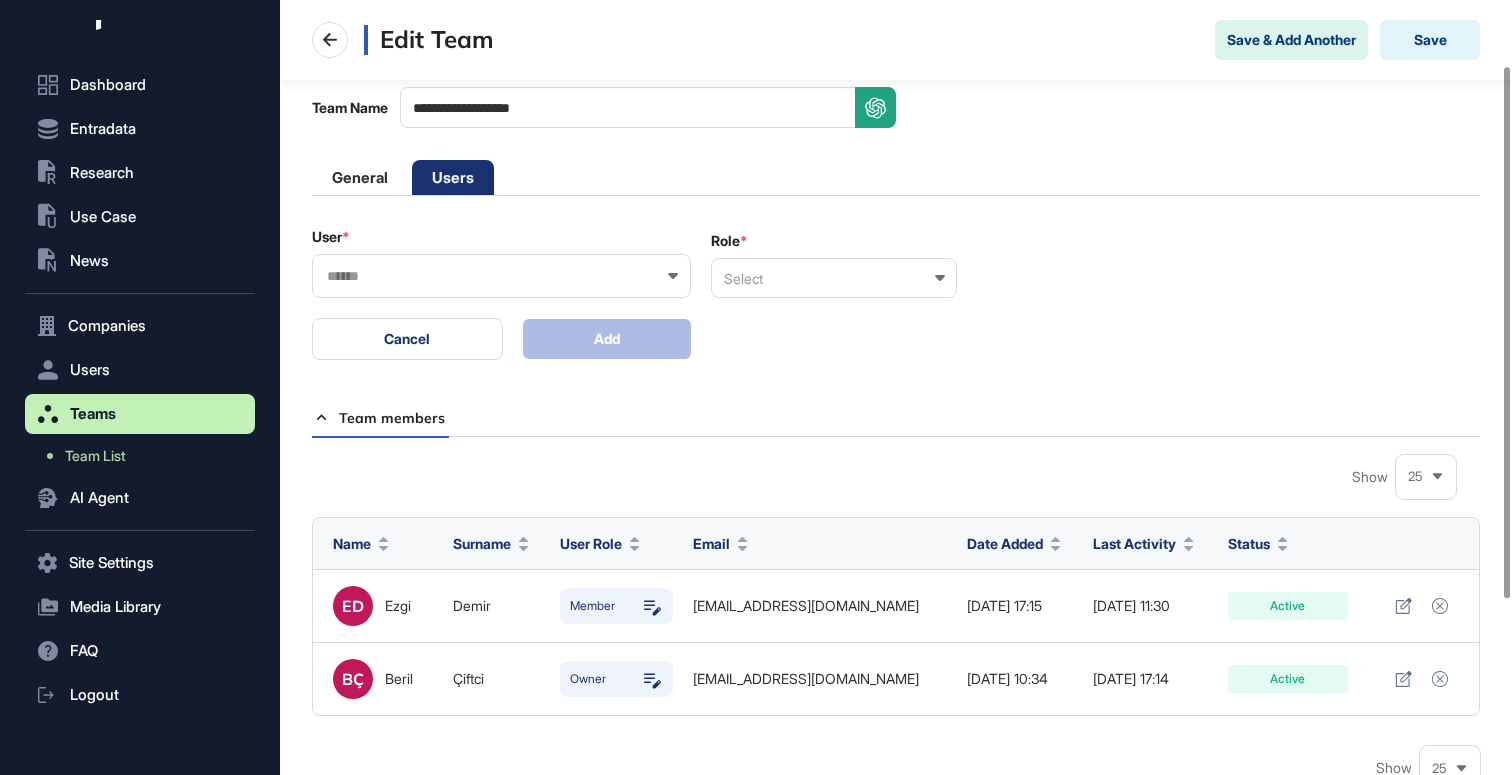 click at bounding box center (501, 276) 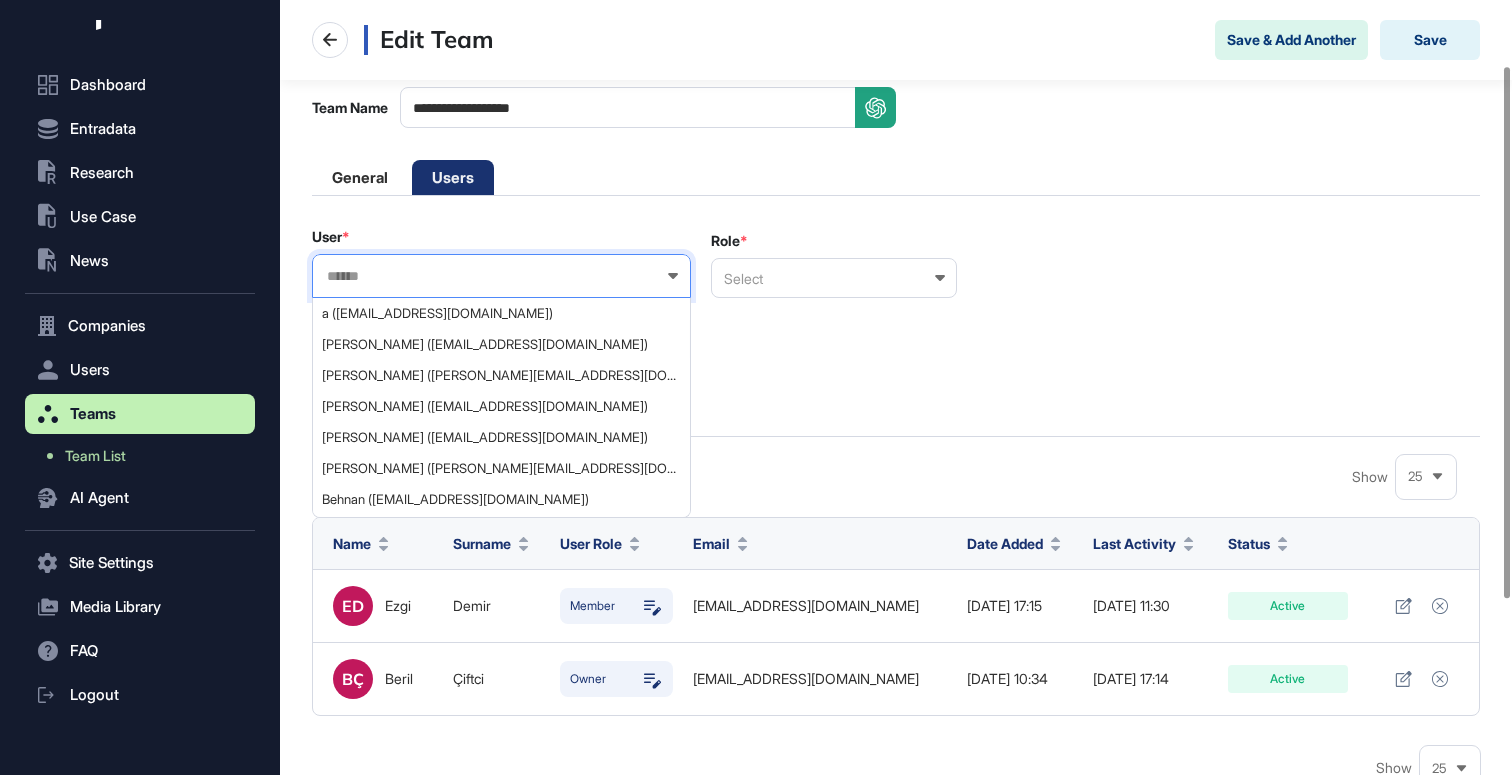 click at bounding box center [488, 276] 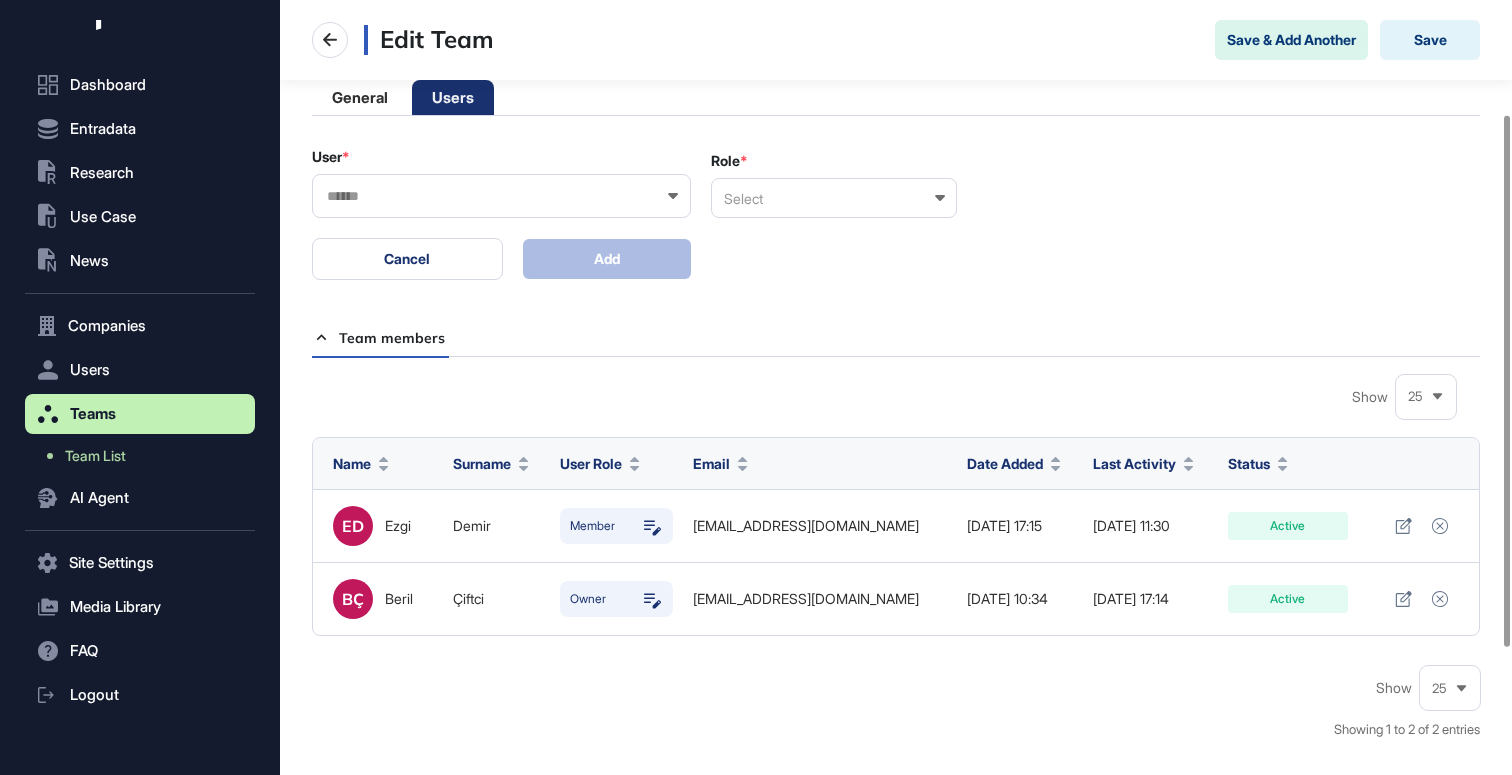 scroll, scrollTop: 197, scrollLeft: 0, axis: vertical 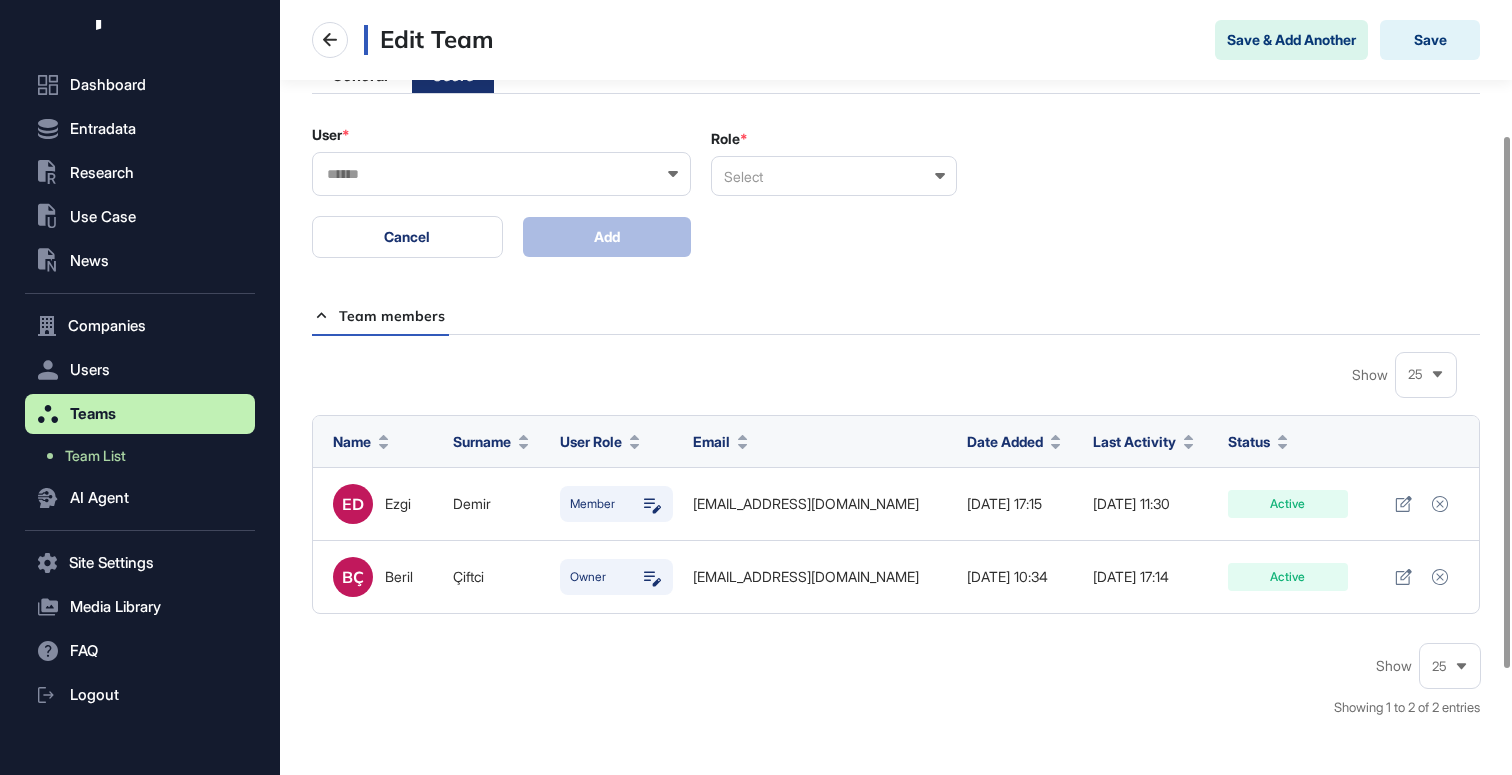 click at bounding box center [501, 174] 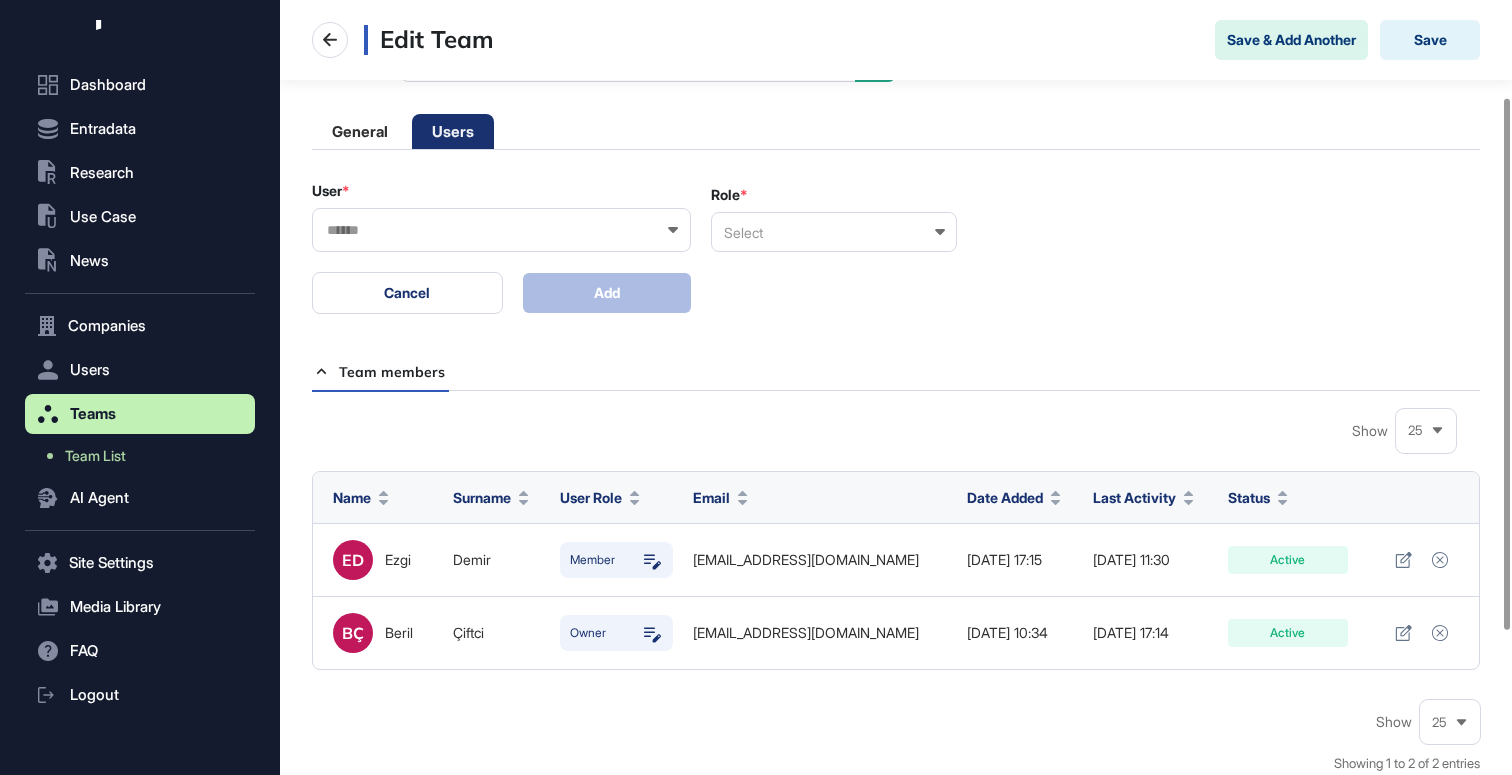 scroll, scrollTop: 137, scrollLeft: 0, axis: vertical 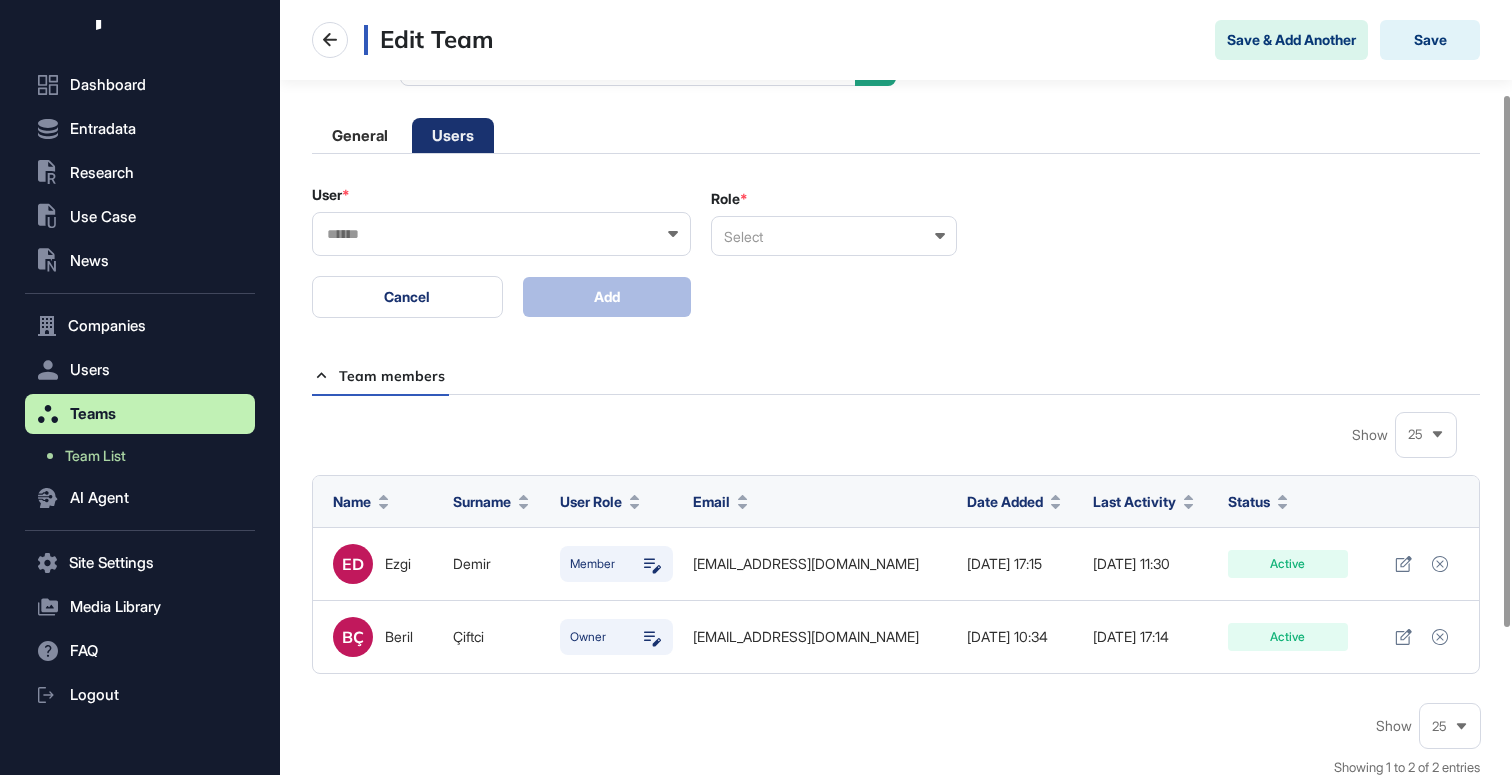 click on "User  * Role  * Select" at bounding box center (896, 221) 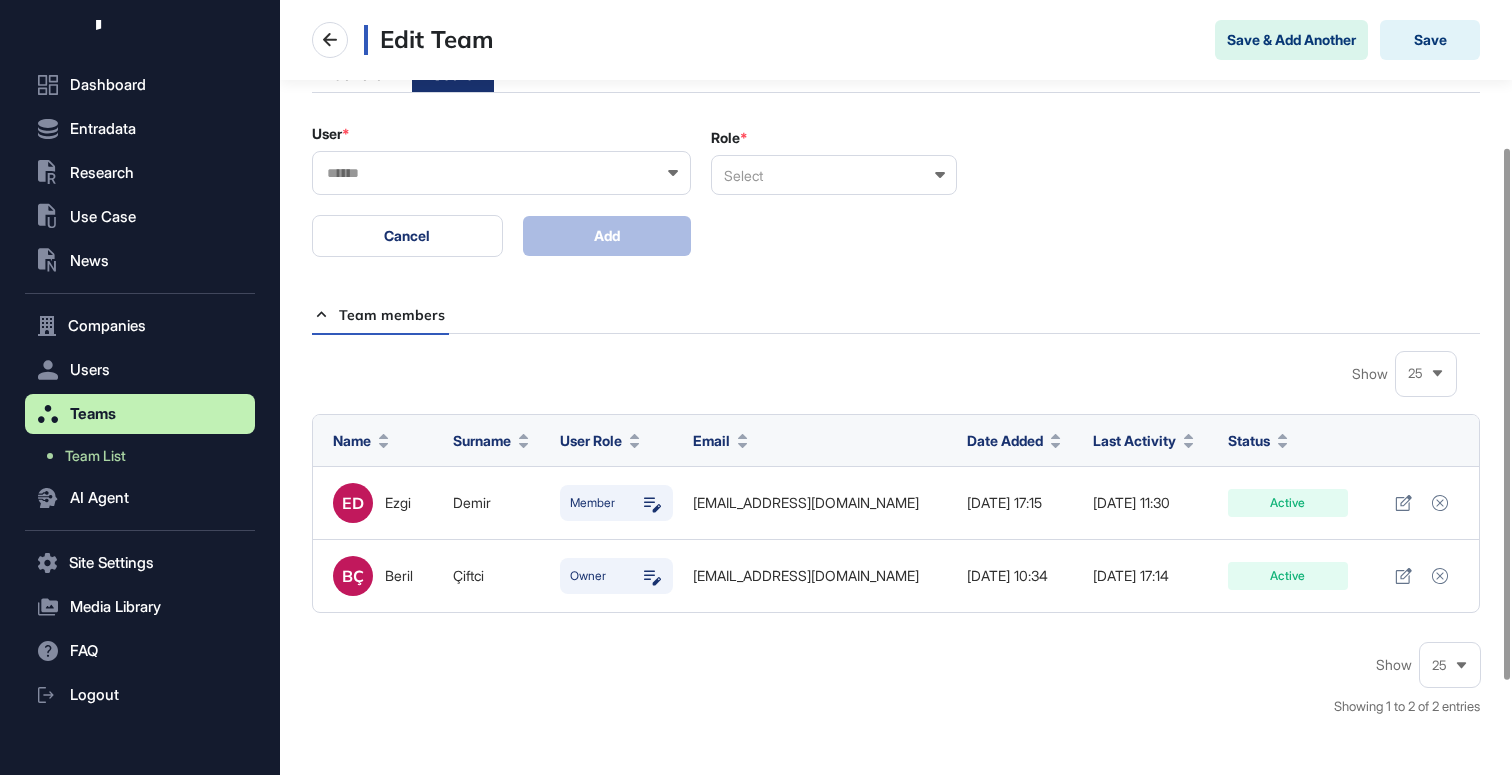 scroll, scrollTop: 218, scrollLeft: 0, axis: vertical 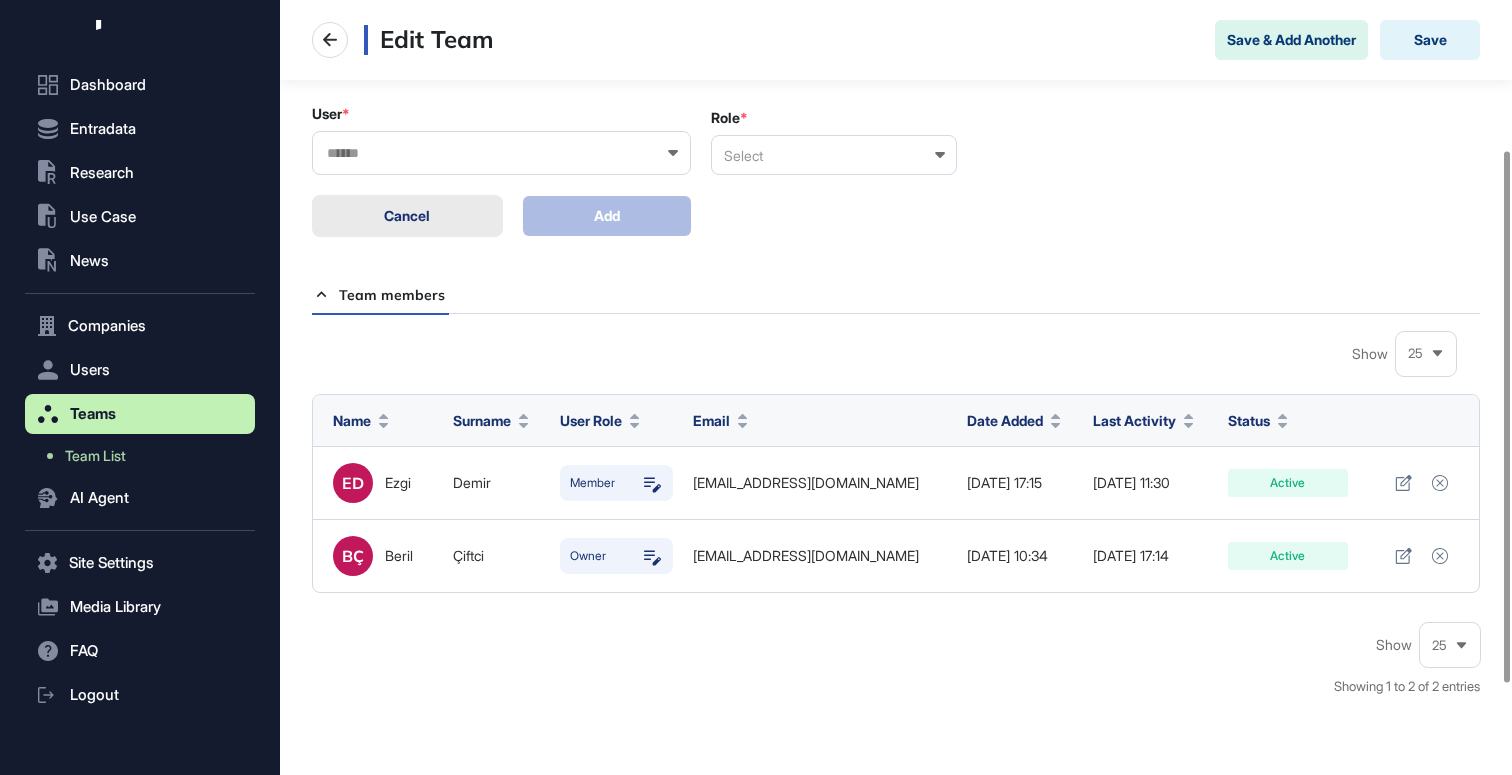 click on "Cancel" at bounding box center [407, 216] 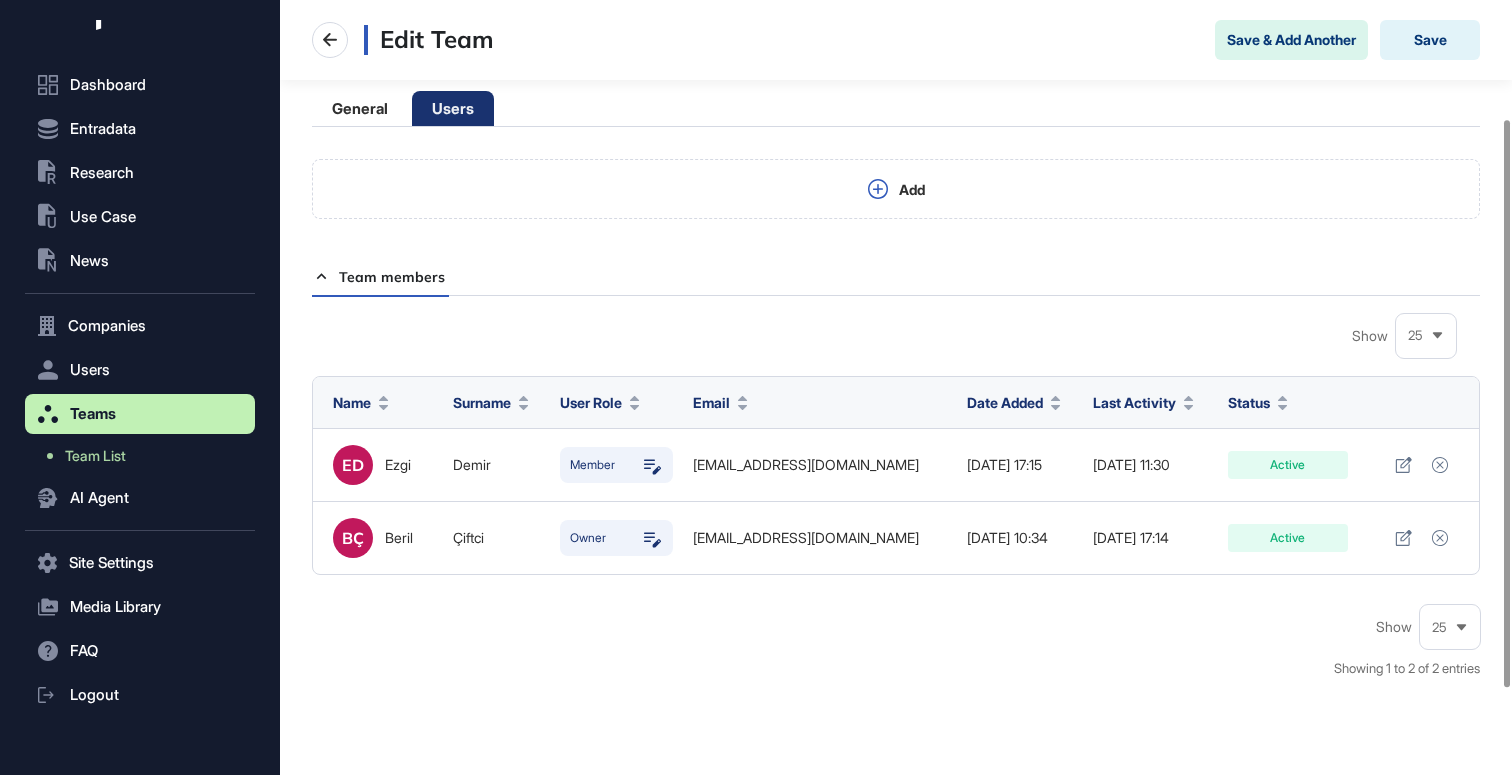 scroll, scrollTop: 137, scrollLeft: 0, axis: vertical 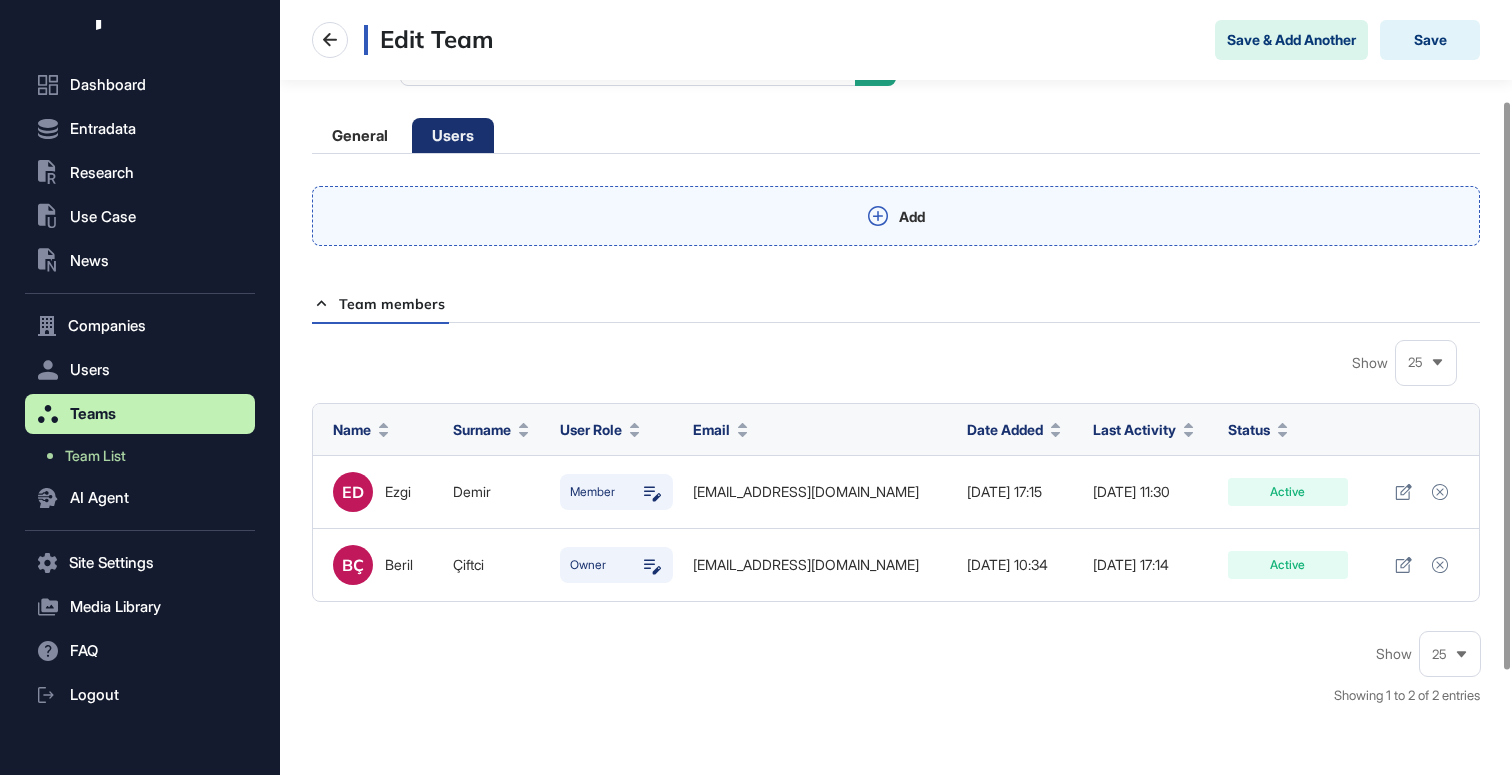 click 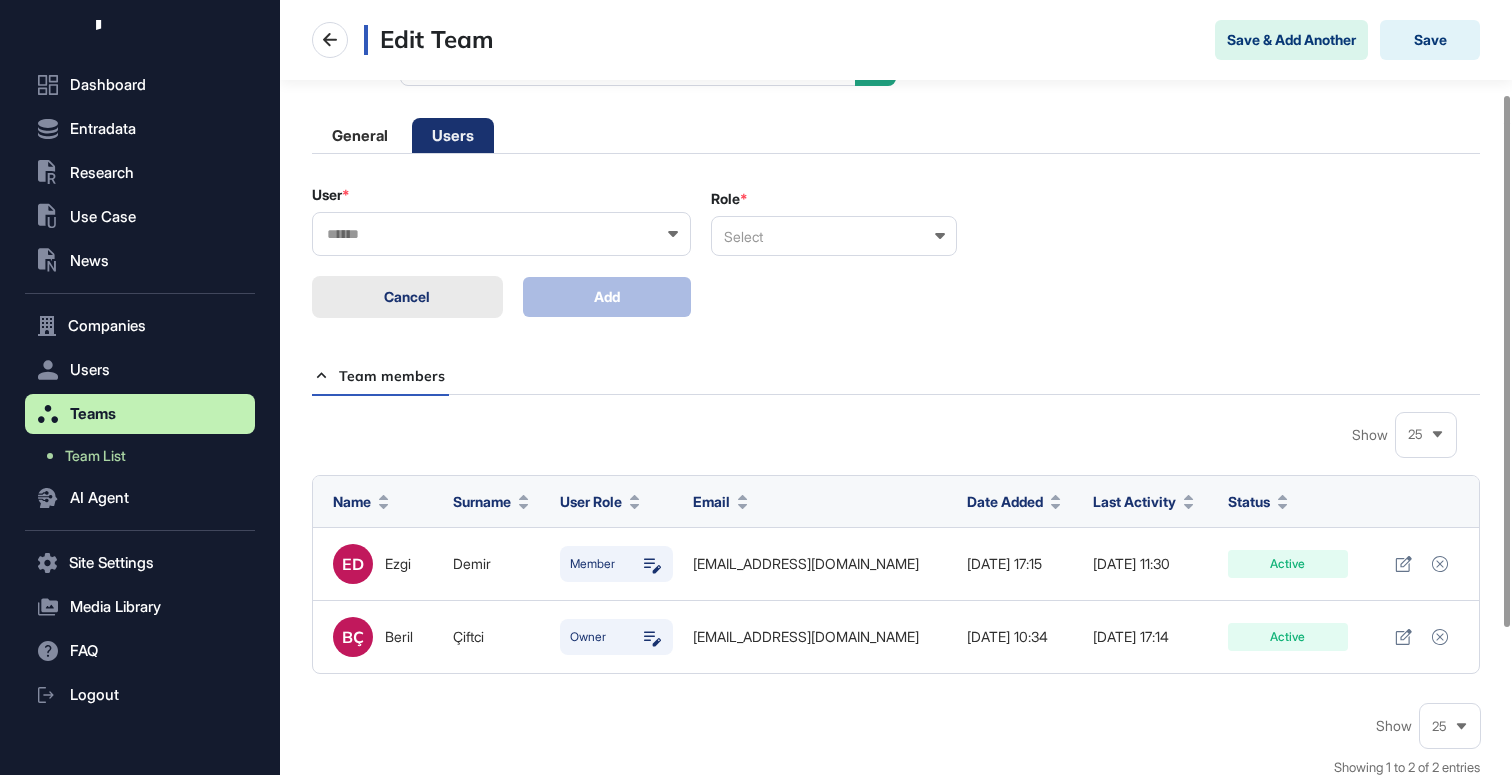 click on "Cancel" at bounding box center [407, 297] 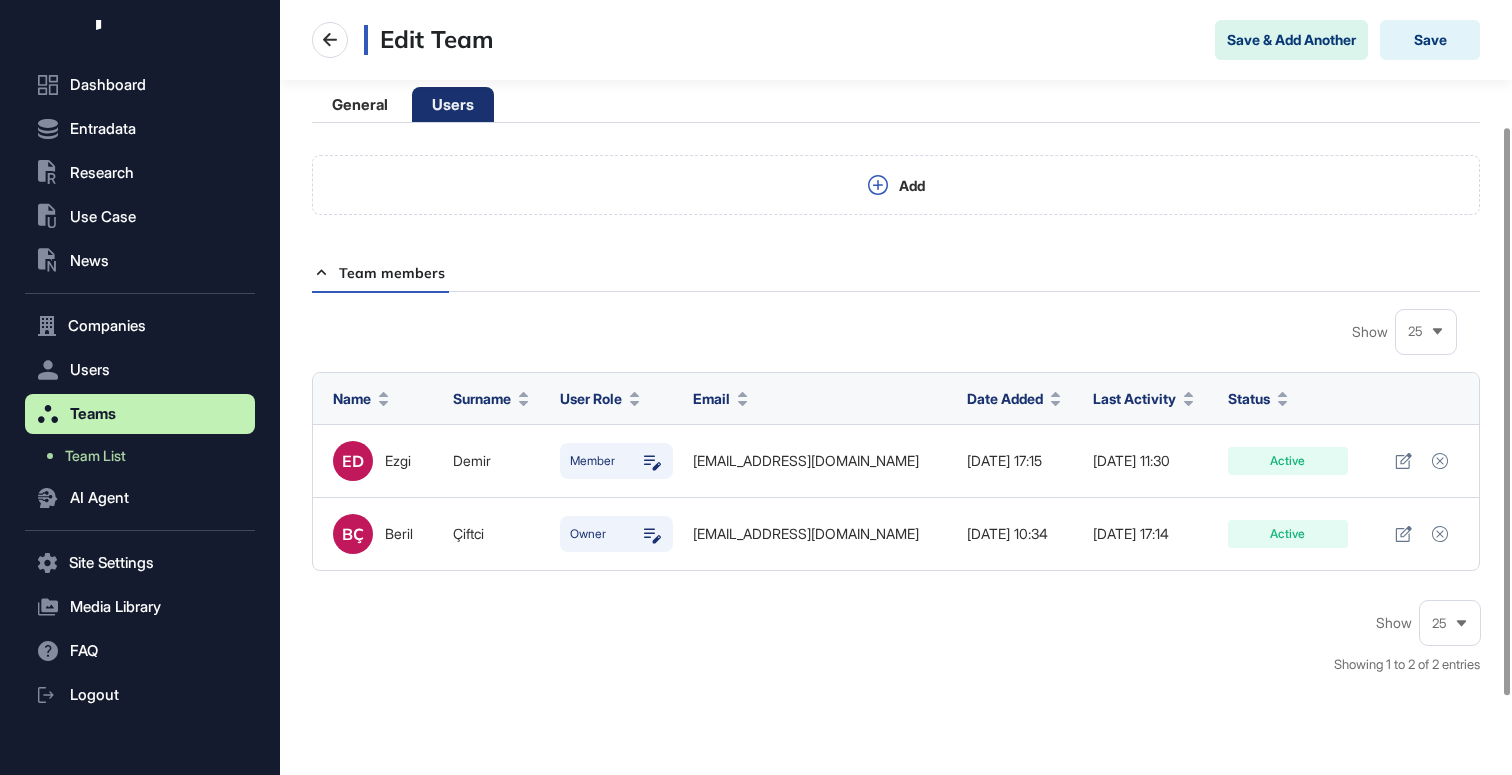 scroll, scrollTop: 172, scrollLeft: 0, axis: vertical 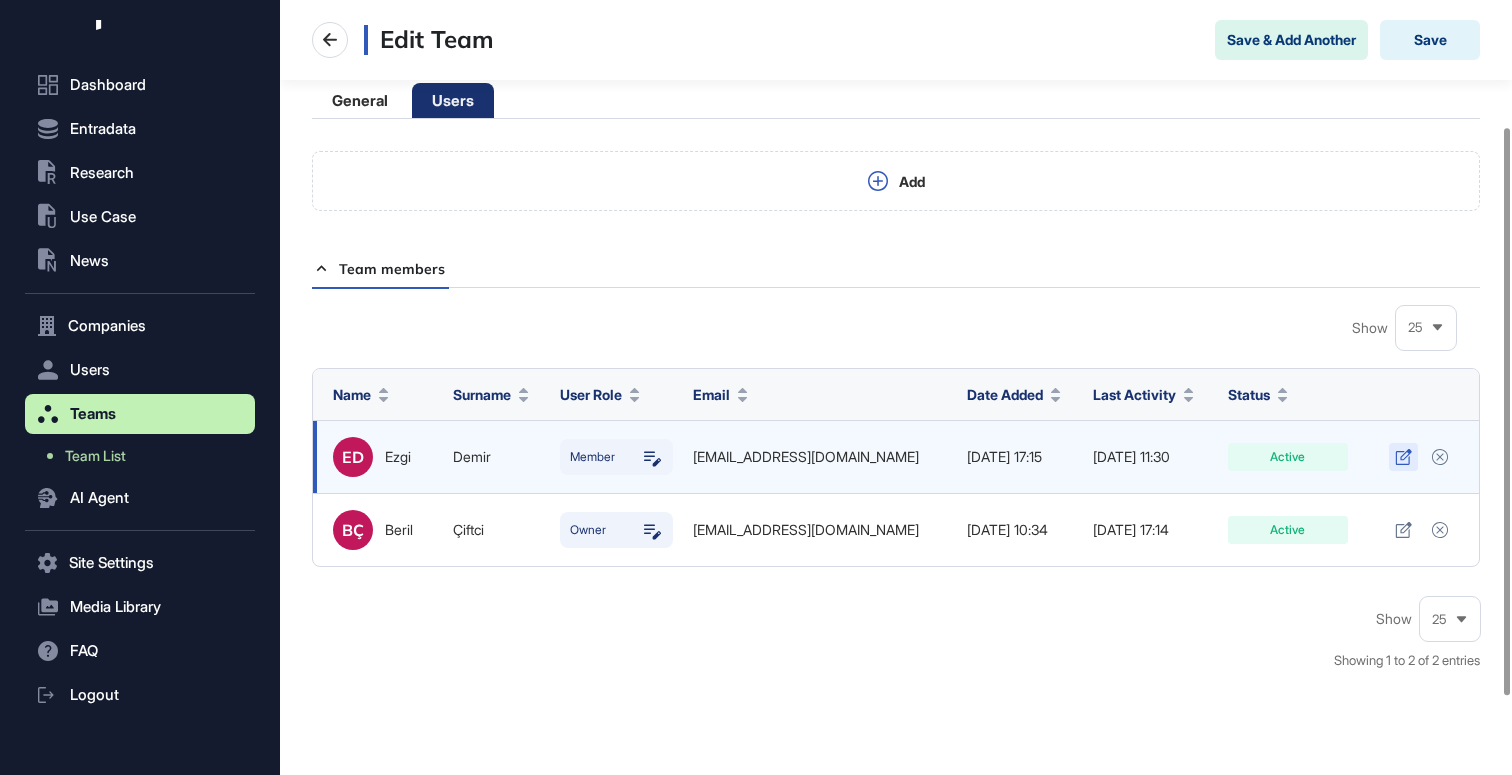 click 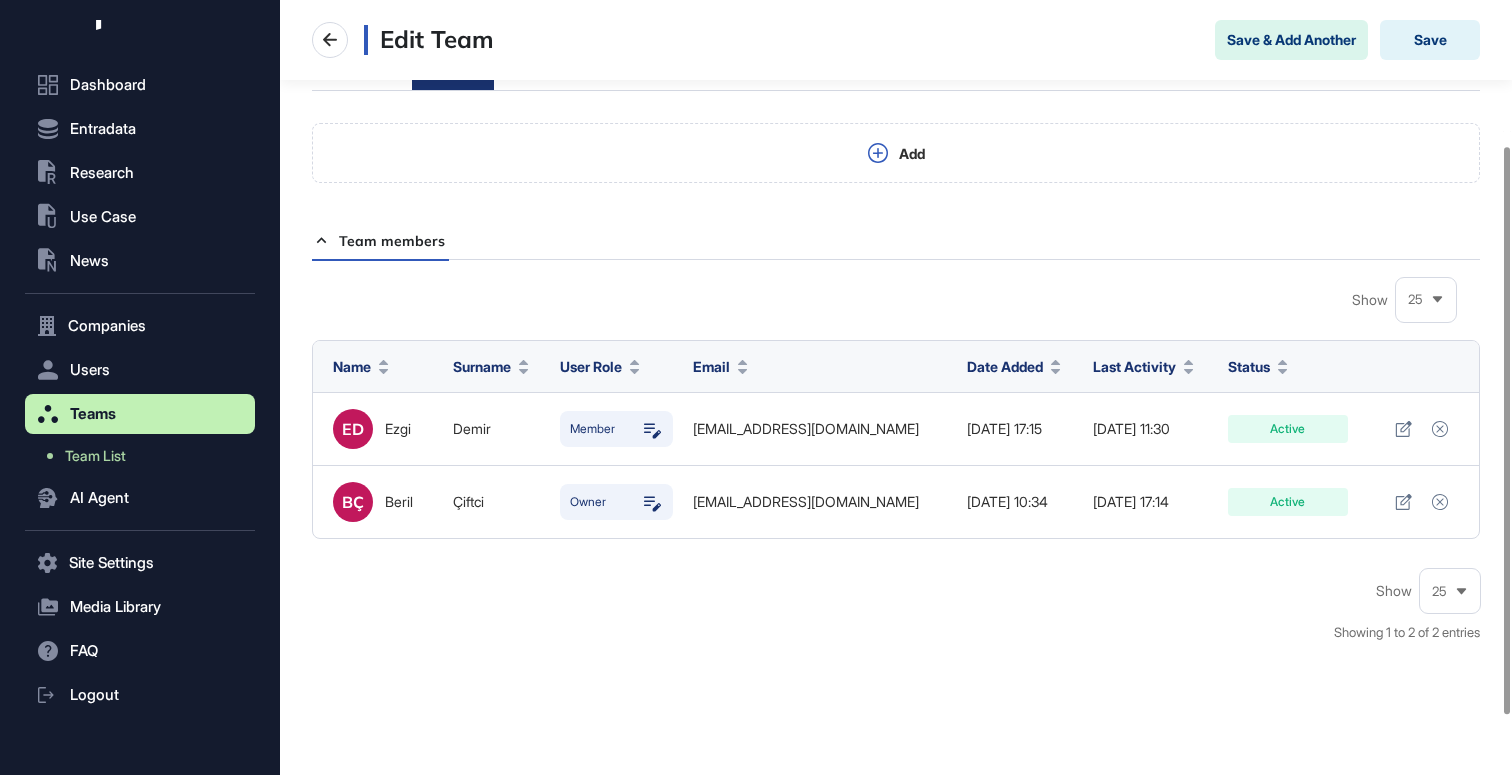 scroll, scrollTop: 198, scrollLeft: 0, axis: vertical 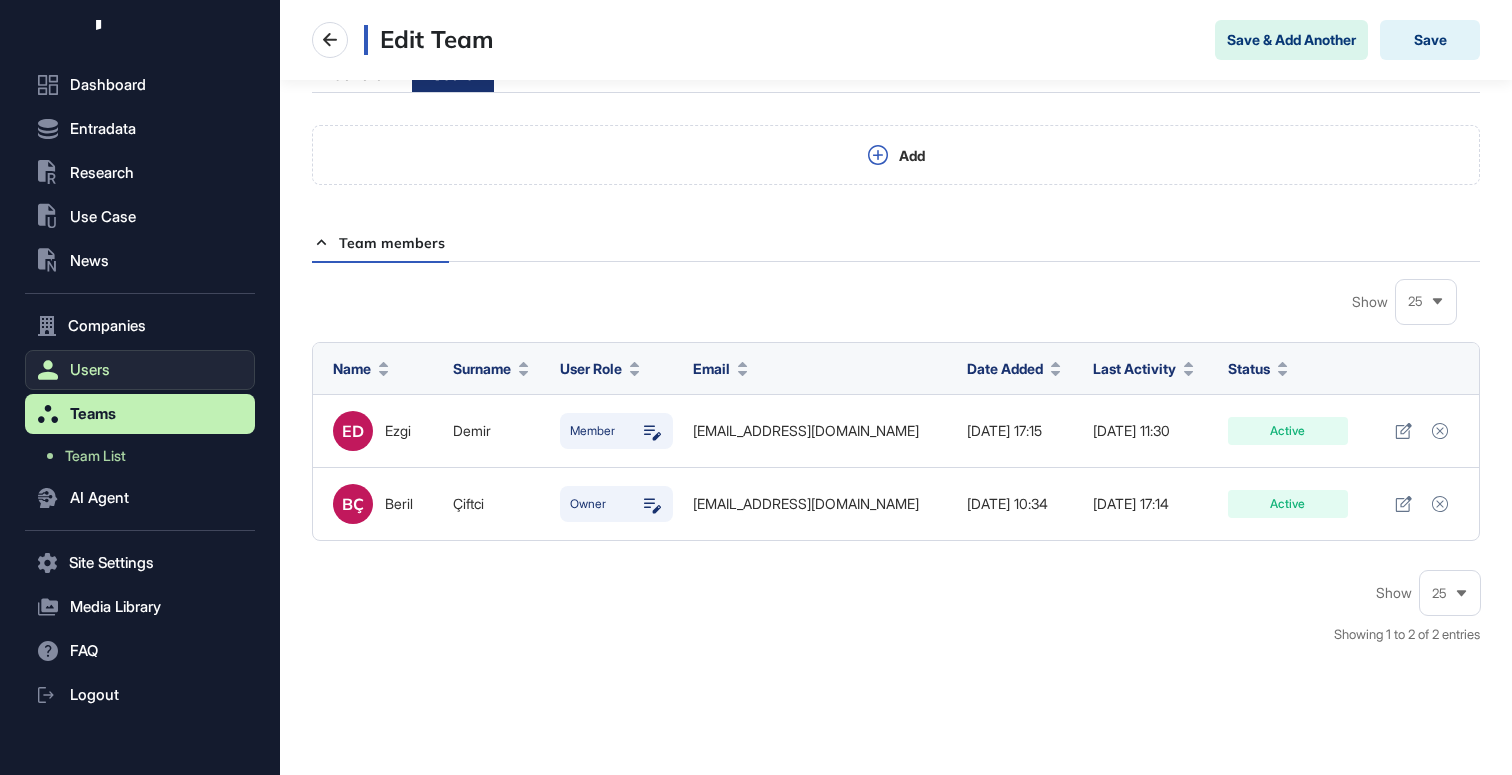 click on "Users" at bounding box center (90, 370) 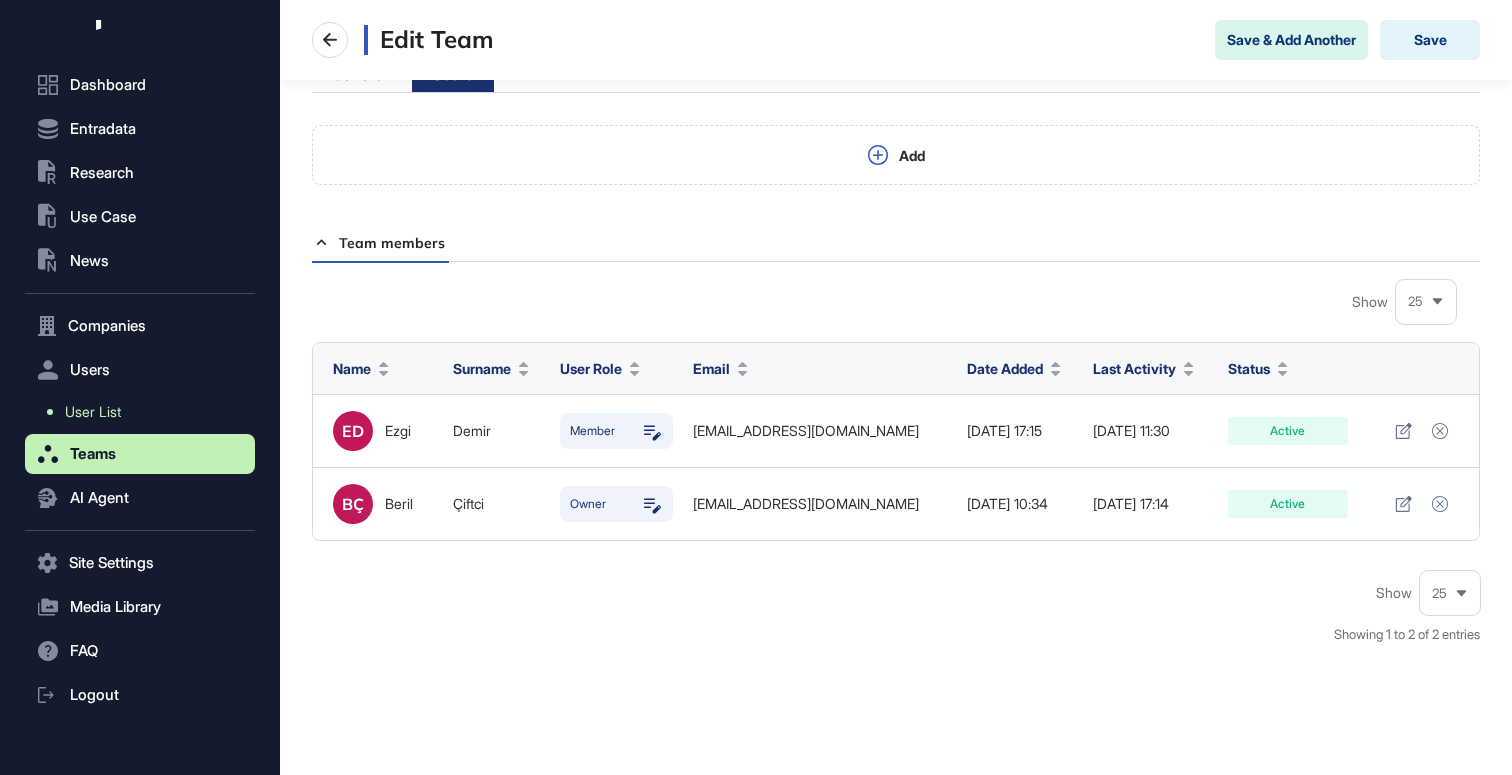 click on "User List" at bounding box center [93, 412] 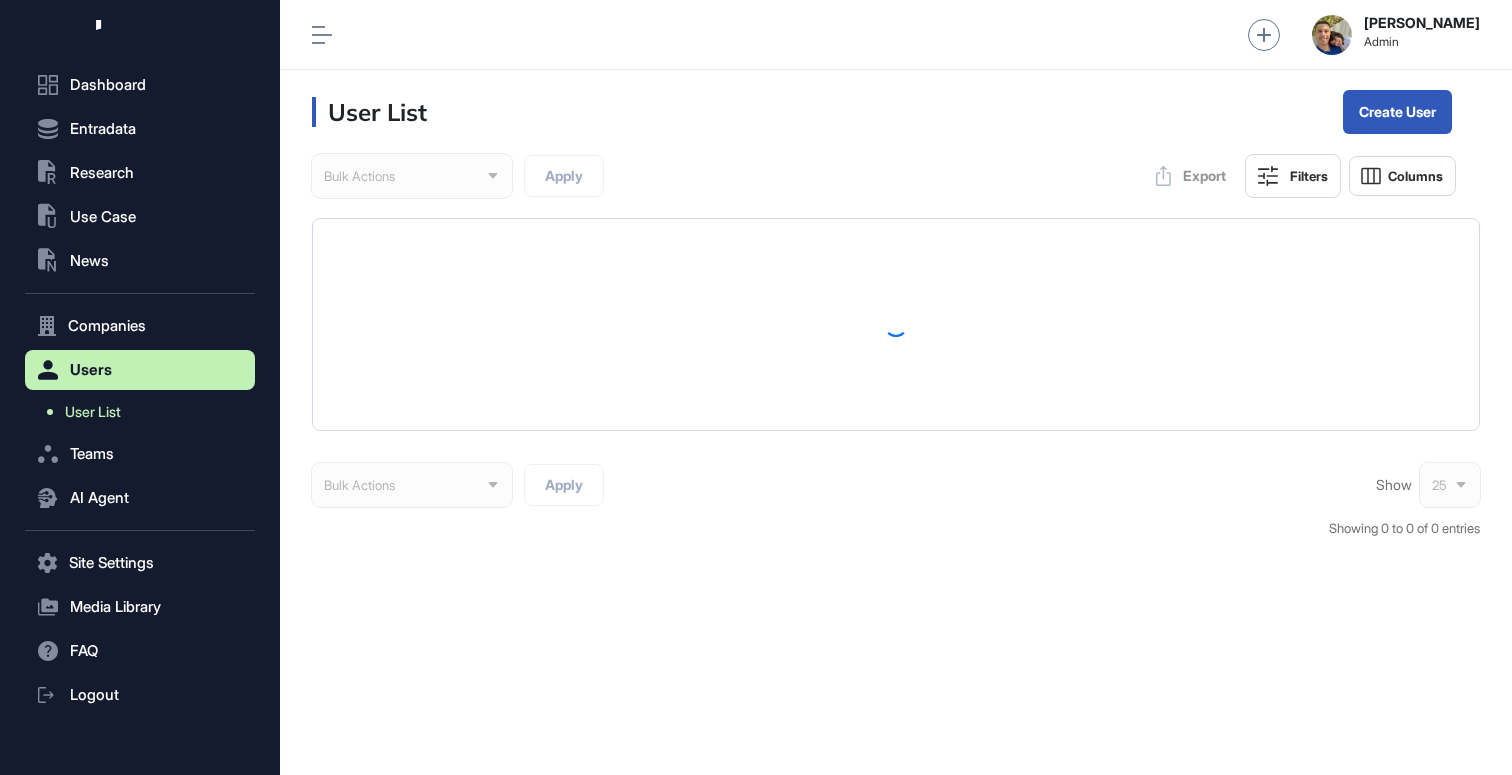 scroll, scrollTop: 0, scrollLeft: 0, axis: both 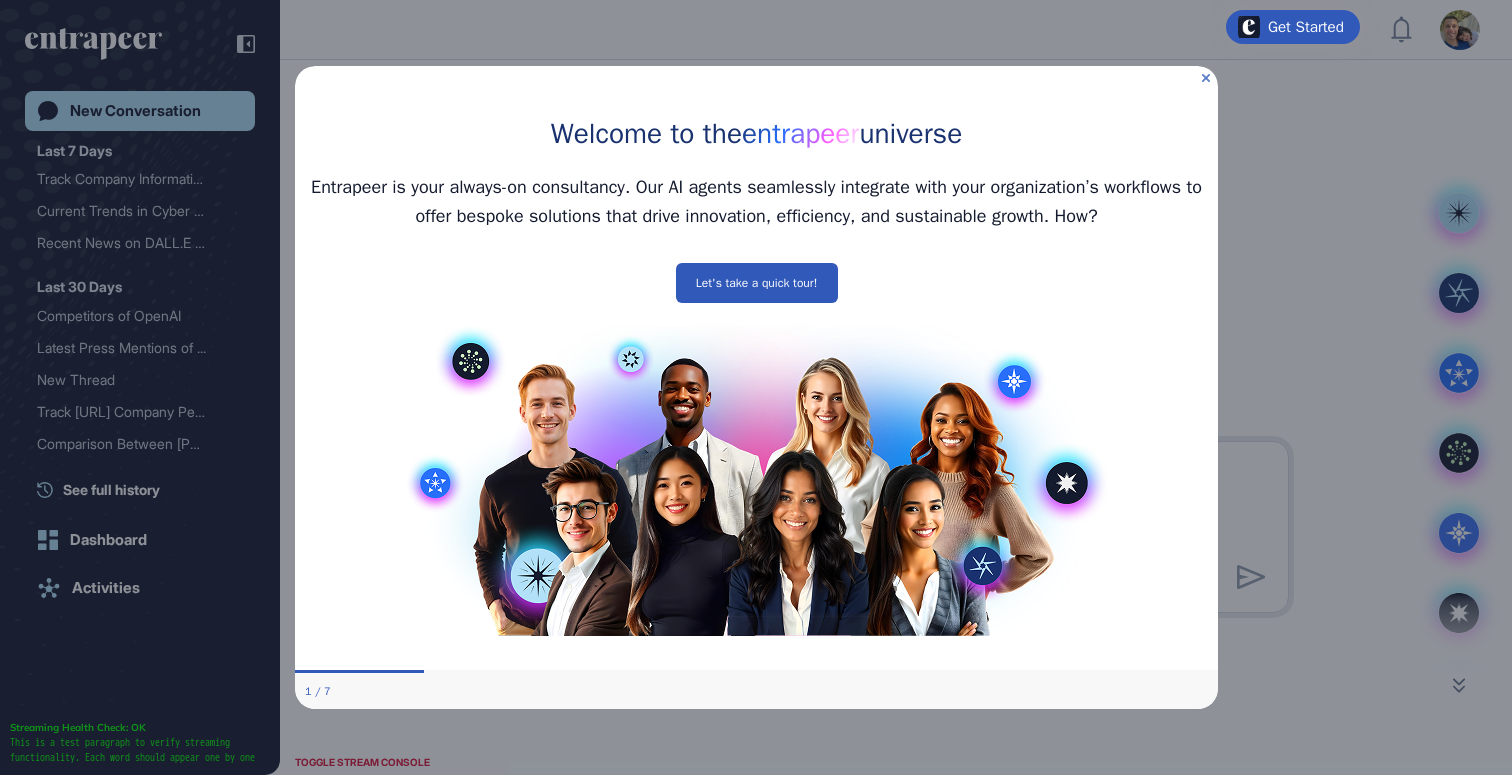 click 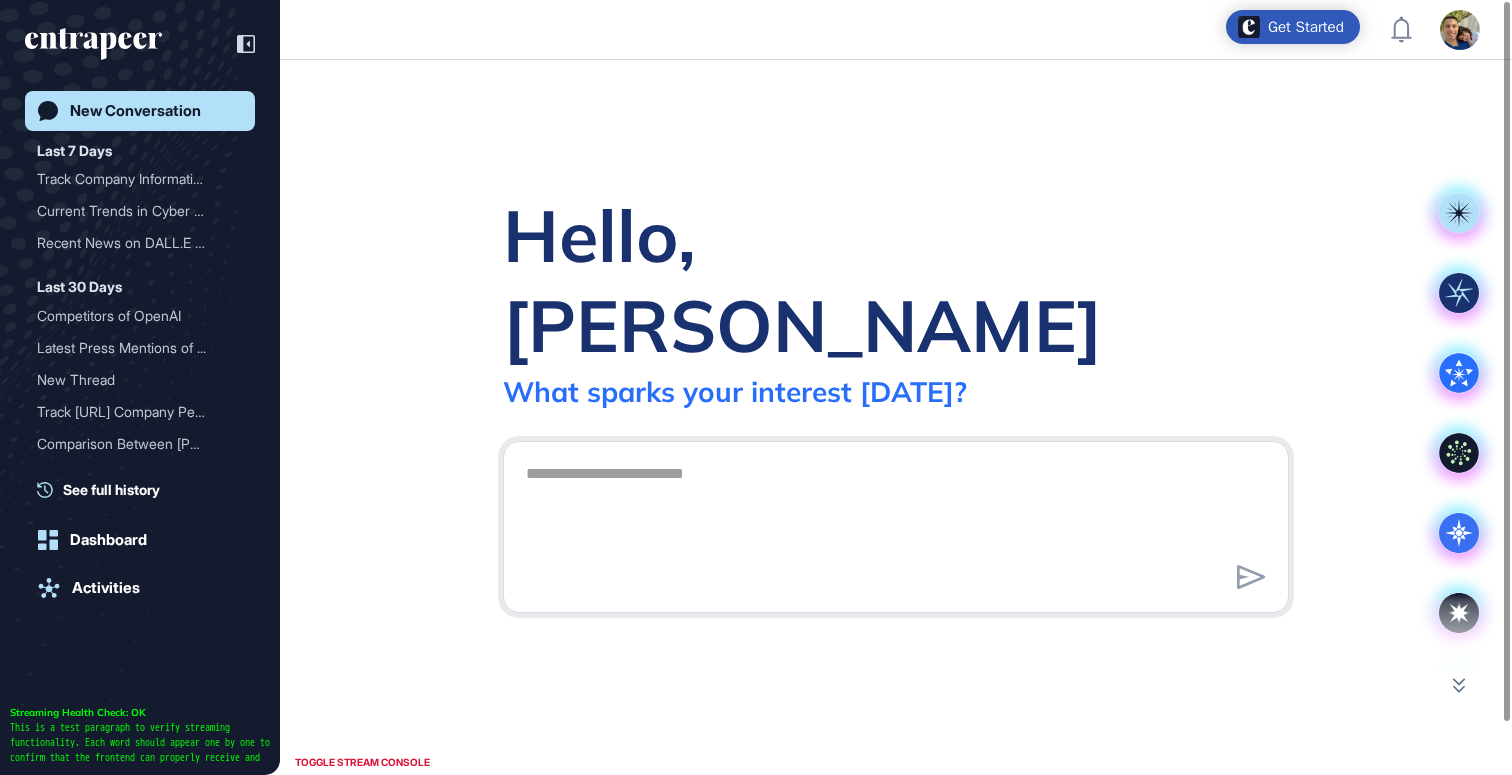 click on "Hello, Gülhan What sparks your interest today? .cls-2{fill:#fff}" 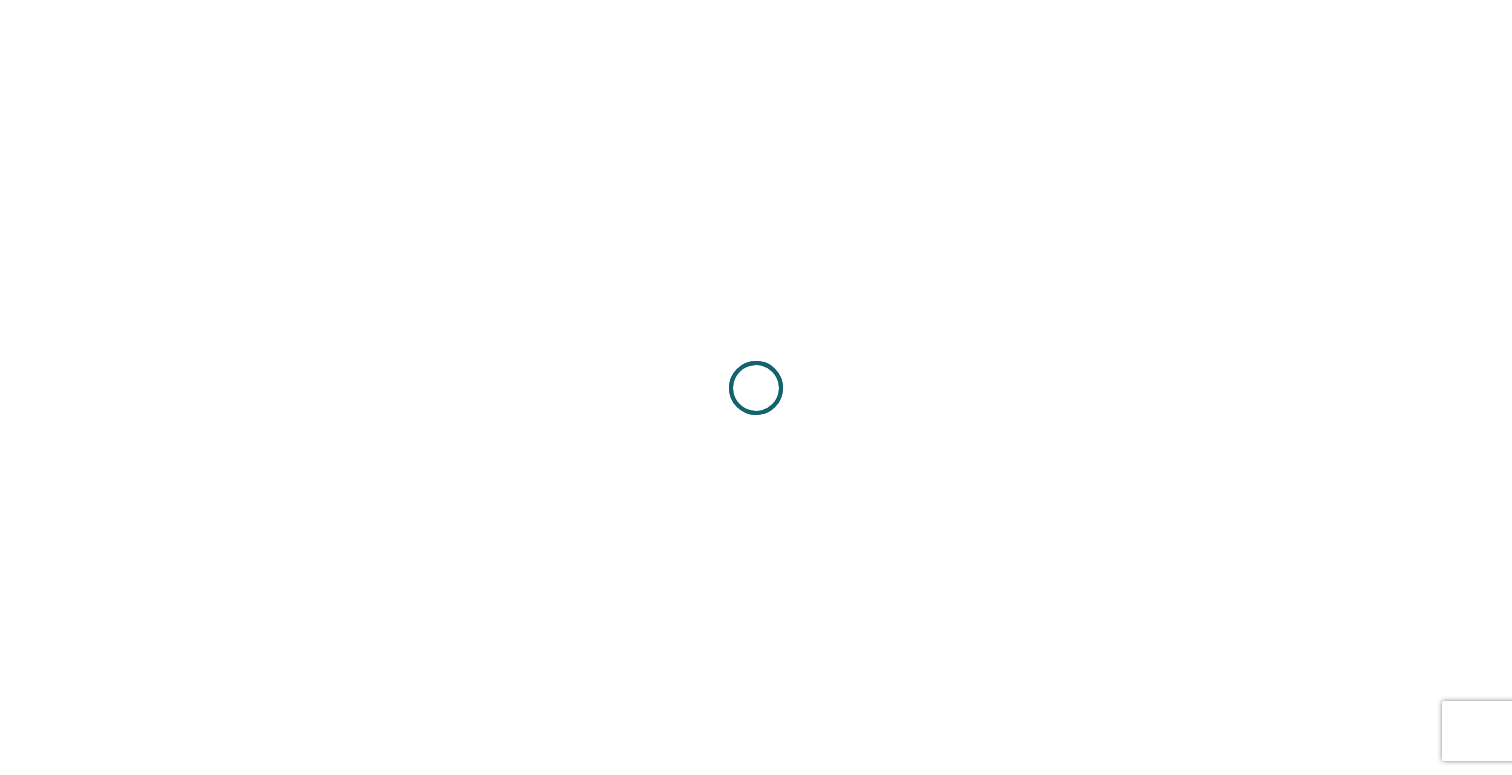 scroll, scrollTop: 0, scrollLeft: 0, axis: both 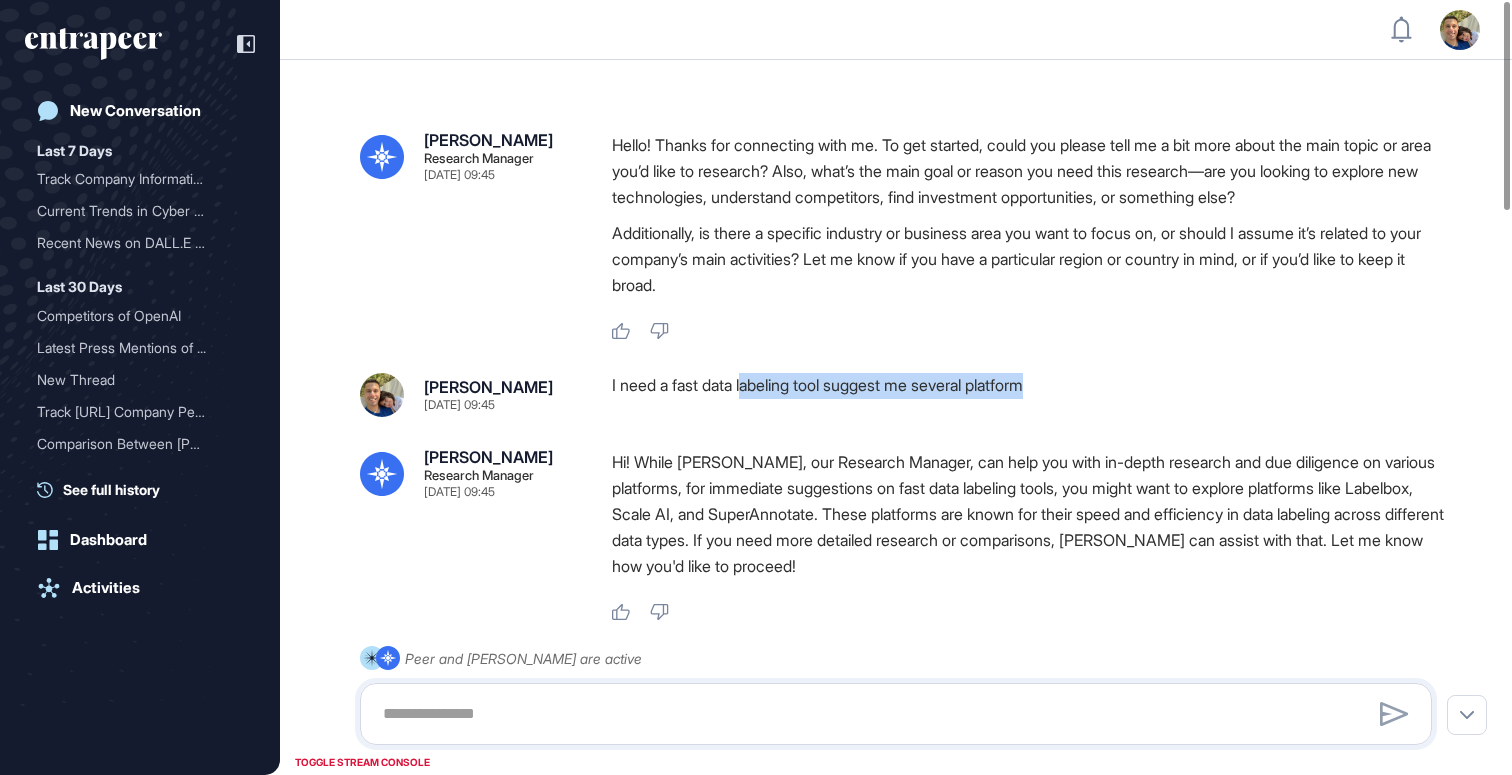 drag, startPoint x: 748, startPoint y: 386, endPoint x: 1067, endPoint y: 390, distance: 319.0251 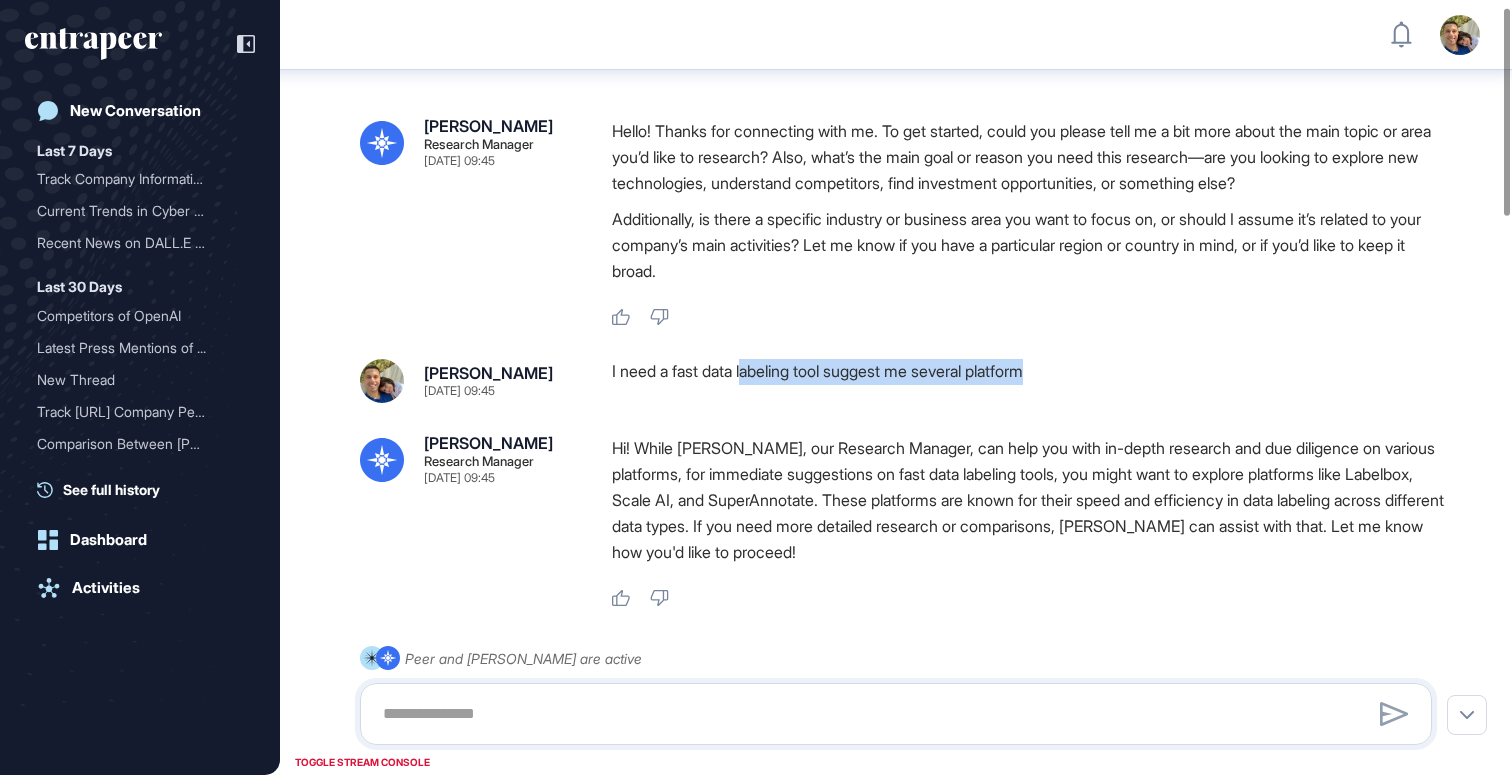 scroll, scrollTop: 25, scrollLeft: 0, axis: vertical 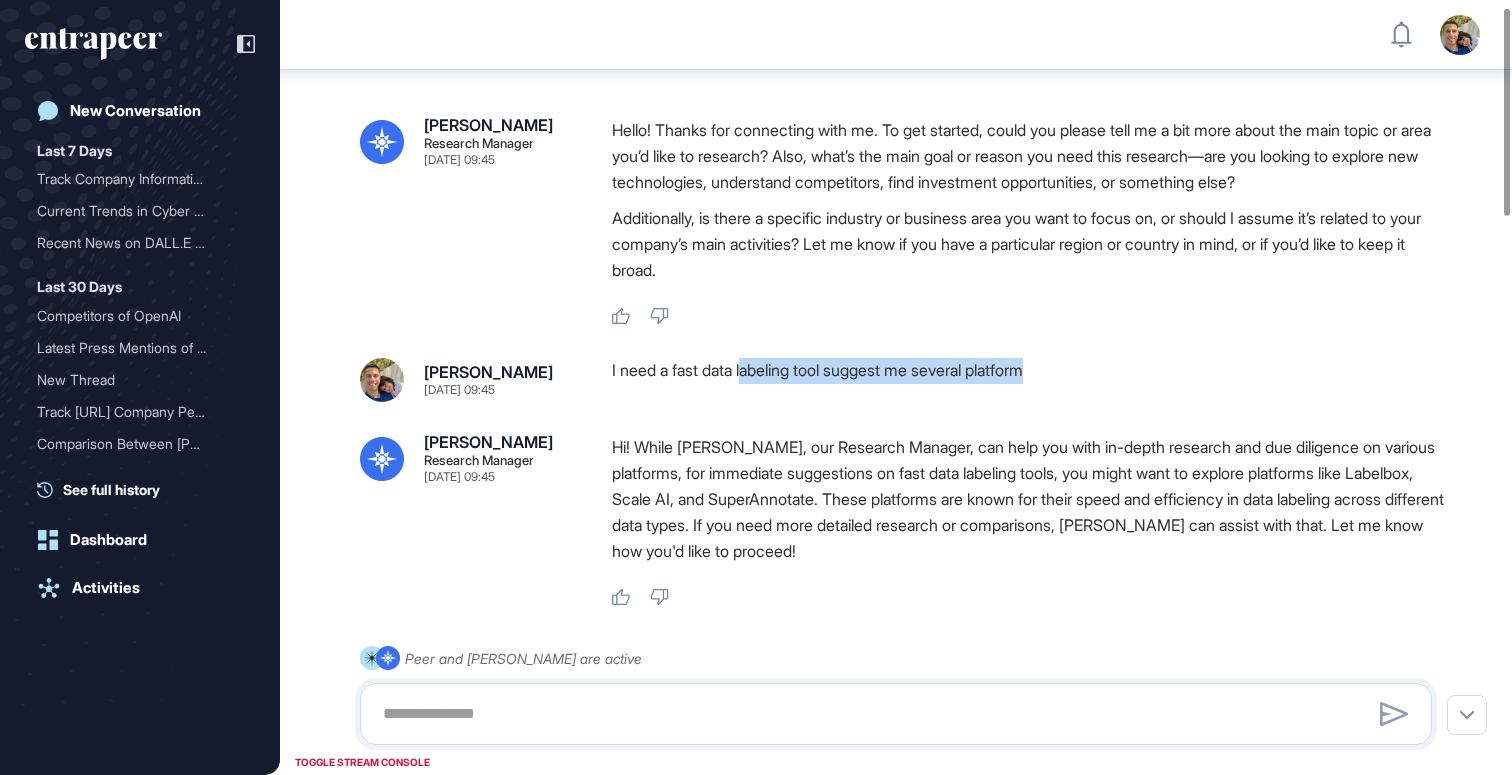 click on "I need a fast data labeling tool suggest me several platform" at bounding box center [1030, 380] 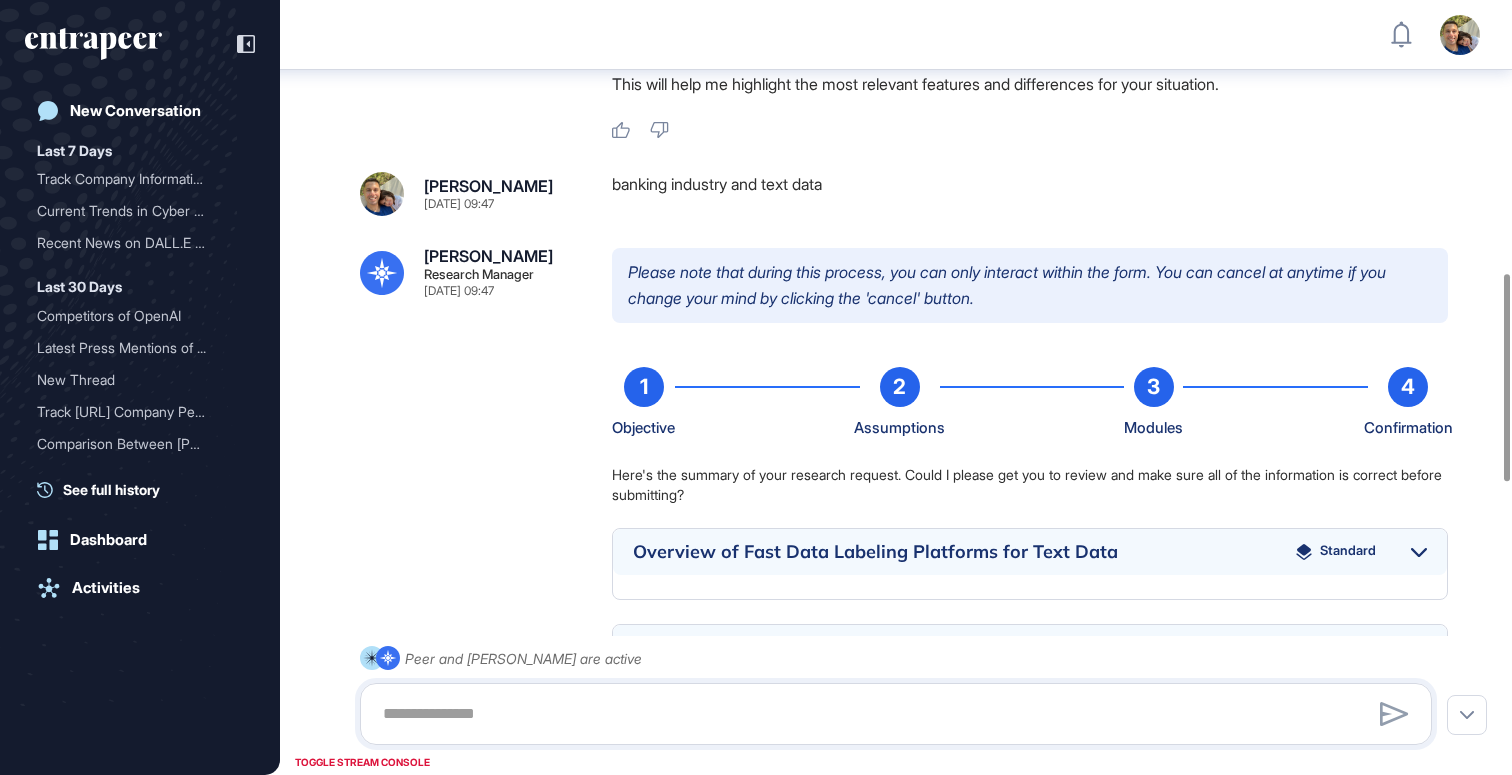 scroll, scrollTop: 1013, scrollLeft: 0, axis: vertical 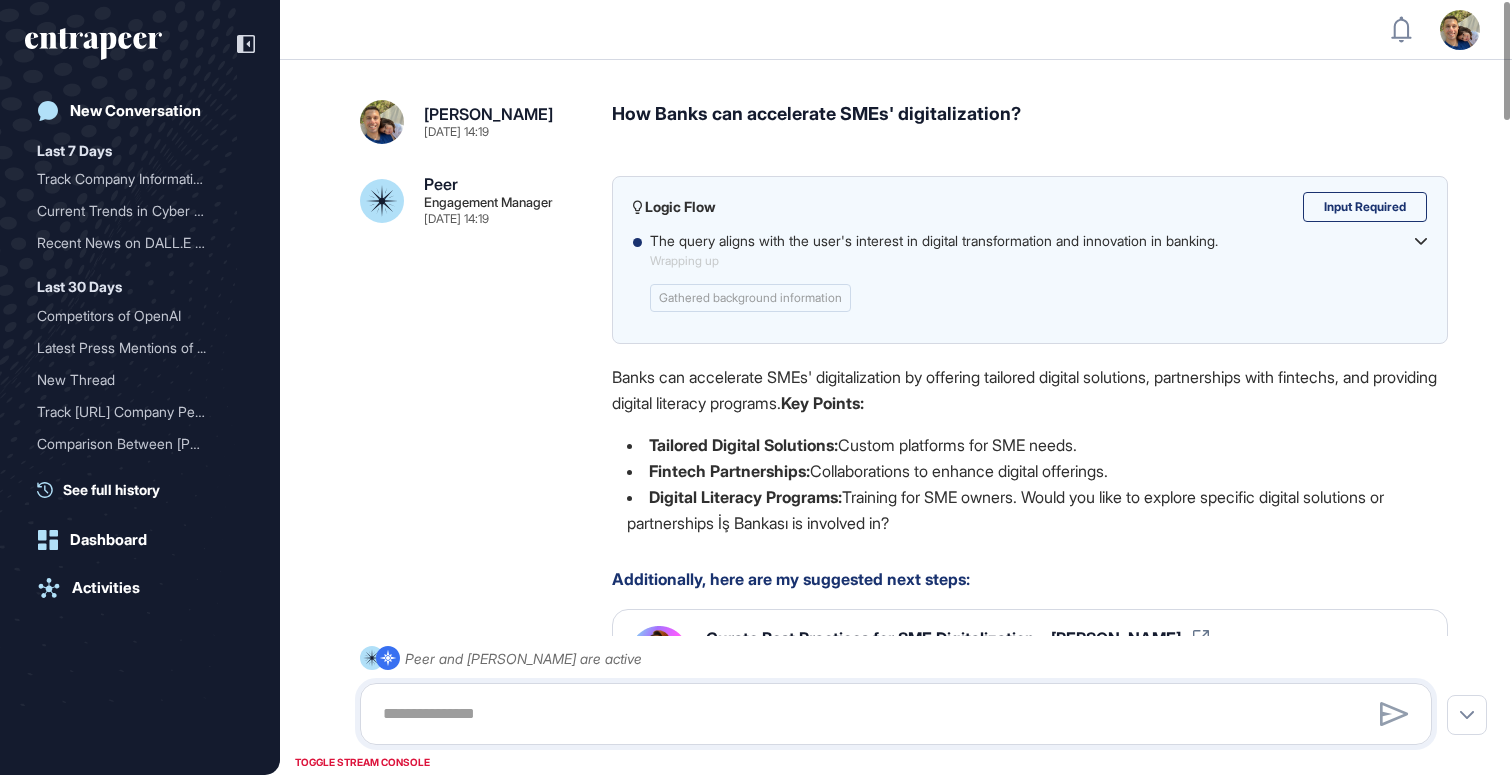 type on "**********" 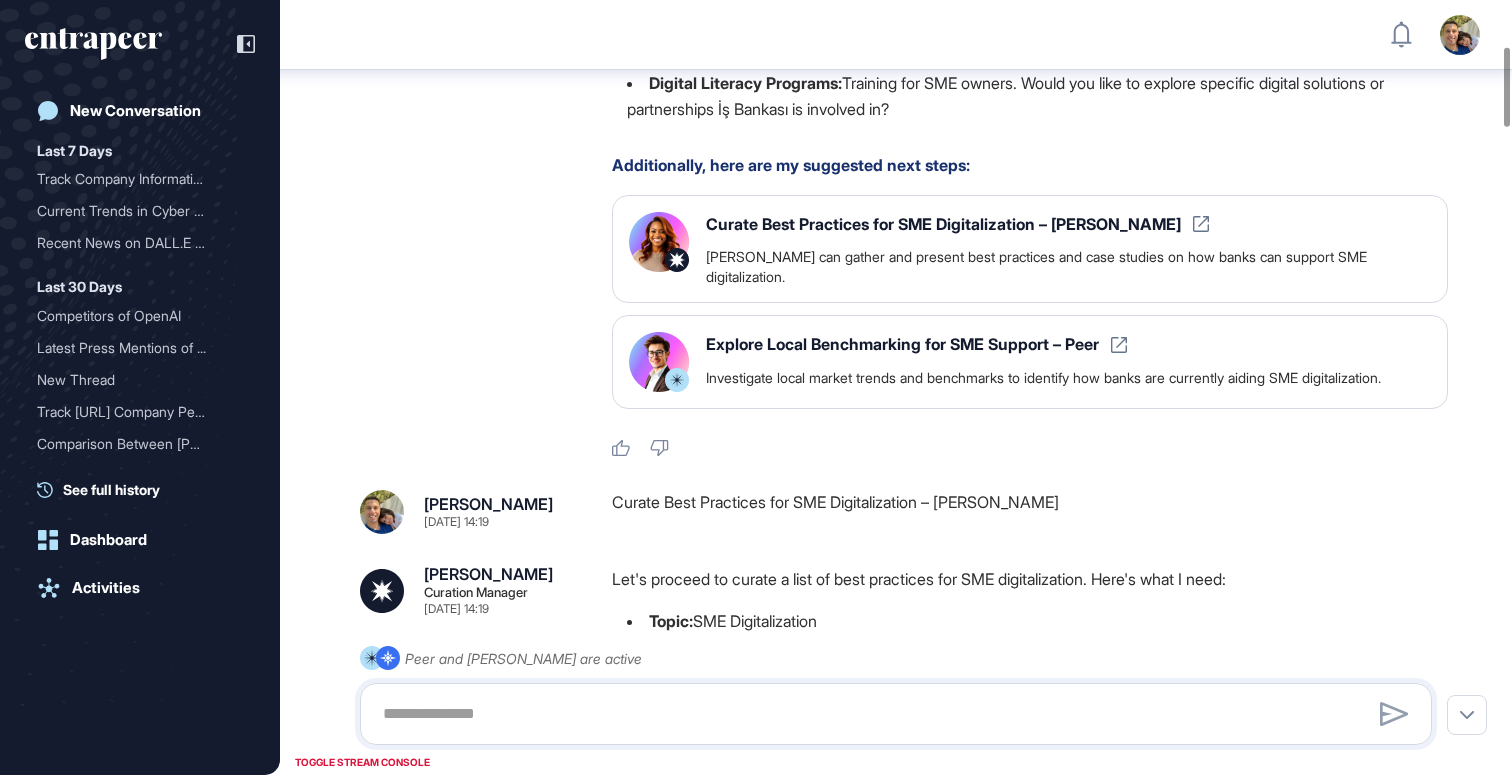 scroll, scrollTop: 0, scrollLeft: 0, axis: both 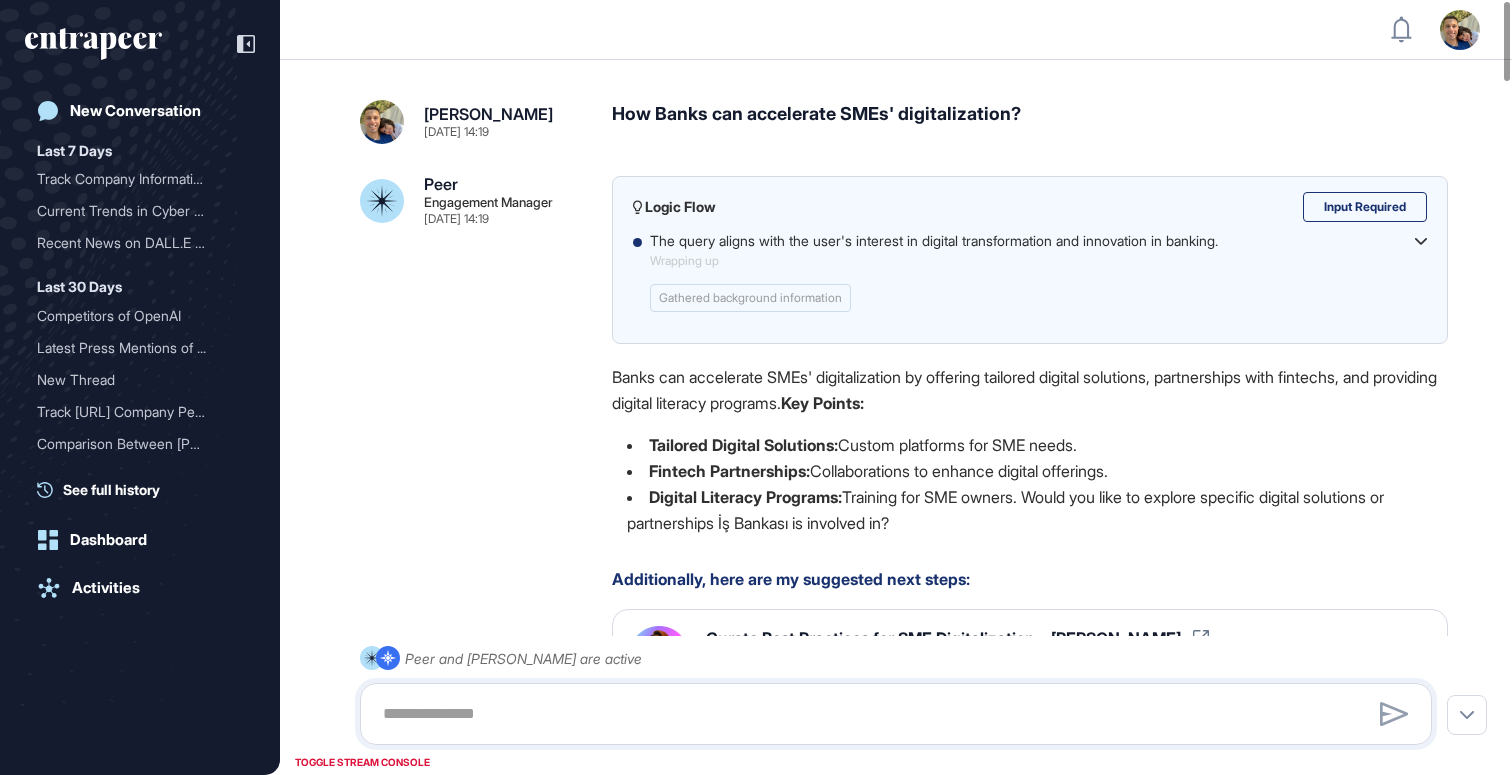 drag, startPoint x: 527, startPoint y: 130, endPoint x: 442, endPoint y: 143, distance: 85.98837 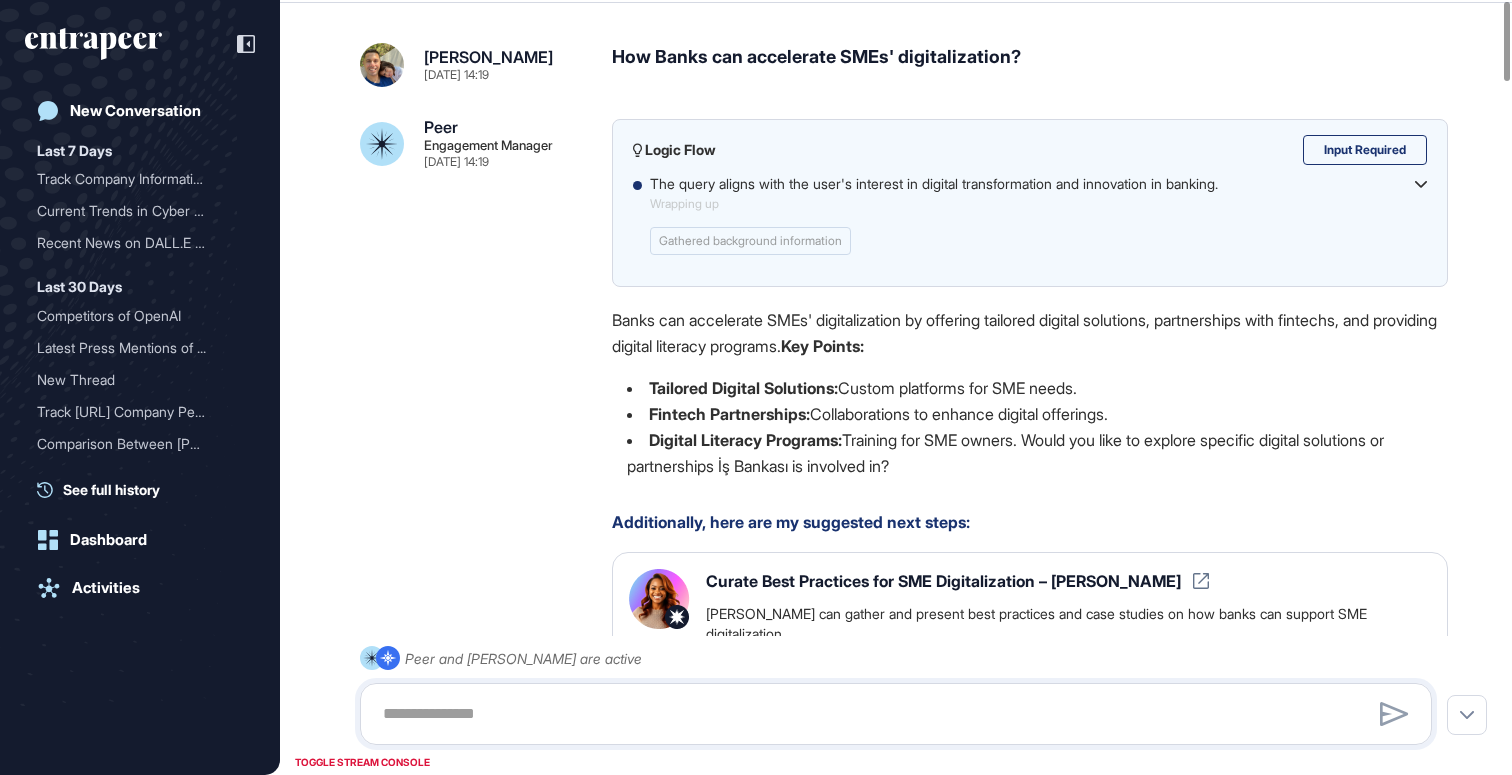 scroll, scrollTop: 0, scrollLeft: 0, axis: both 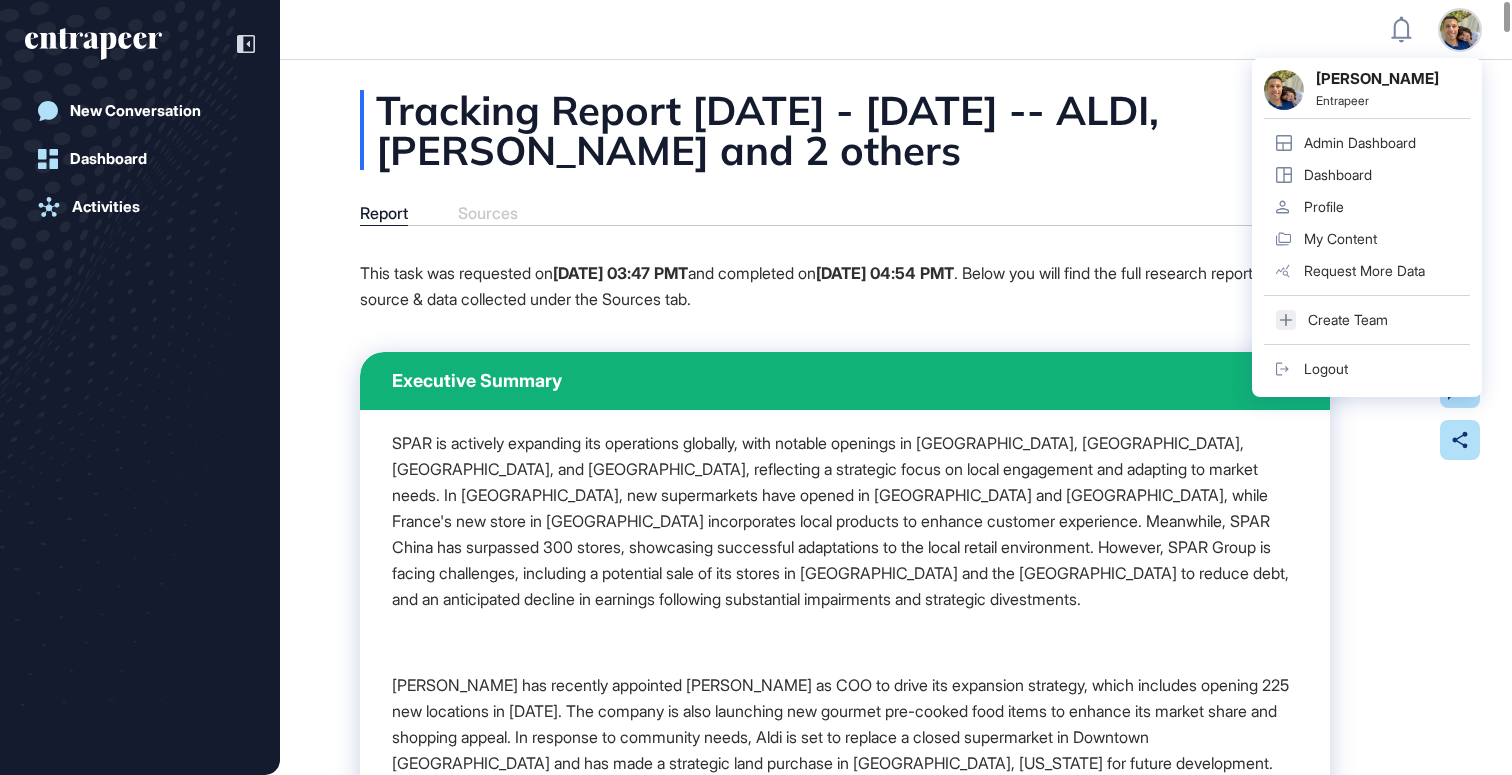 click on "Tracking Report Apr 18 - Jul 17, 2025 -- ALDI, Lidl and 2 others Report Sources Table of Contents Agent Interactions Share This task was requested on  Jul 17, 2025 03:47 PMT  and completed on  Jul 17, 2025 04:54 PMT . Below you will find the full research report. You can also extract the source & data collected under the Sources tab. Executive Summary Aldi has recently appointed Karla Waddleton as COO to drive its expansion strategy, which includes opening 225 new locations in 2025. The company is also launching new gourmet pre-cooked food items to enhance its market share and shopping appeal. In response to community needs, Aldi is set to replace a closed supermarket in Downtown Jacksonville and has made a strategic land purchase in Cape Coral, Florida for future development. Meanwhile, a health alert was issued concerning potential metal contamination in pork carnitas sold at its stores, prompting consumer caution. 1. What's new about Spar Company Type Enterprise Employees 1-10 Location Spain Growth Stage -" at bounding box center [896, 17549] 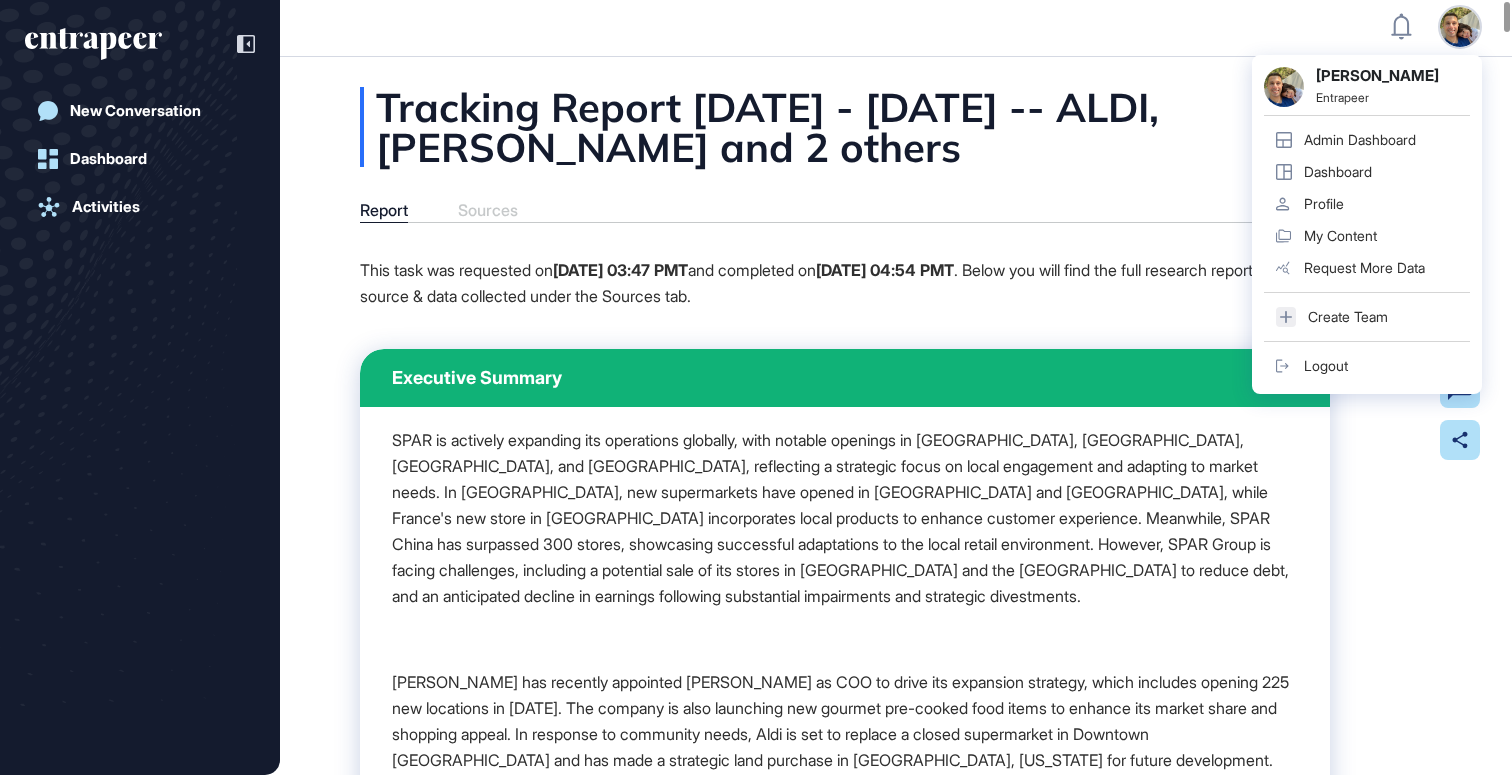 scroll, scrollTop: 5, scrollLeft: 0, axis: vertical 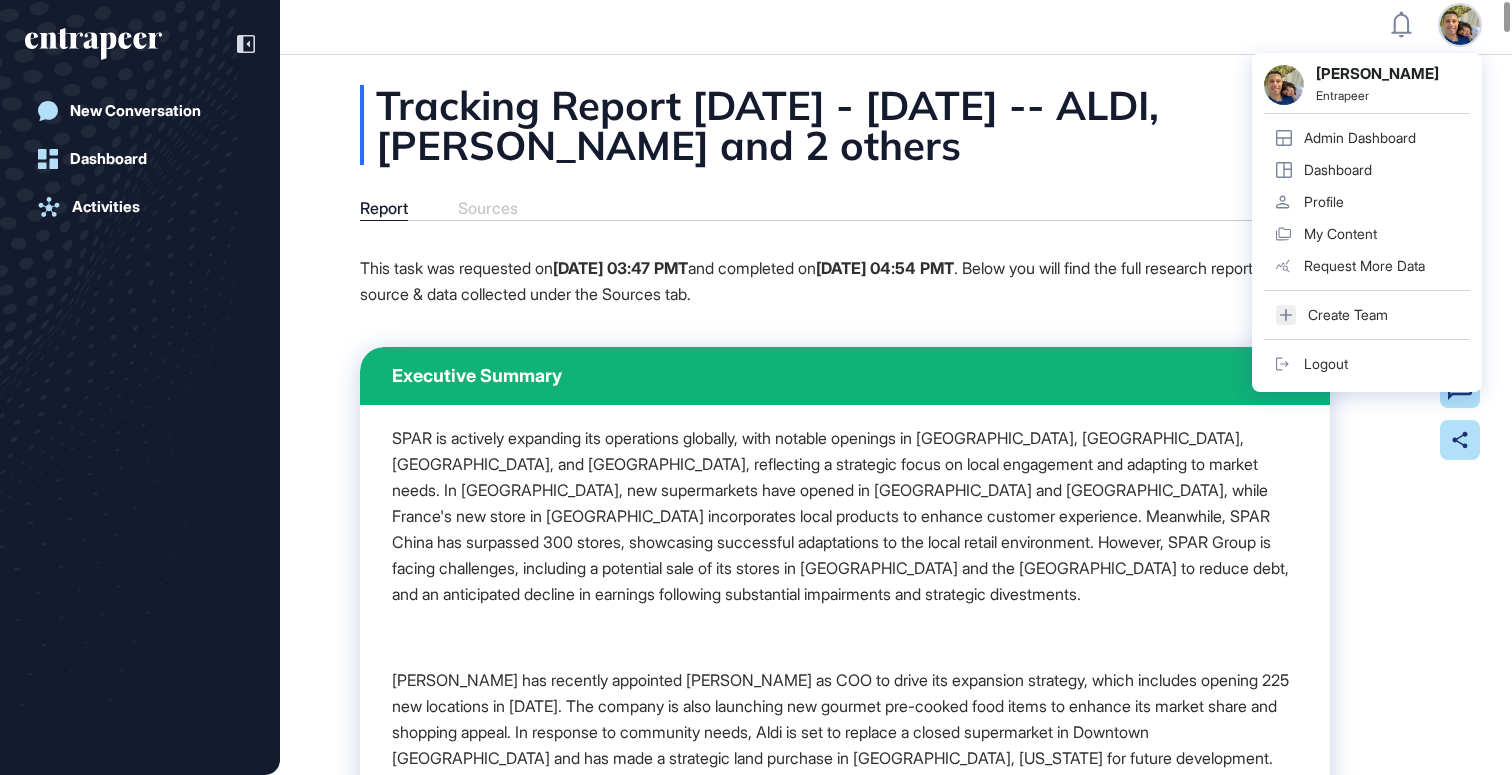 click on "Tracking Report Apr 18 - Jul 17, 2025 -- ALDI, Lidl and 2 others Report Sources Table of Contents Agent Interactions Share This task was requested on  Jul 17, 2025 03:47 PMT  and completed on  Jul 17, 2025 04:54 PMT . Below you will find the full research report. You can also extract the source & data collected under the Sources tab. Executive Summary Aldi has recently appointed Karla Waddleton as COO to drive its expansion strategy, which includes opening 225 new locations in 2025. The company is also launching new gourmet pre-cooked food items to enhance its market share and shopping appeal. In response to community needs, Aldi is set to replace a closed supermarket in Downtown Jacksonville and has made a strategic land purchase in Cape Coral, Florida for future development. Meanwhile, a health alert was issued concerning potential metal contamination in pork carnitas sold at its stores, prompting consumer caution. 1. What's new about Spar Company Type Enterprise Employees 1-10 Location Spain Growth Stage -" at bounding box center [896, 17544] 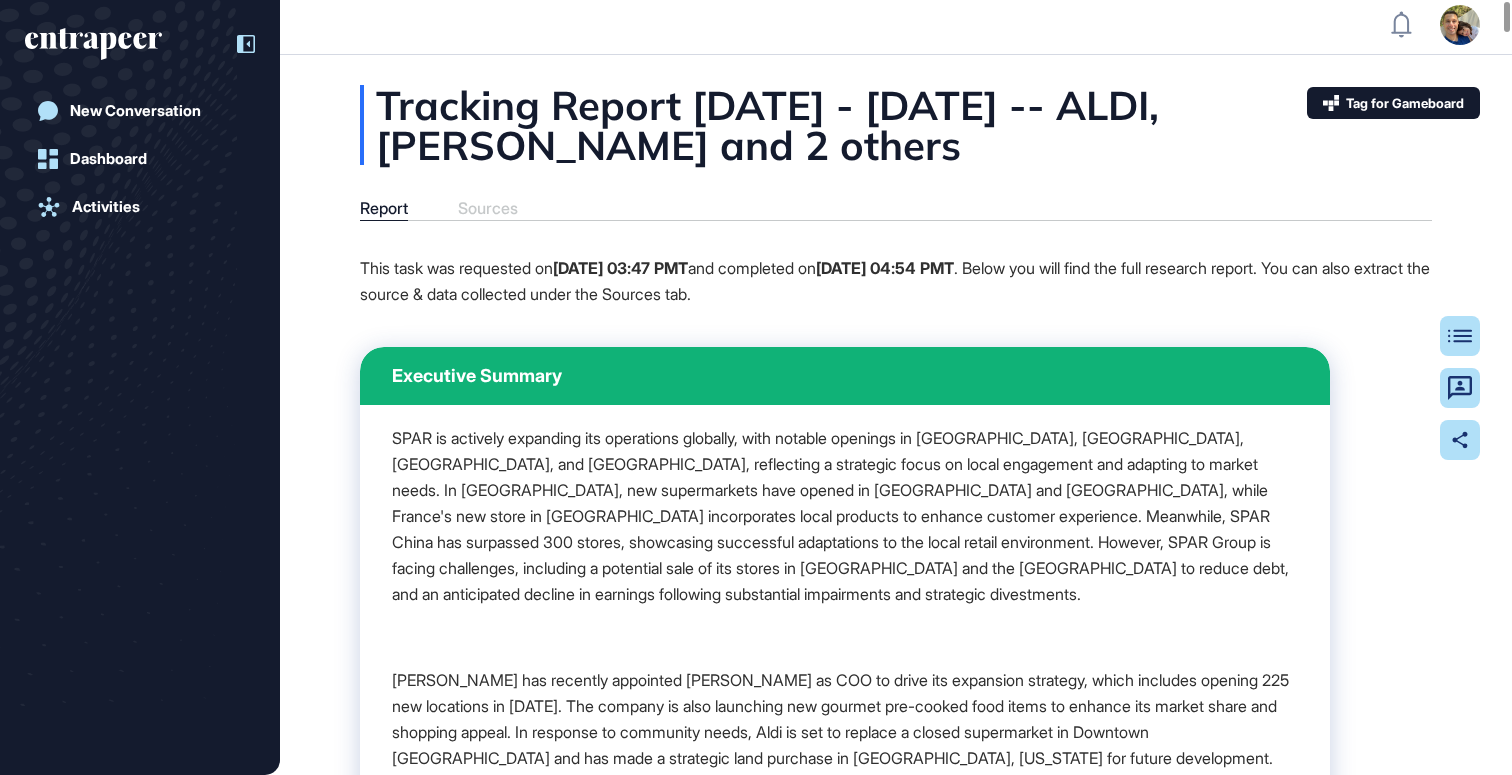 click 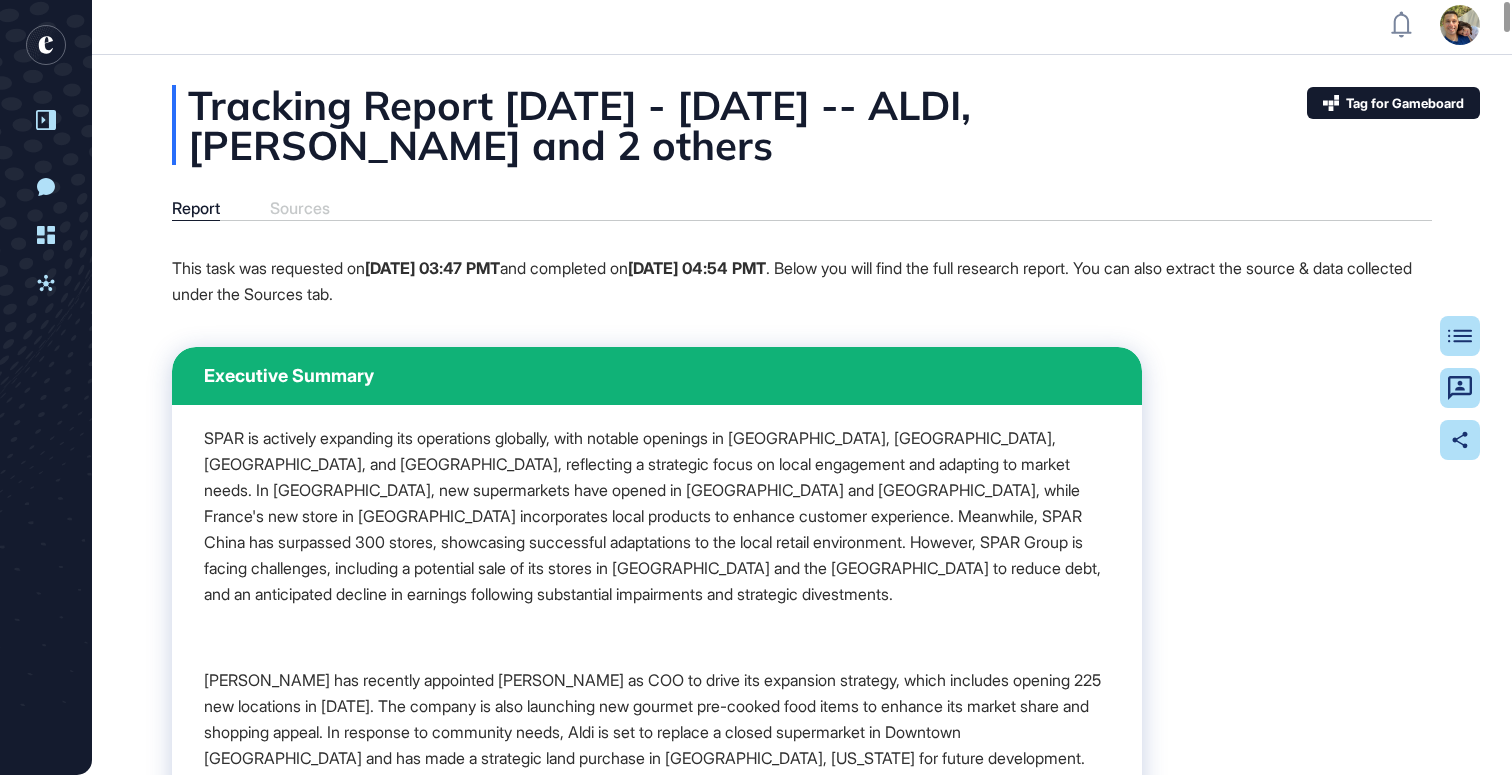 scroll, scrollTop: 1, scrollLeft: 0, axis: vertical 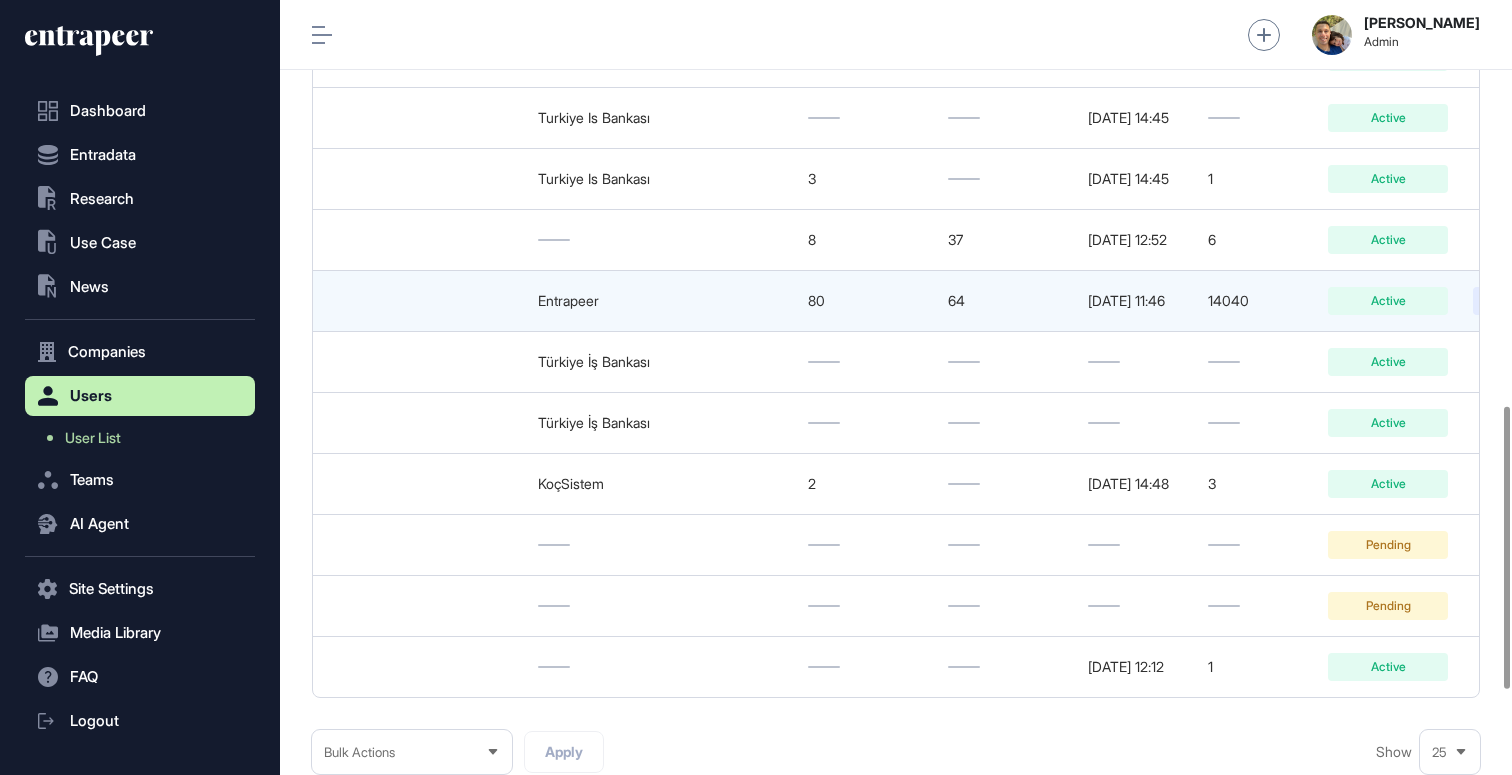 click 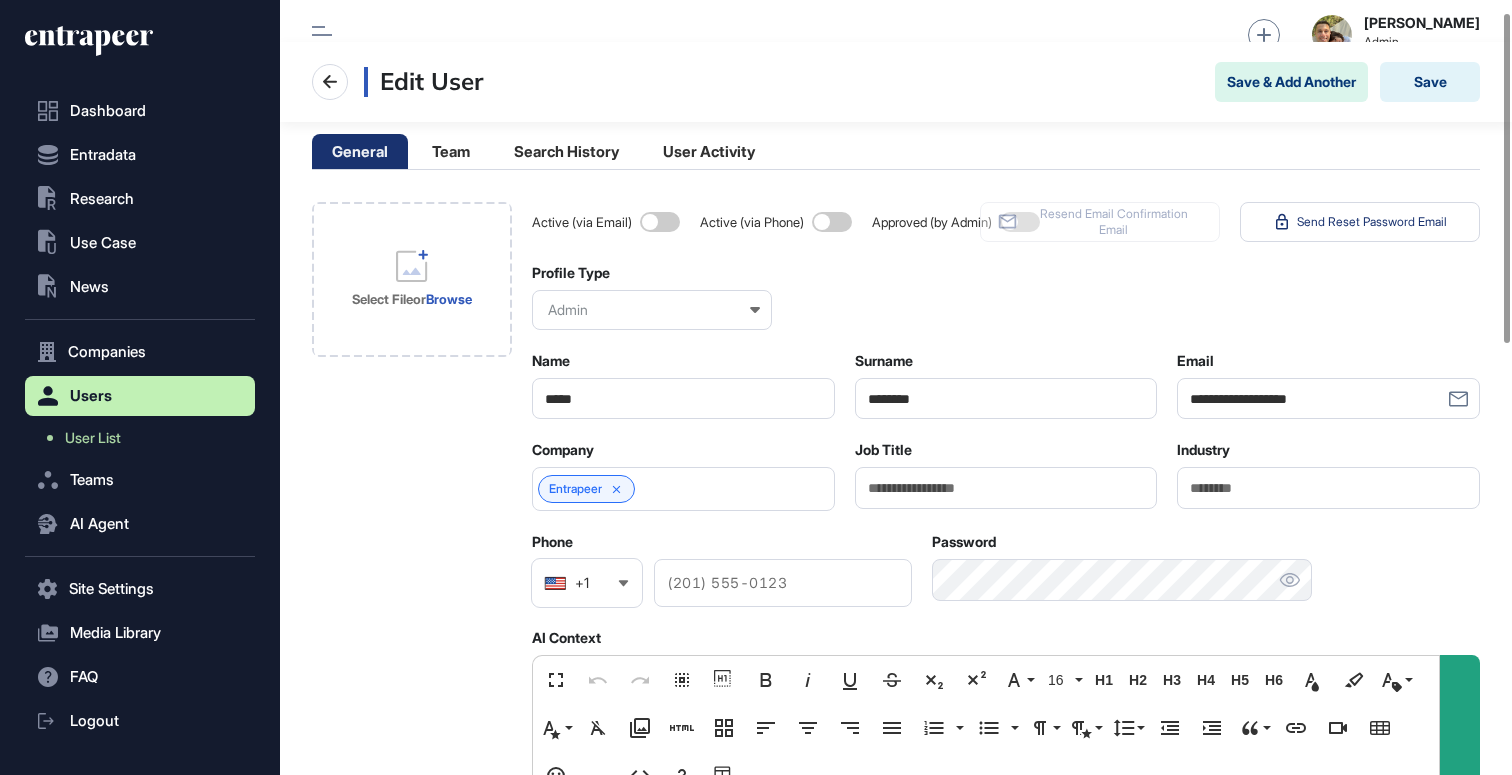 scroll, scrollTop: 27, scrollLeft: 0, axis: vertical 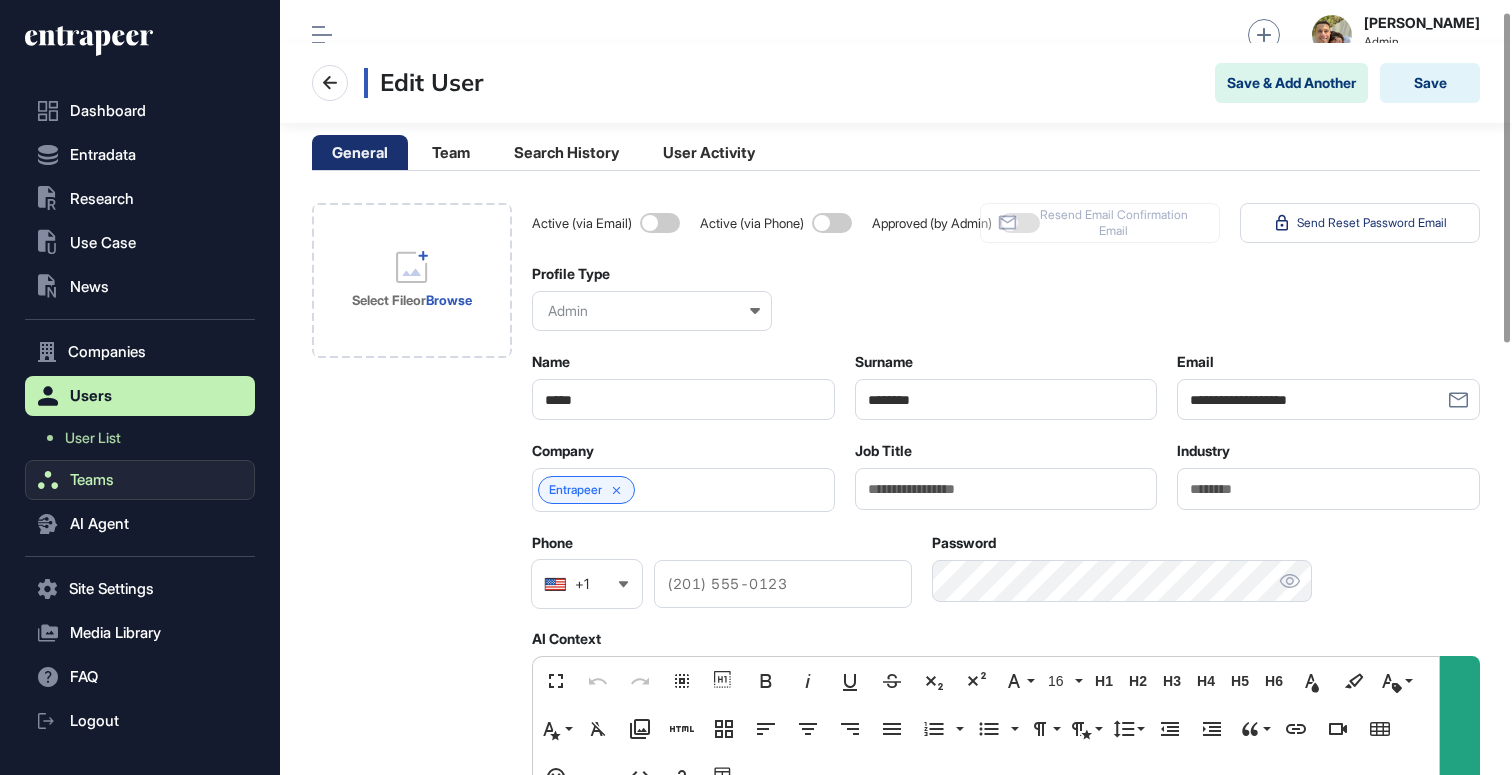 click on "Teams" 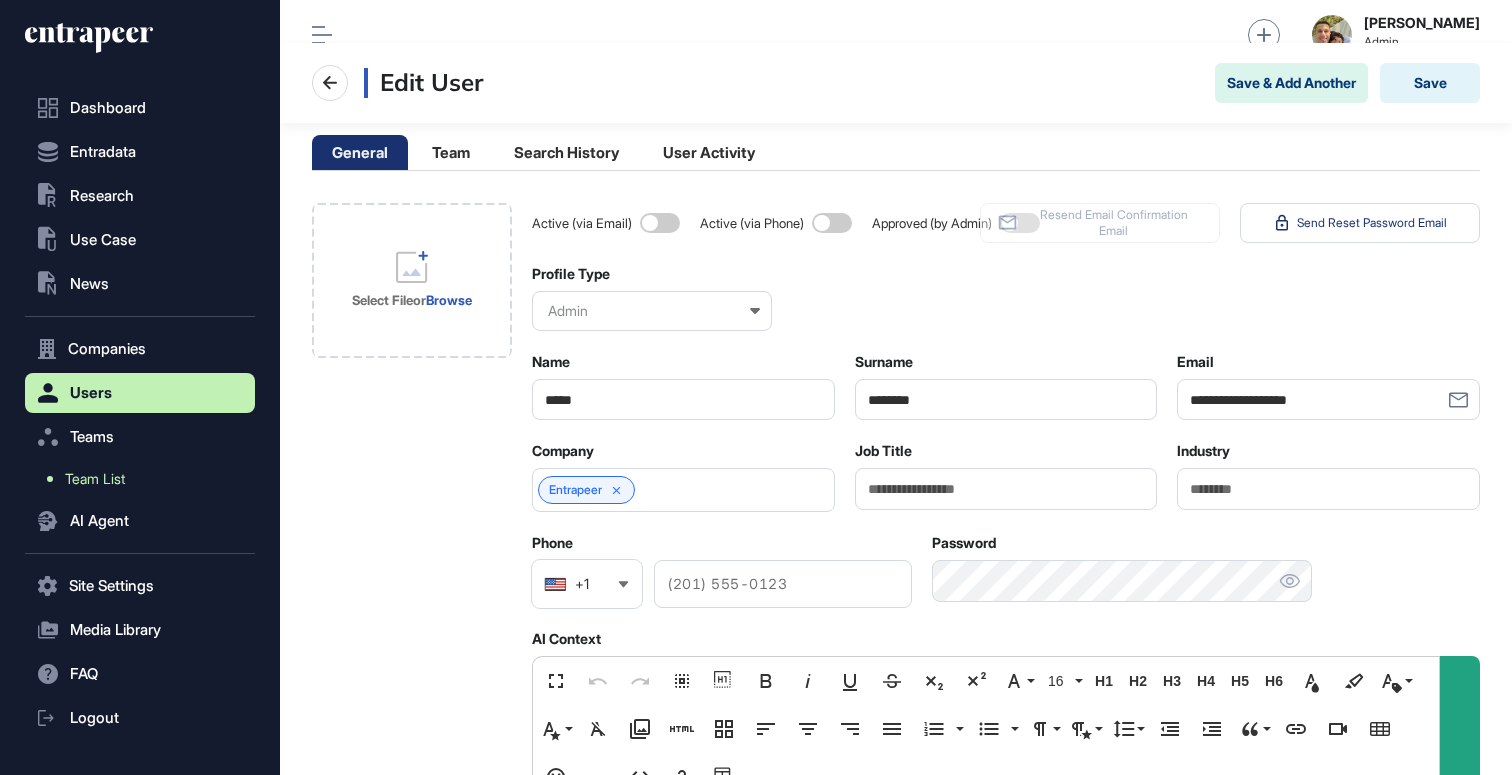 scroll, scrollTop: 8, scrollLeft: 0, axis: vertical 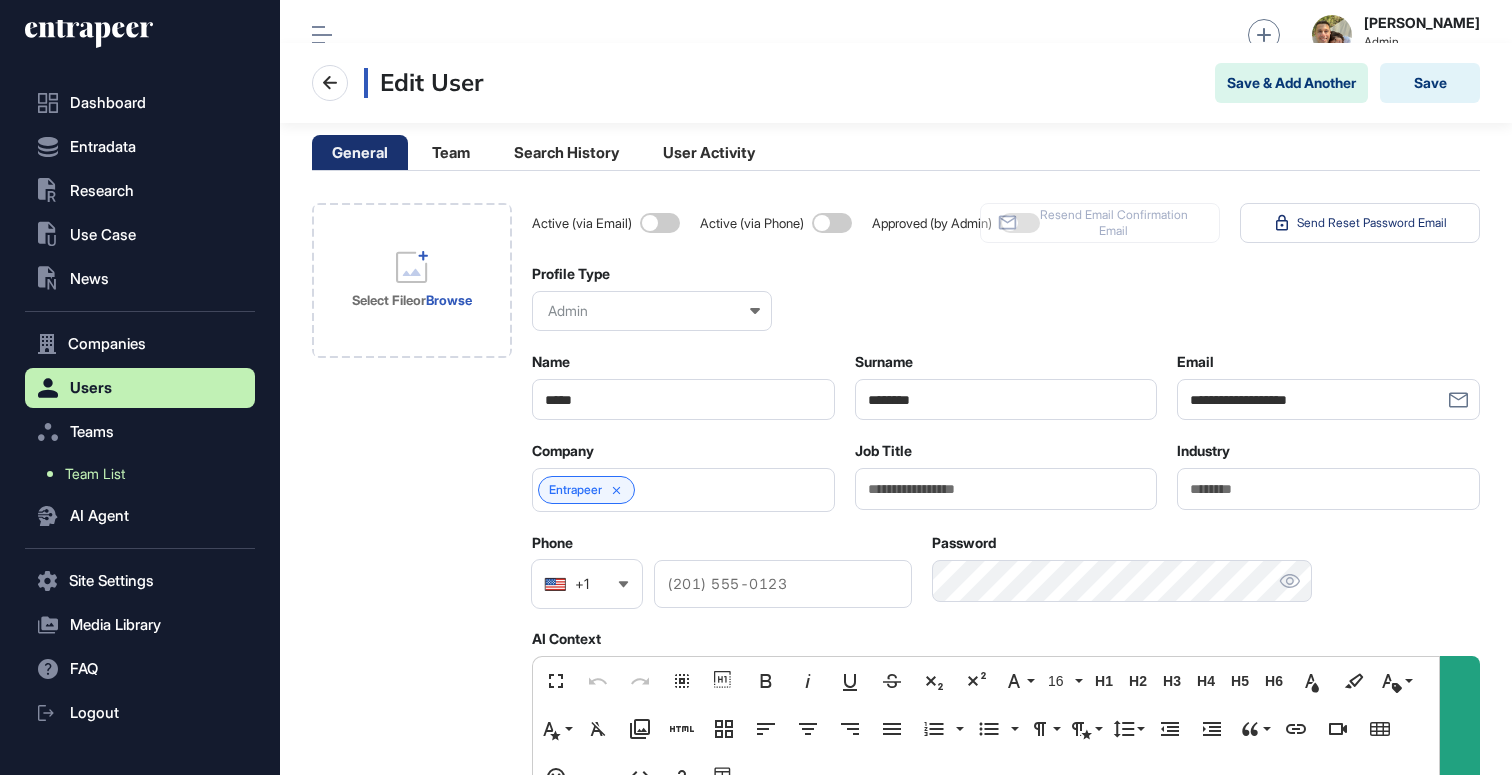 click on "Team List" at bounding box center (95, 474) 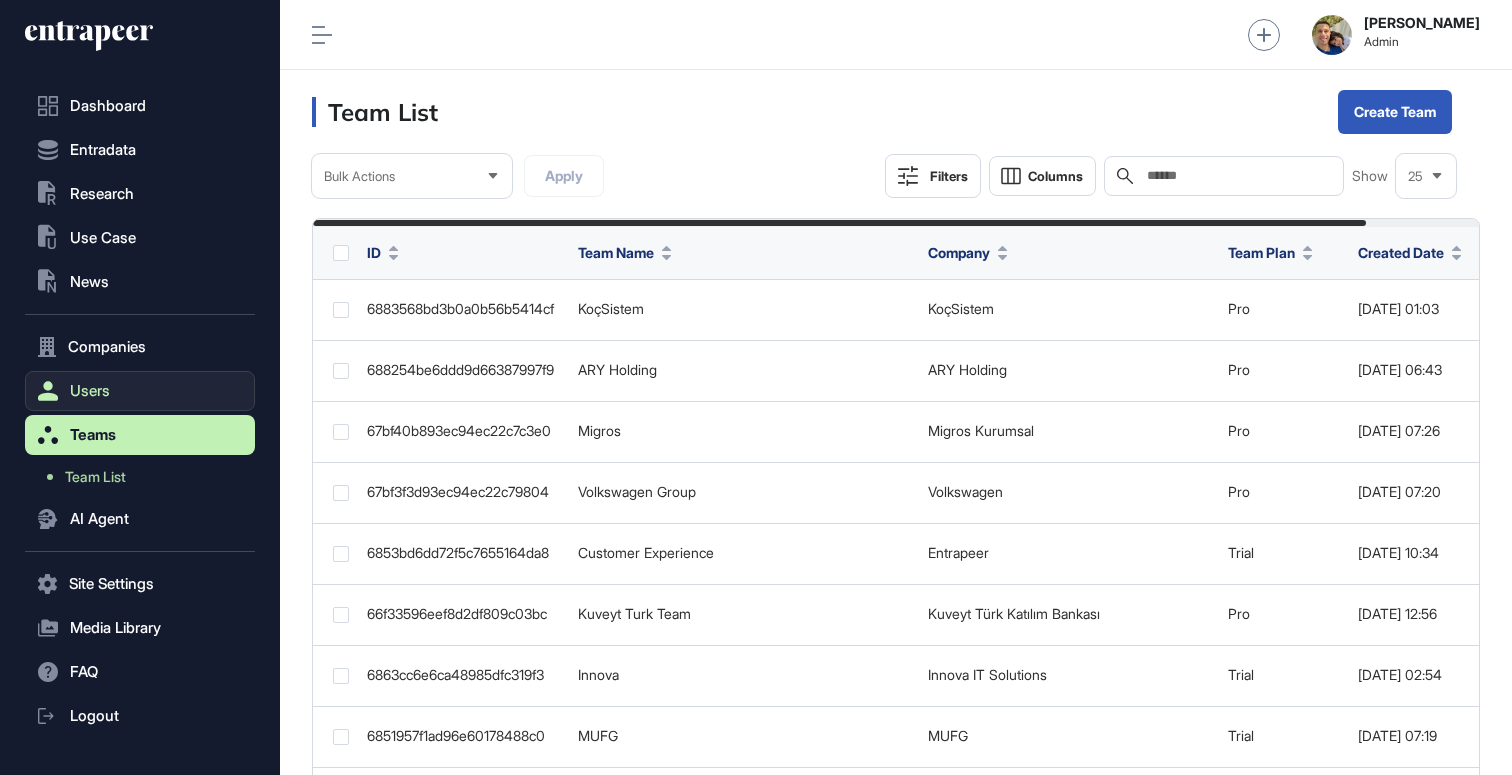 click on "Users" at bounding box center (90, 391) 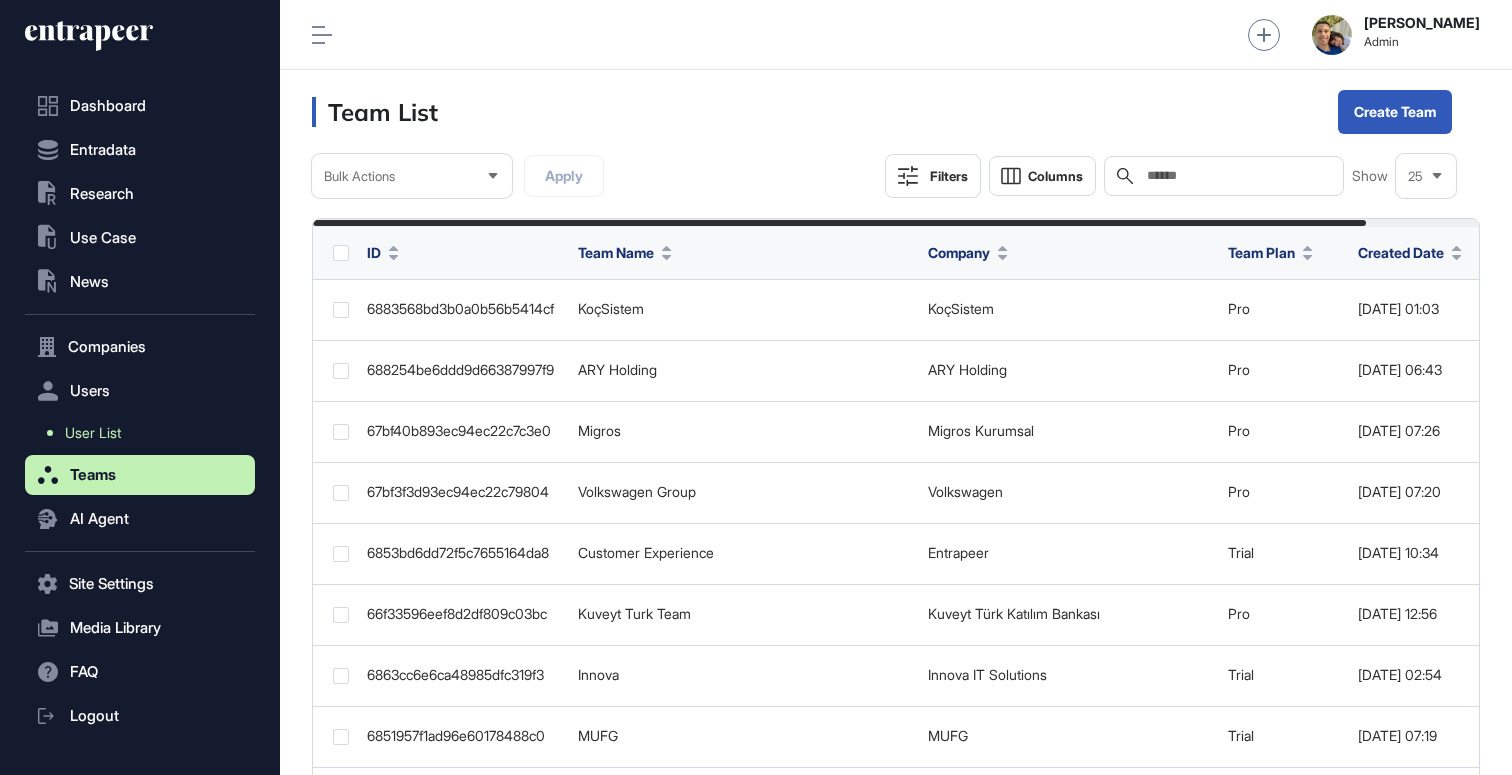 click on "User List" at bounding box center (93, 433) 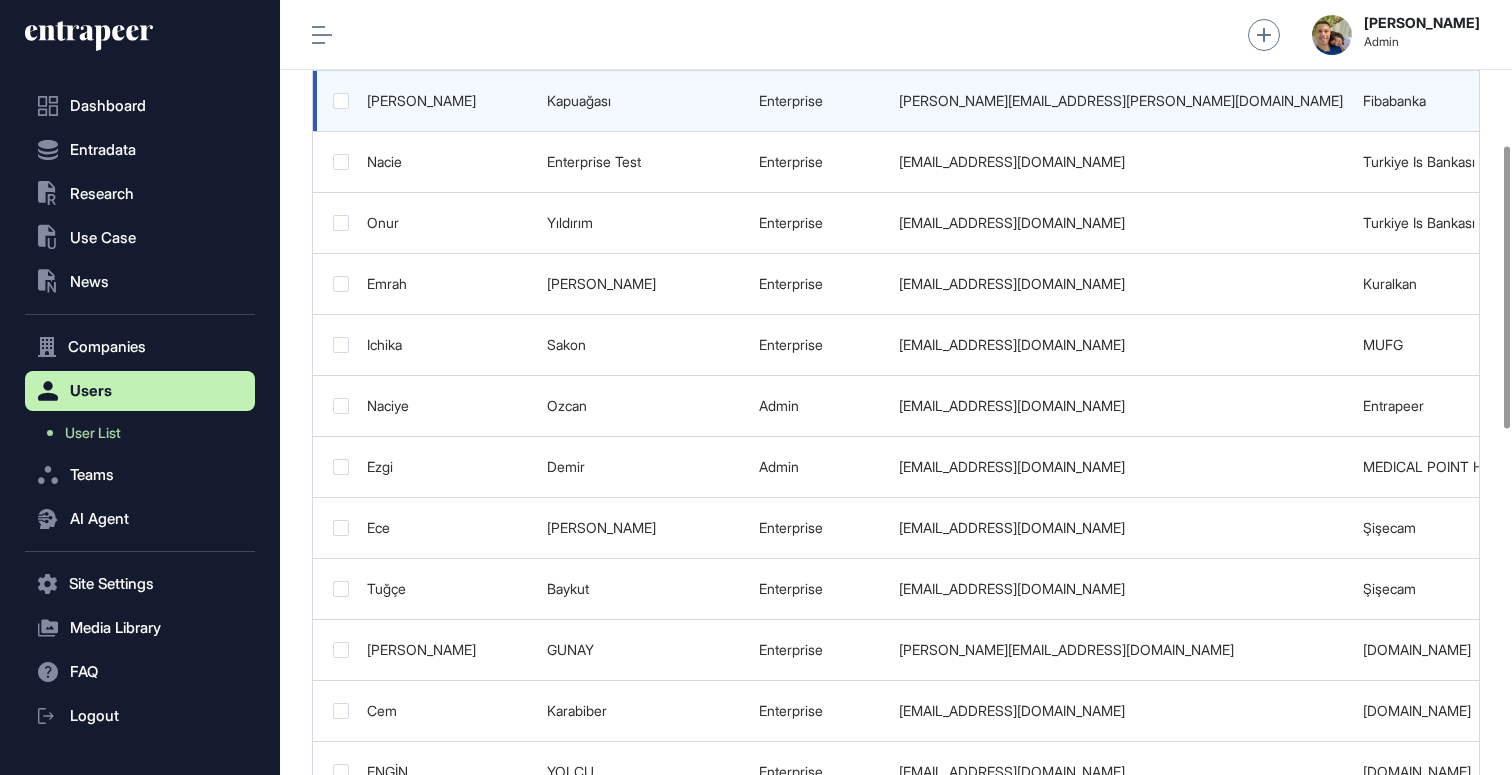 scroll, scrollTop: 407, scrollLeft: 0, axis: vertical 